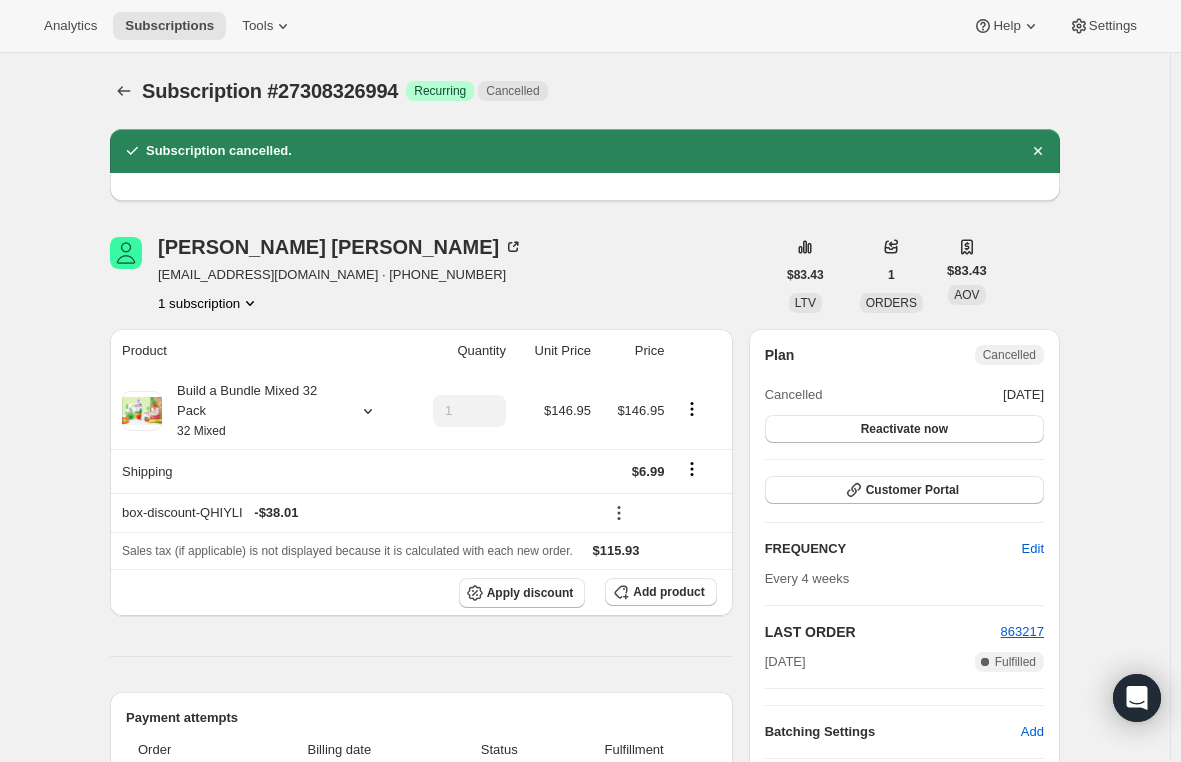 click on "Subscriptions" at bounding box center [169, 26] 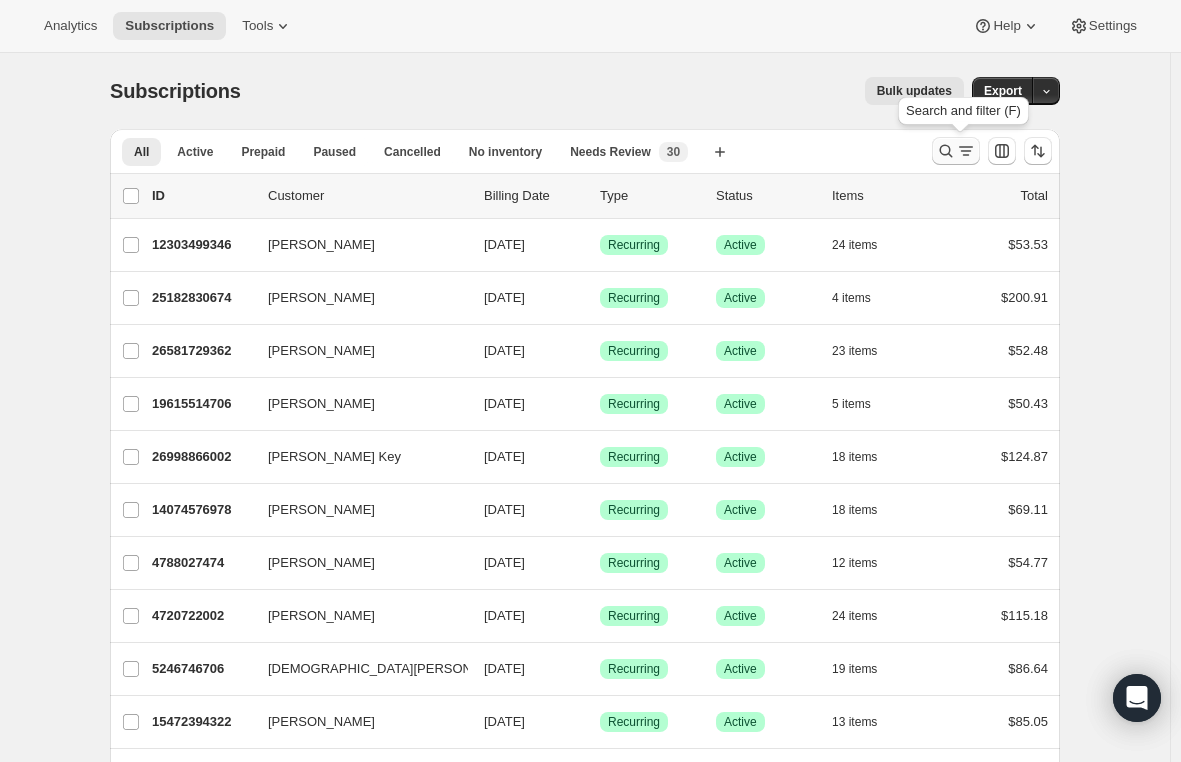 click 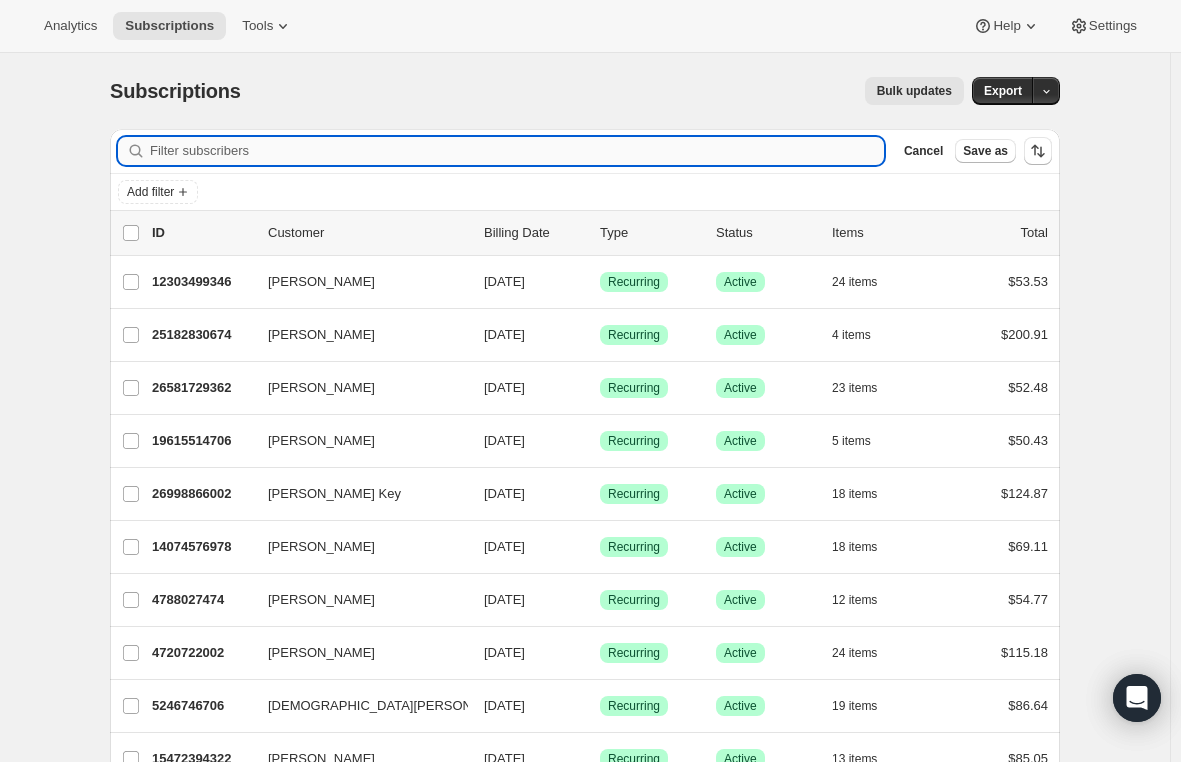click on "Filter subscribers" at bounding box center [517, 151] 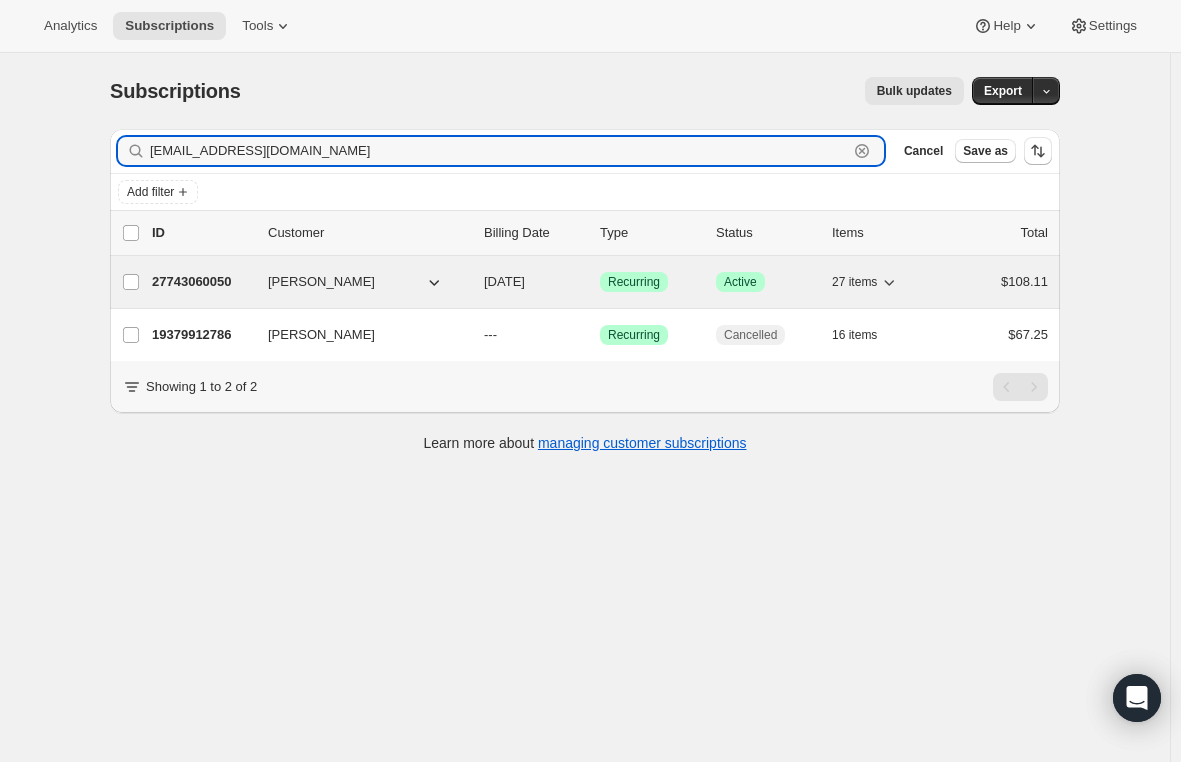 type on "eesasso@gmail.com" 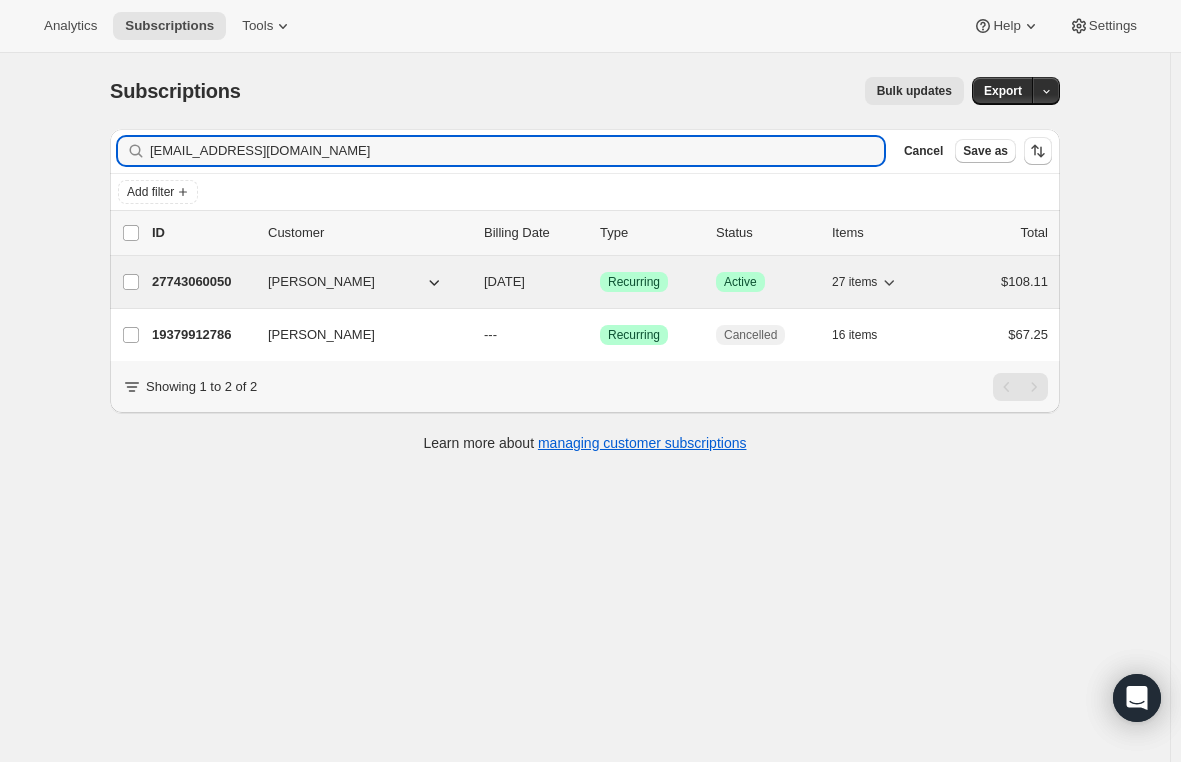 click on "27743060050" at bounding box center (202, 282) 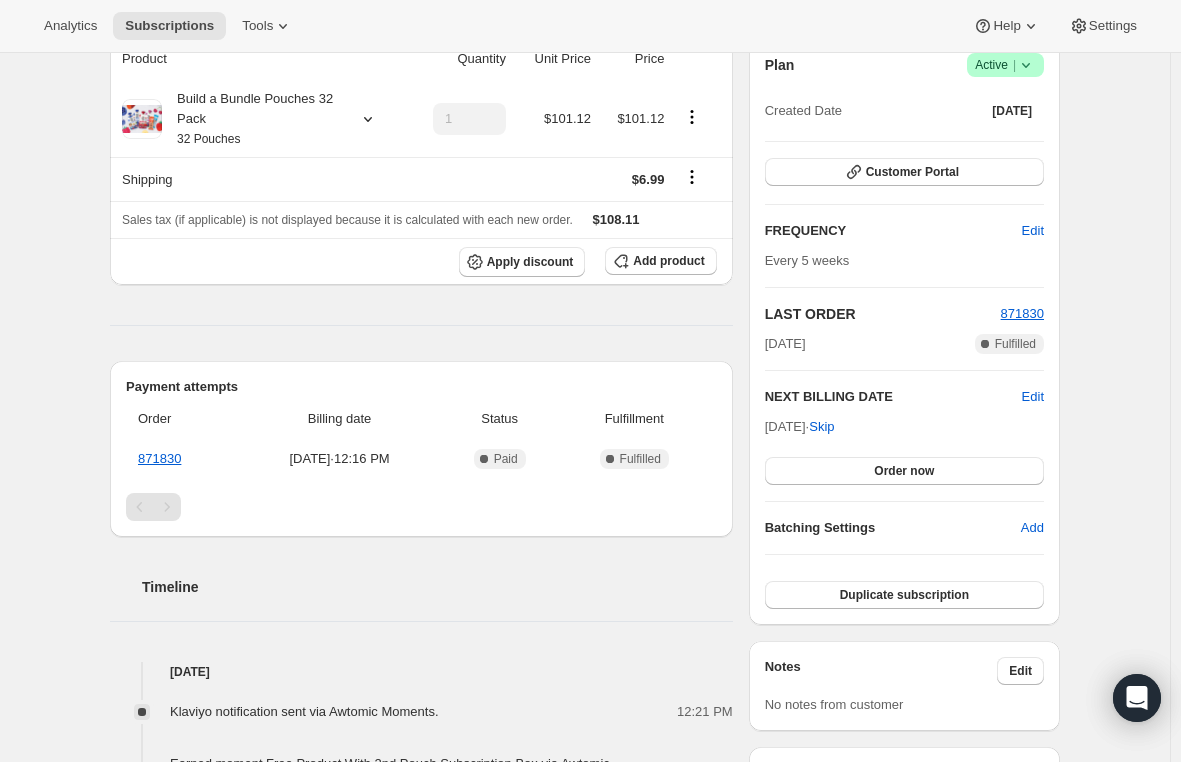 scroll, scrollTop: 100, scrollLeft: 0, axis: vertical 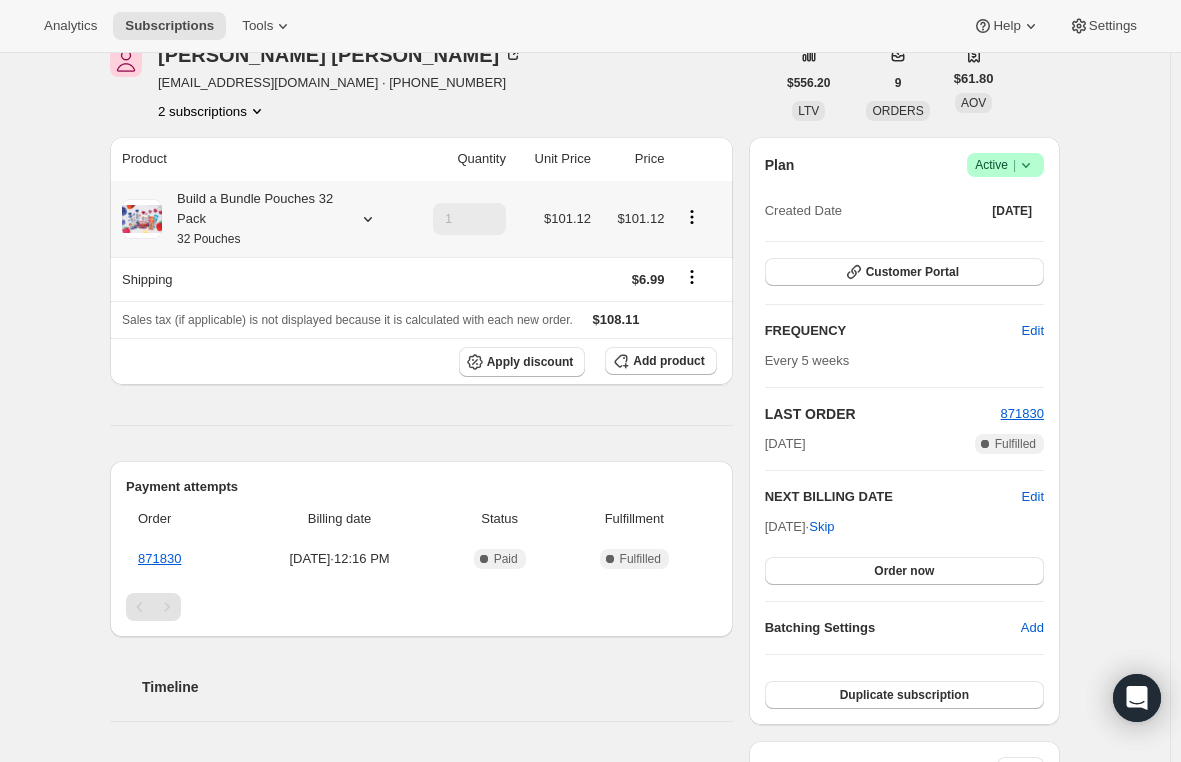 click on "Build a Bundle Pouches 32 Pack 32 Pouches" at bounding box center [252, 219] 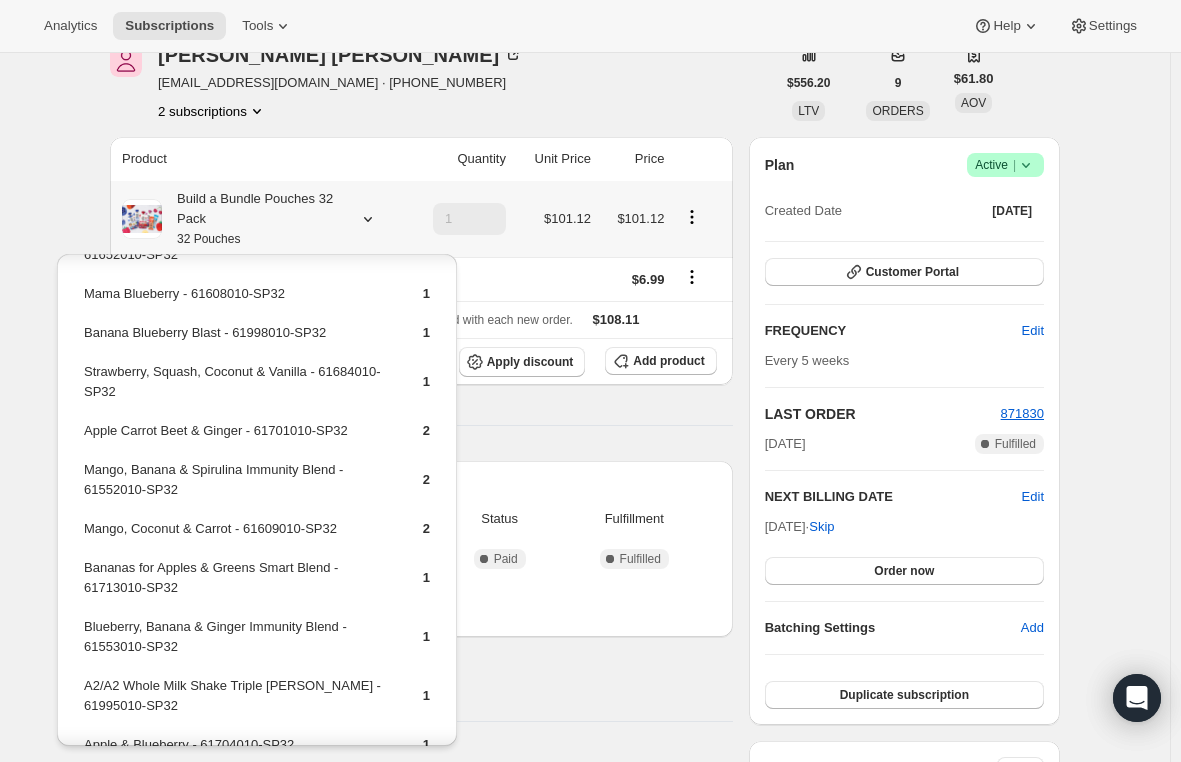 scroll, scrollTop: 0, scrollLeft: 0, axis: both 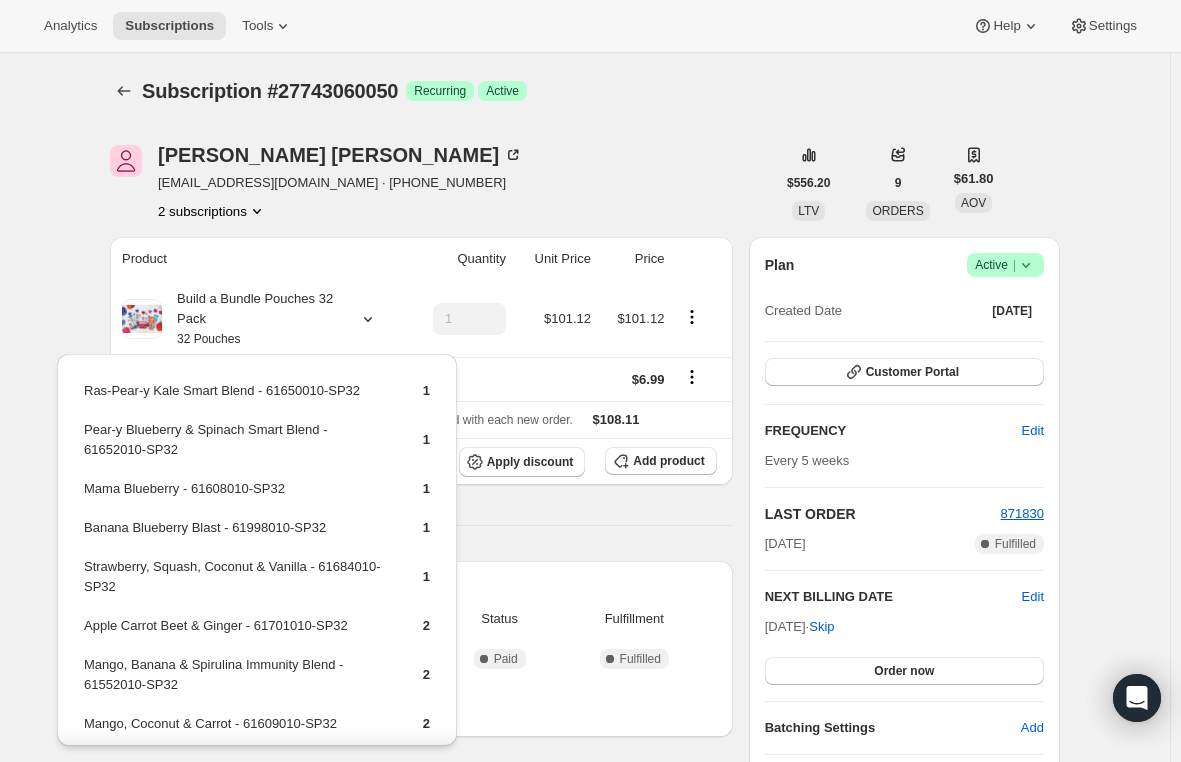 click on "Product Quantity Unit Price Price Build a Bundle Pouches 32 Pack 32 Pouches 1 $101.12 $101.12 Shipping $6.99 Sales tax (if applicable) is not displayed because it is calculated with each new order.   $108.11 Apply discount Add product Payment attempts Order Billing date Status Fulfillment 871830 Jul 13, 2025  ·  12:16 PM  Complete Paid  Complete Fulfilled Timeline Jul 13, 2025 Klaviyo notification sent via Awtomic Moments. 12:21 PM Earned moment Free Product With 2nd Pouch Subscription Box  via Awtomic Moments. 12:21 PM Emily Sasso  created the subscription order.  View order 12:16 PM" at bounding box center (421, 641) 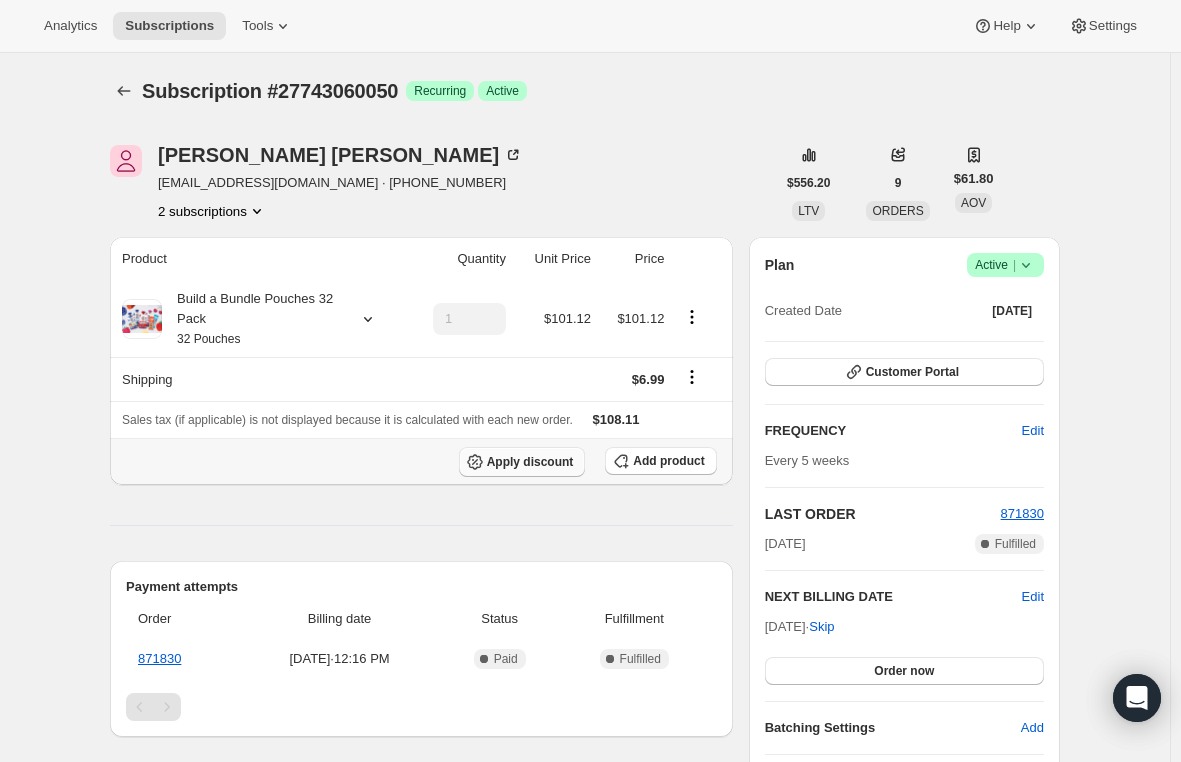 click on "Apply discount" at bounding box center [530, 462] 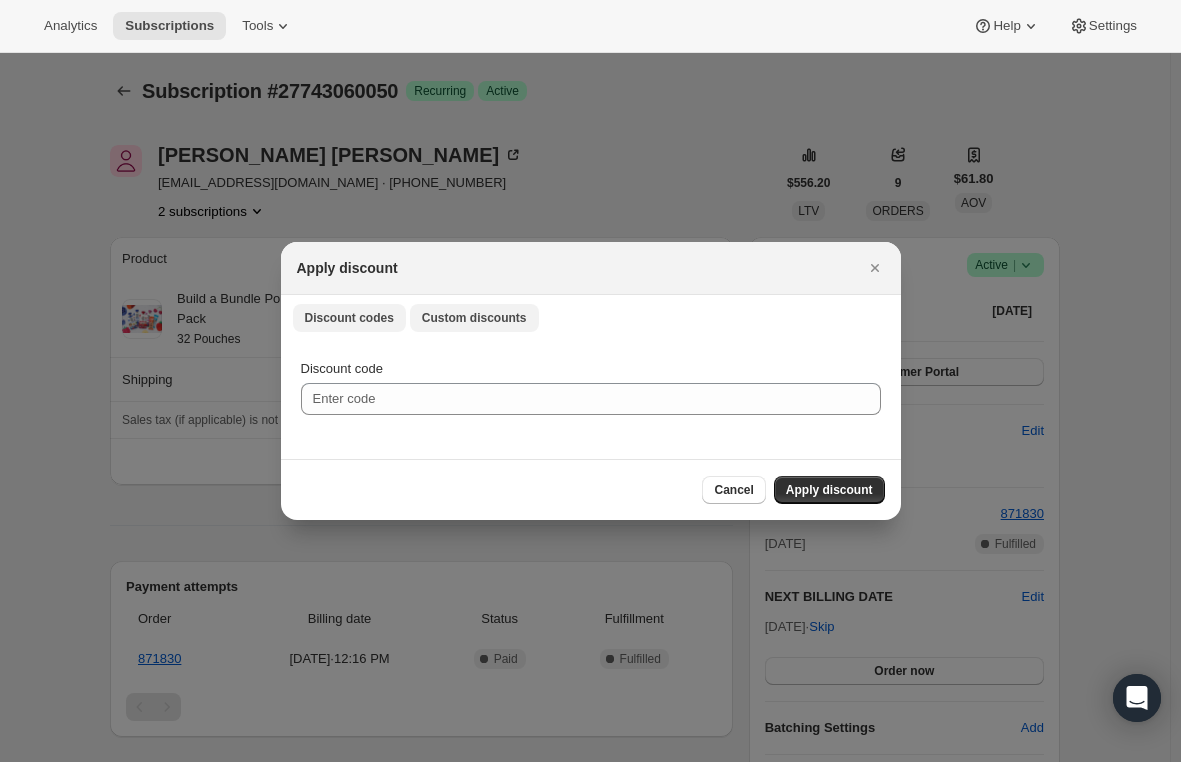 click on "Custom discounts" at bounding box center [474, 318] 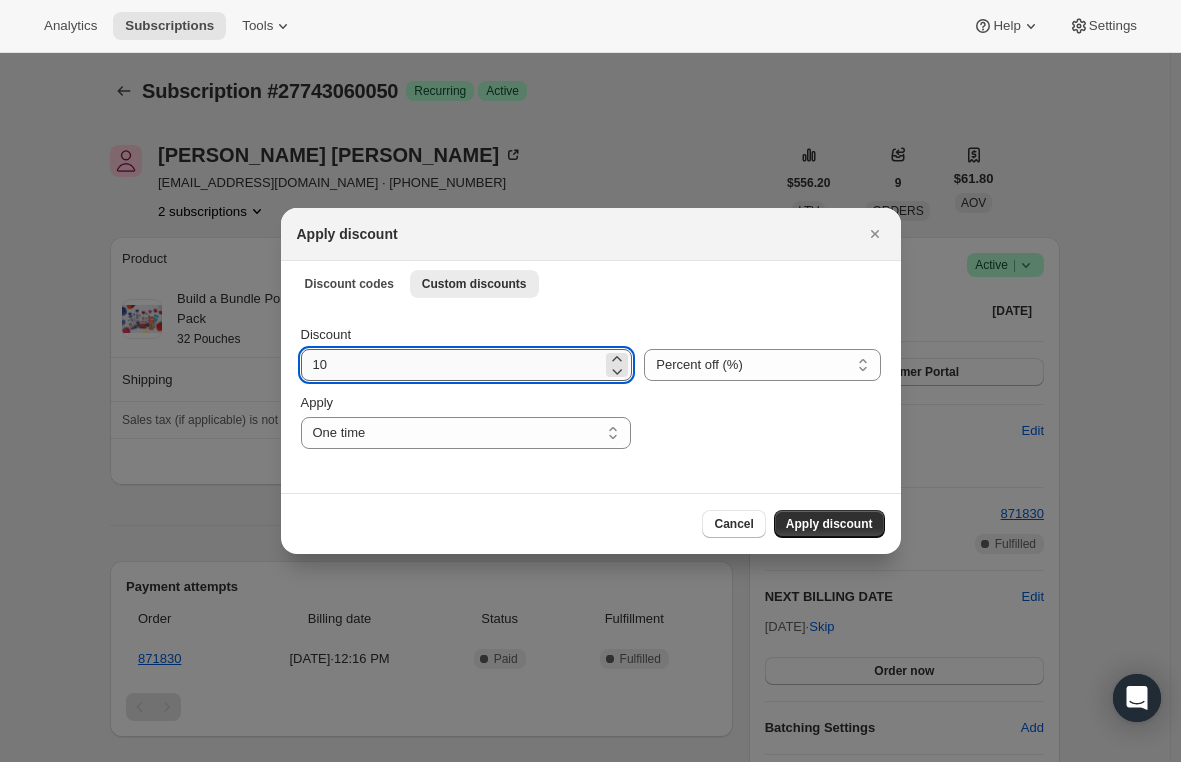 click on "10" at bounding box center (452, 365) 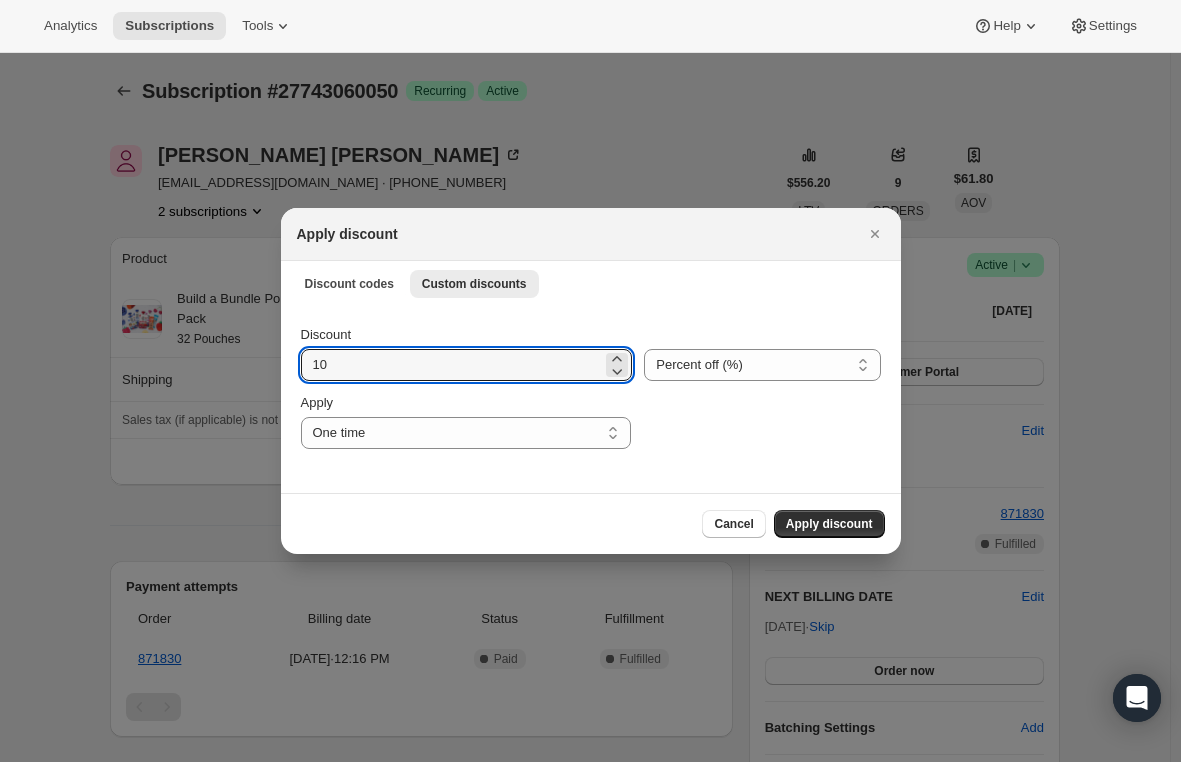 type on "1" 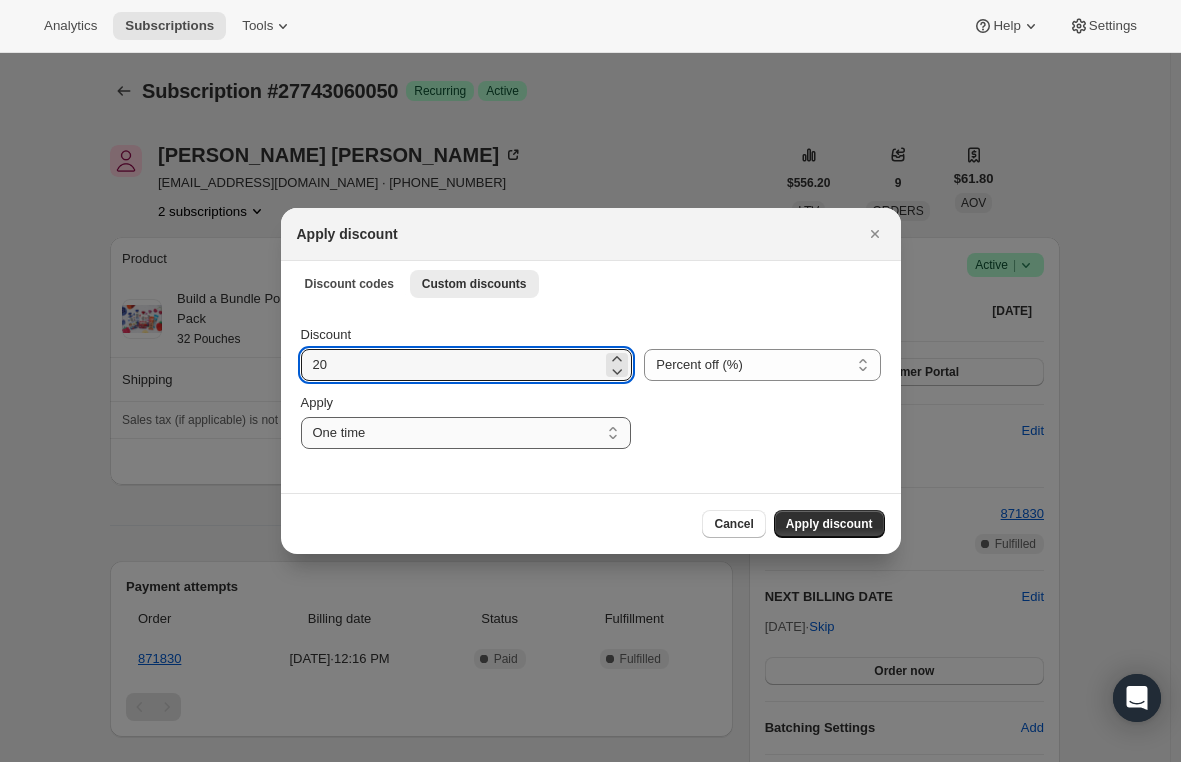 type on "20" 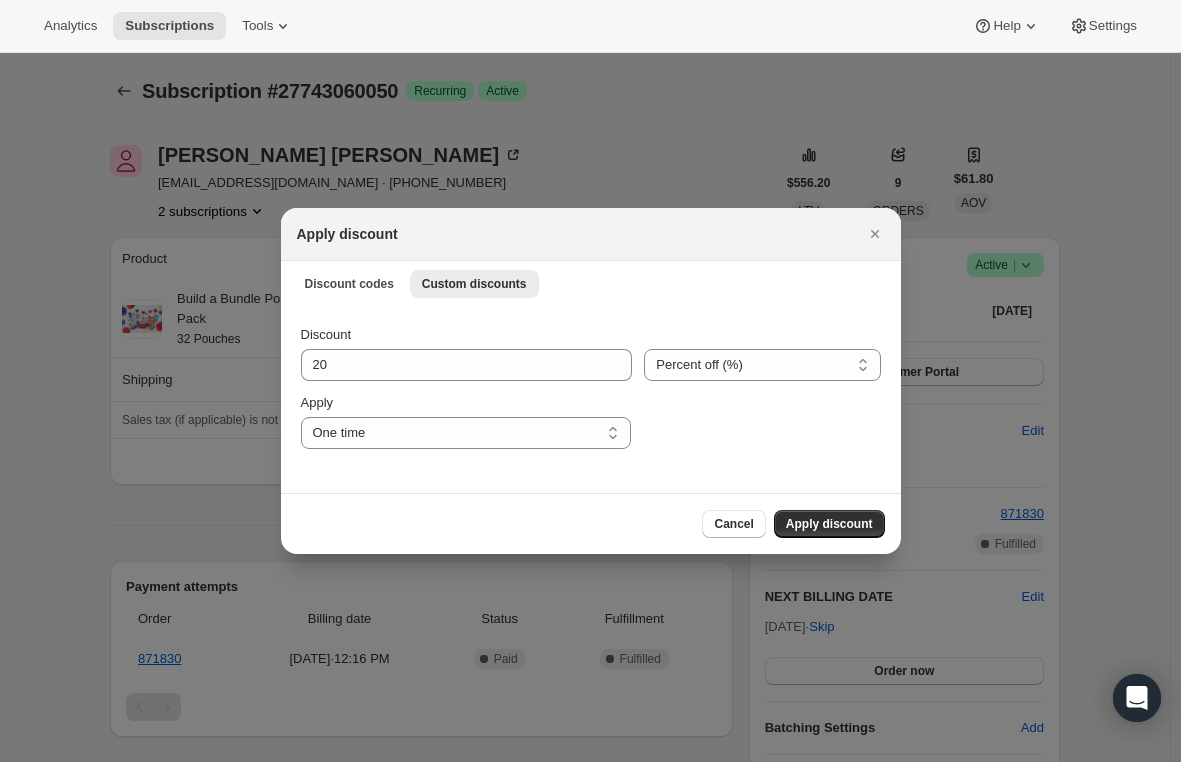 select on "specific" 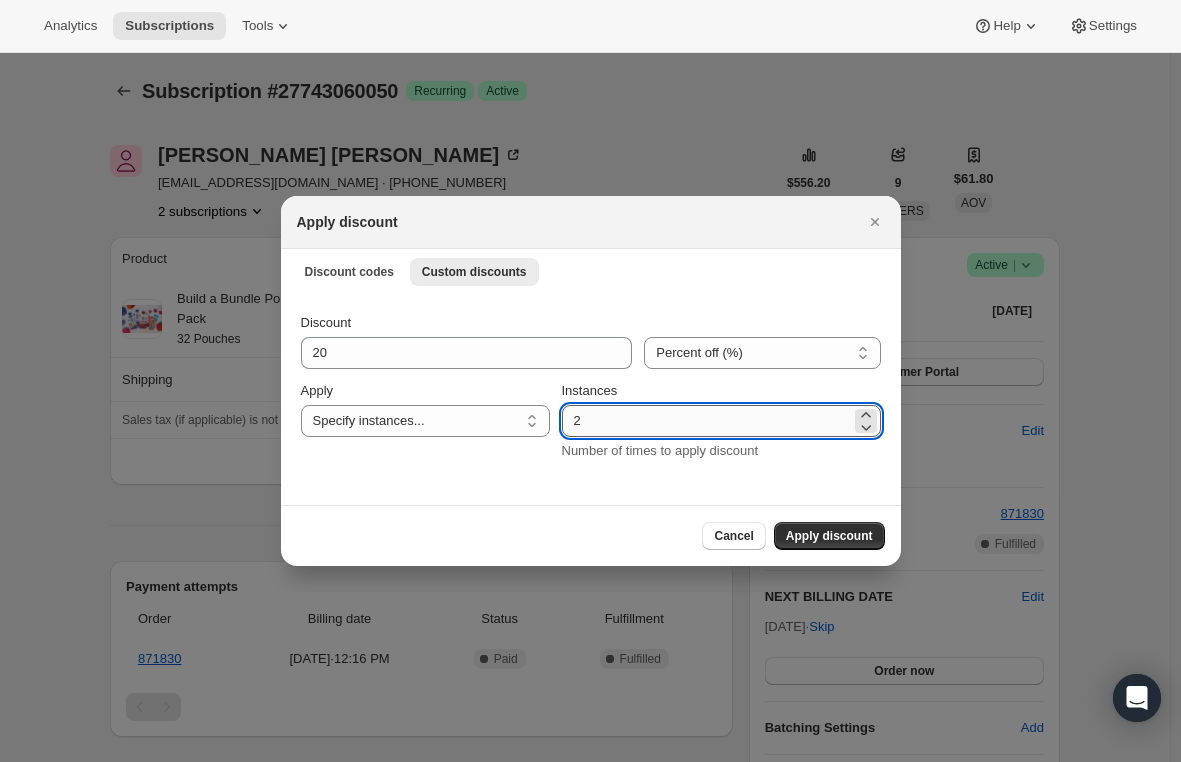 click on "2" at bounding box center [706, 421] 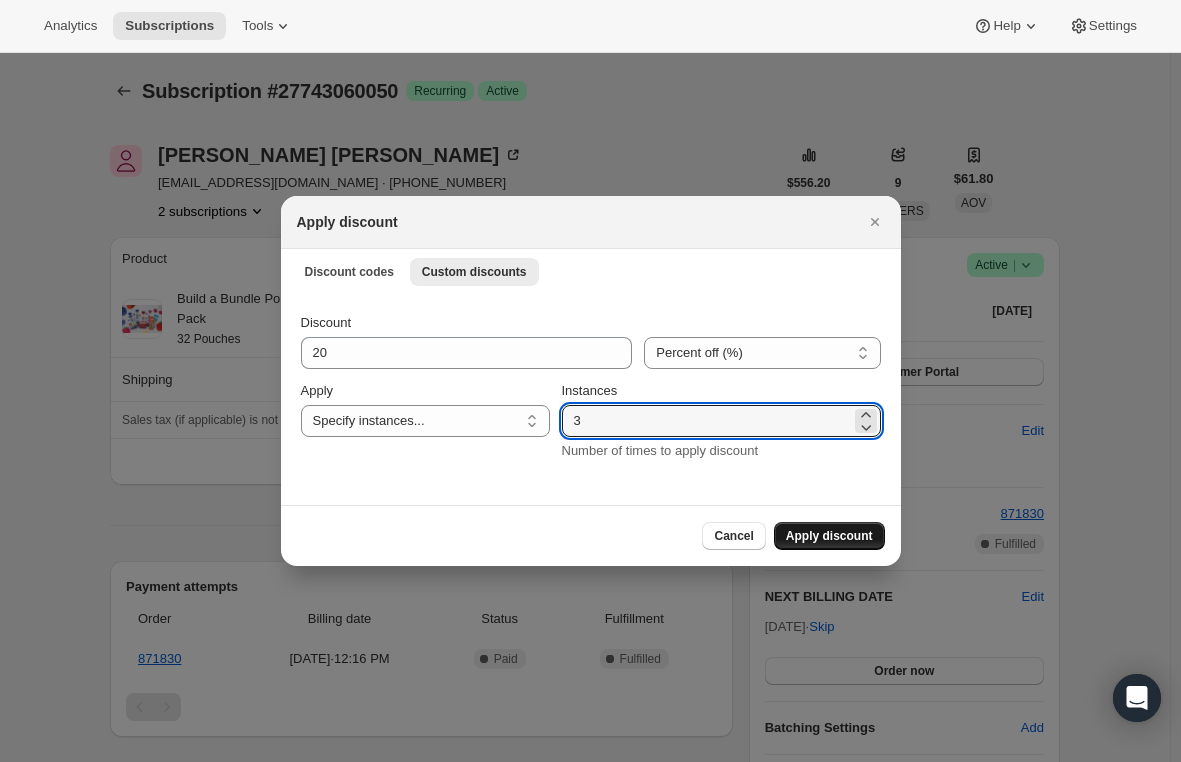 type on "3" 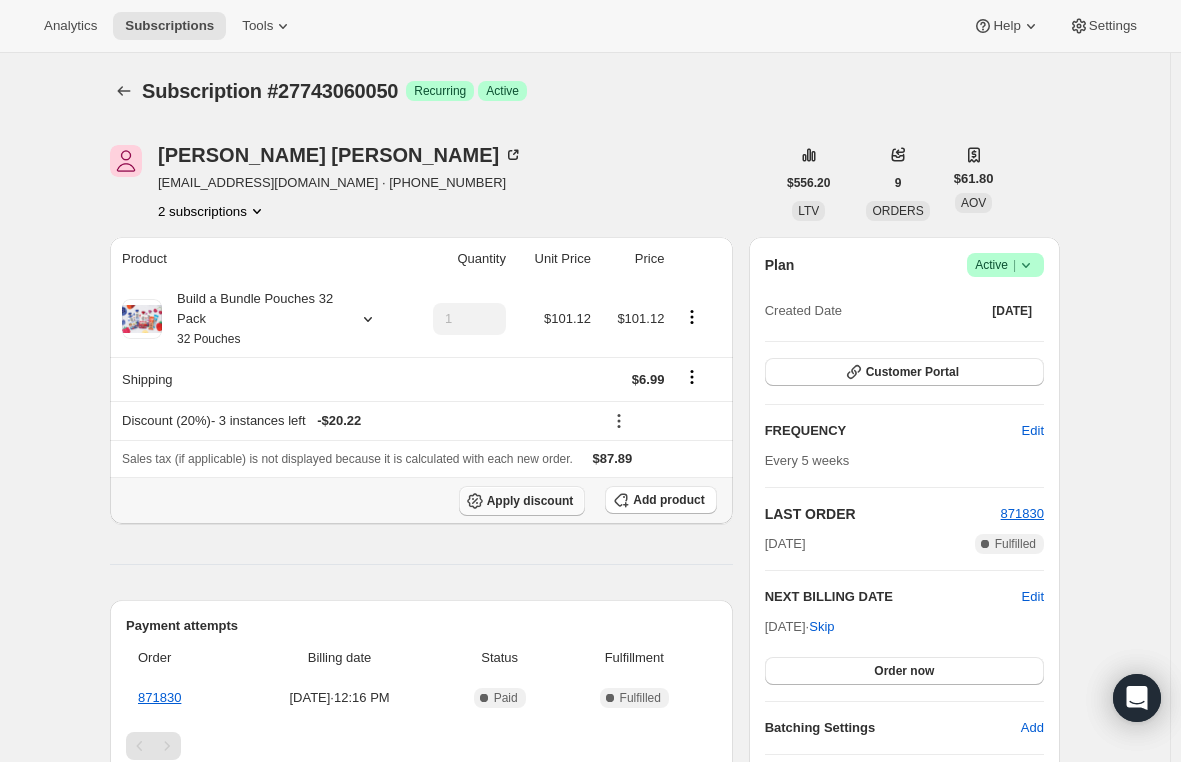 click on "Apply discount" at bounding box center (530, 501) 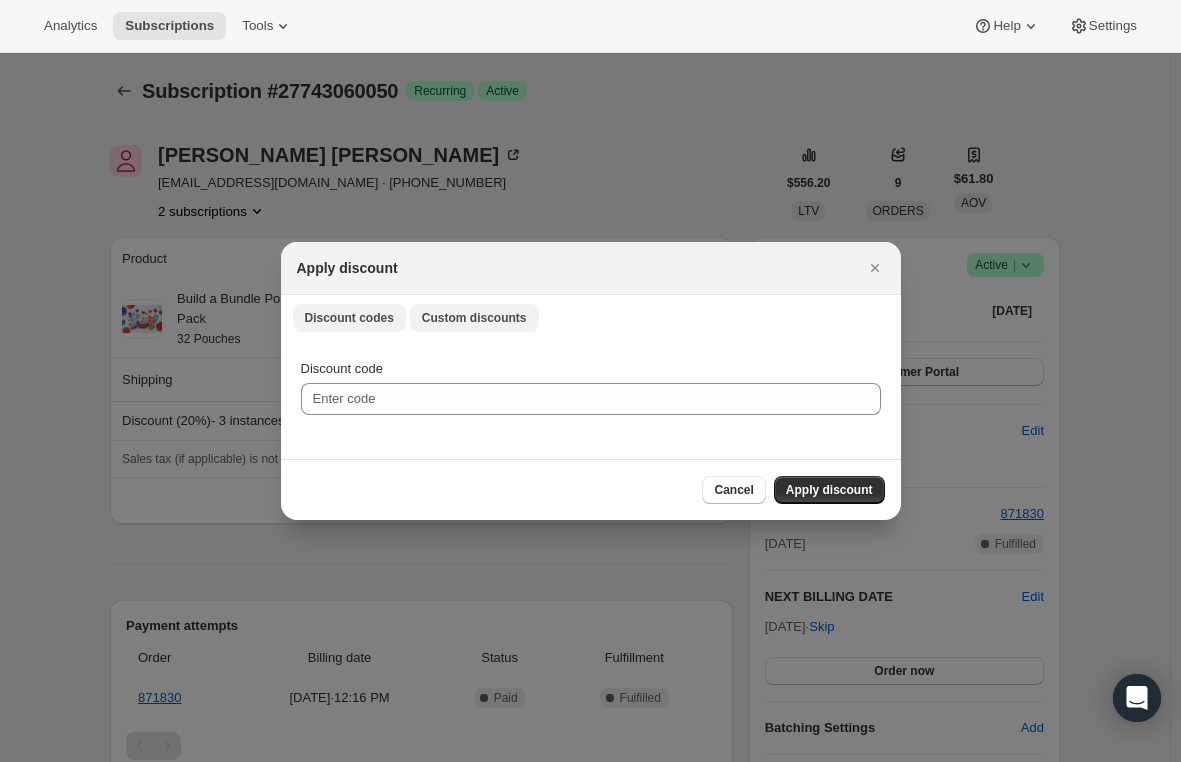 click on "Custom discounts" at bounding box center [474, 318] 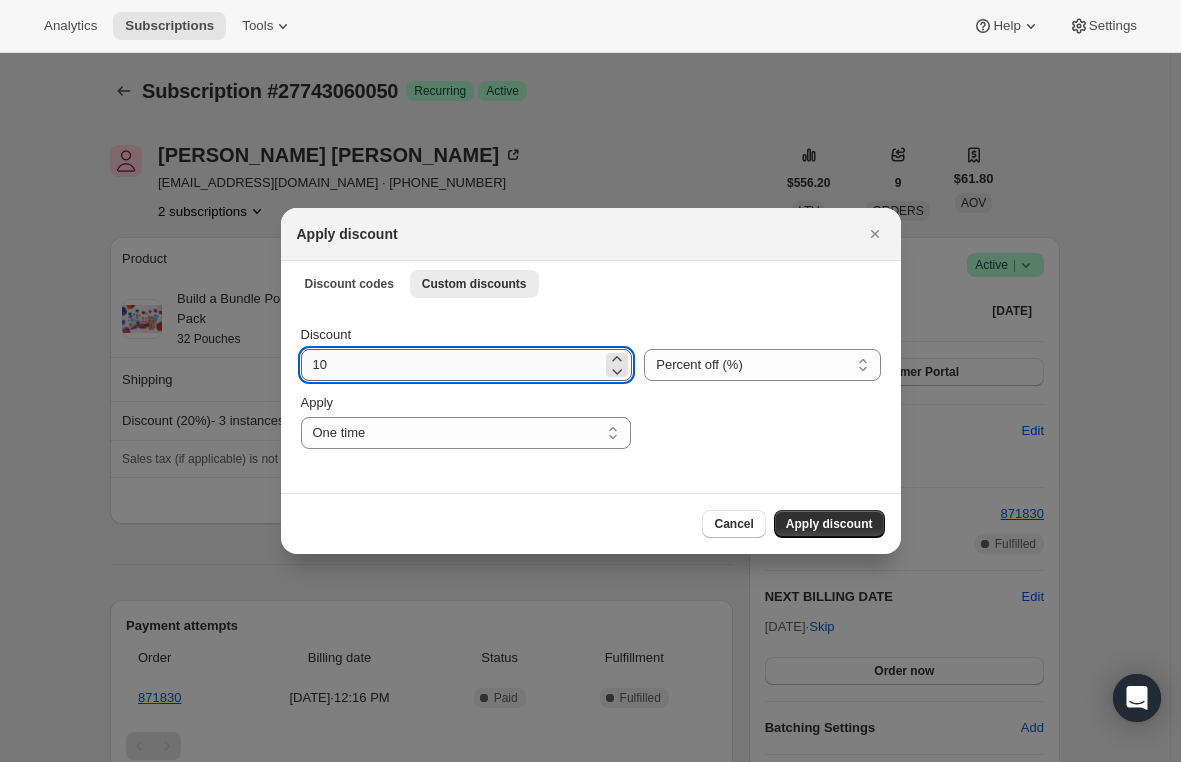 click on "10" at bounding box center (452, 365) 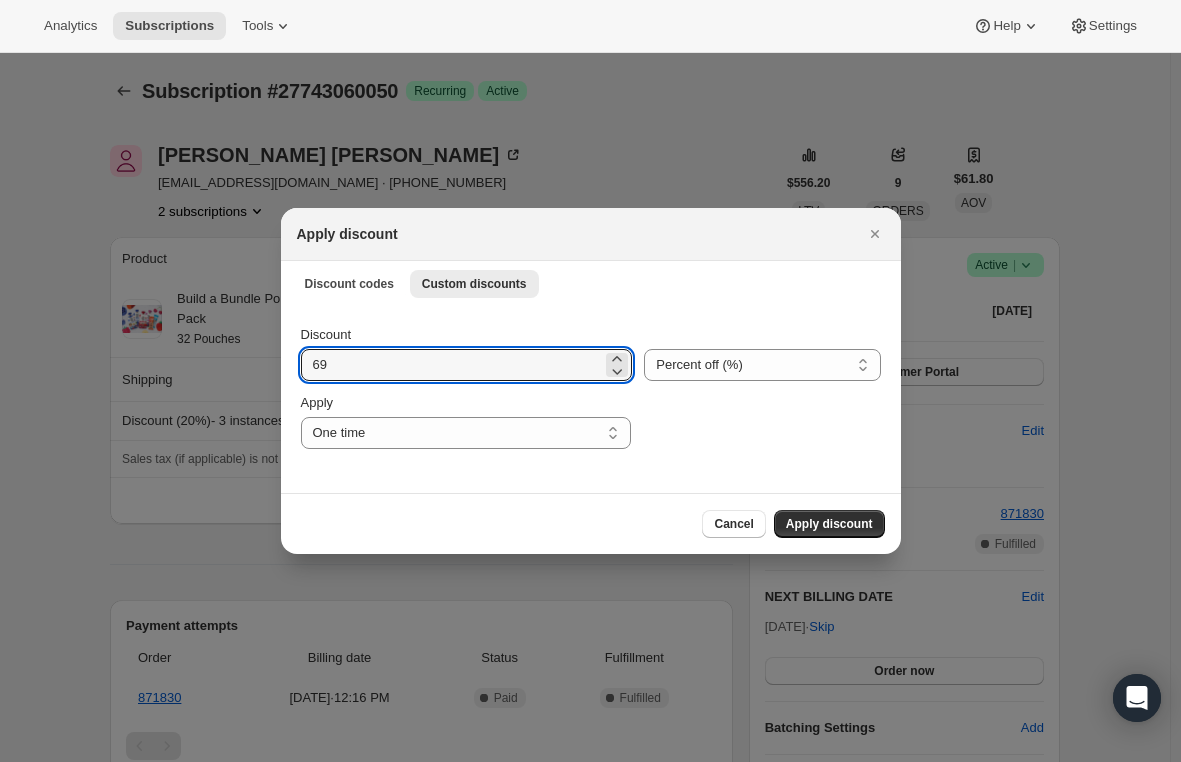 type on "6" 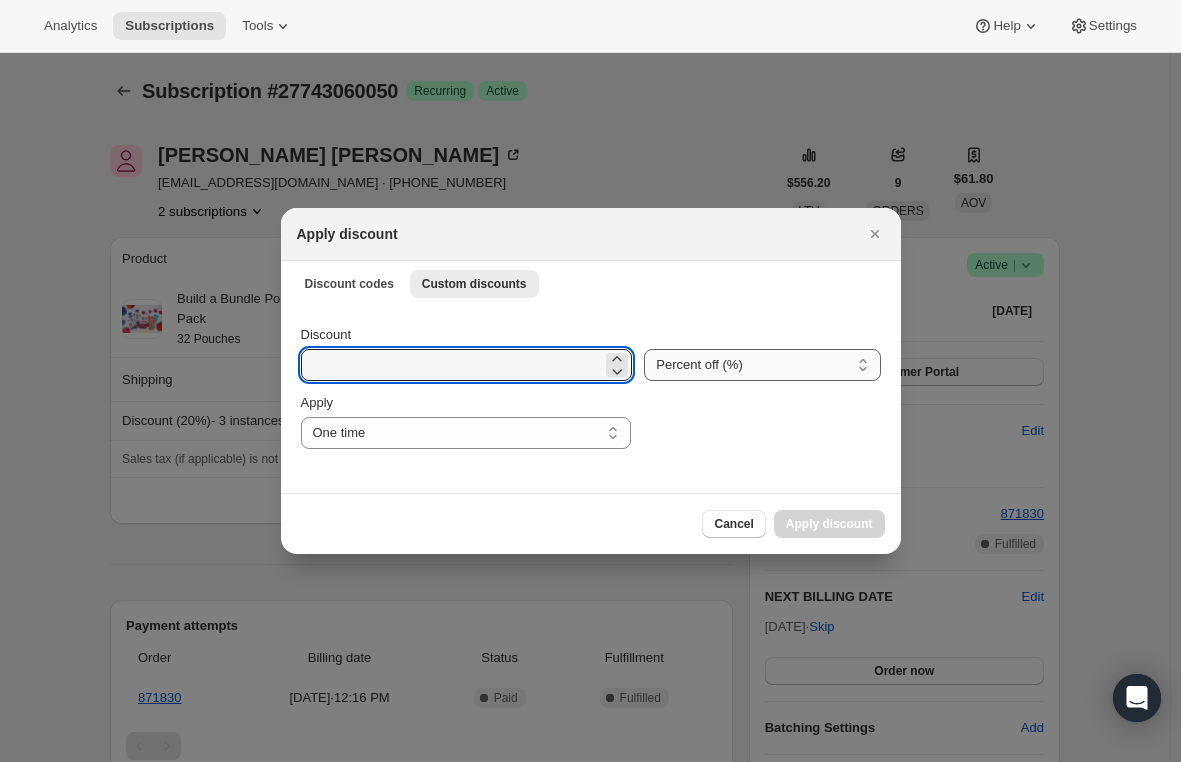 click on "Percent off (%) Amount off ($)" at bounding box center [762, 365] 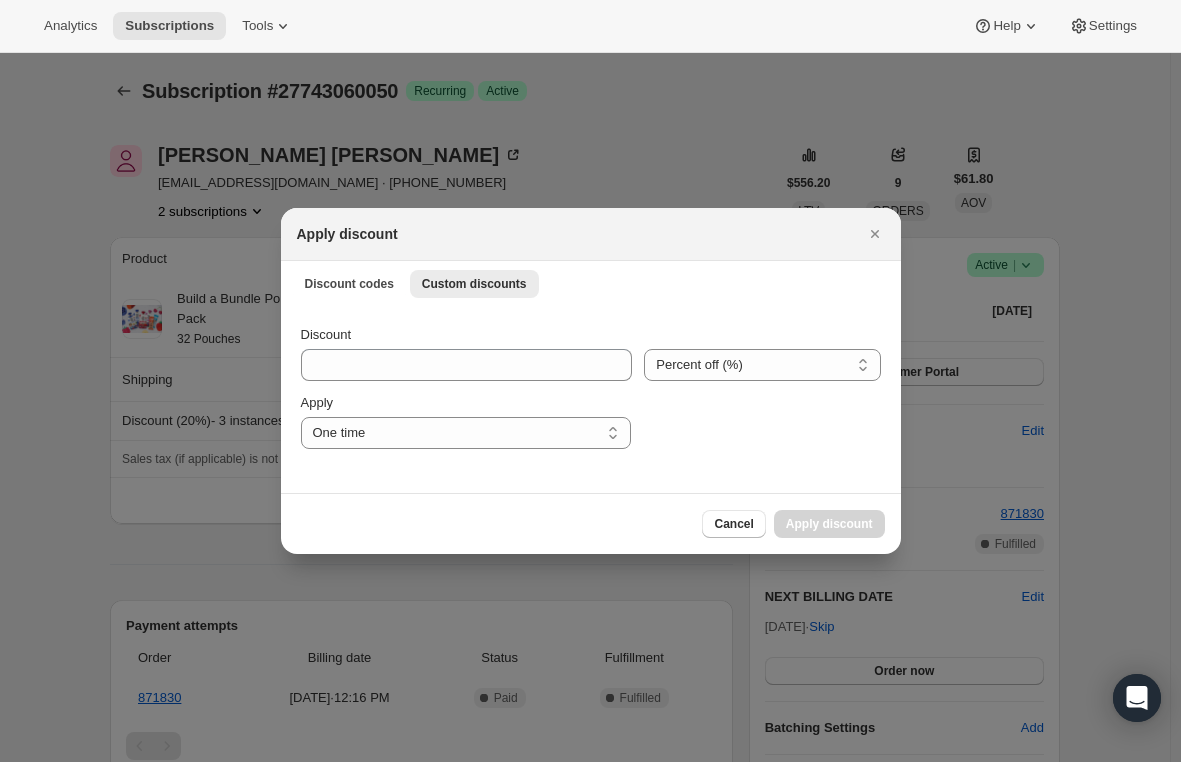 click on "Percent off (%) Amount off ($)" at bounding box center (762, 365) 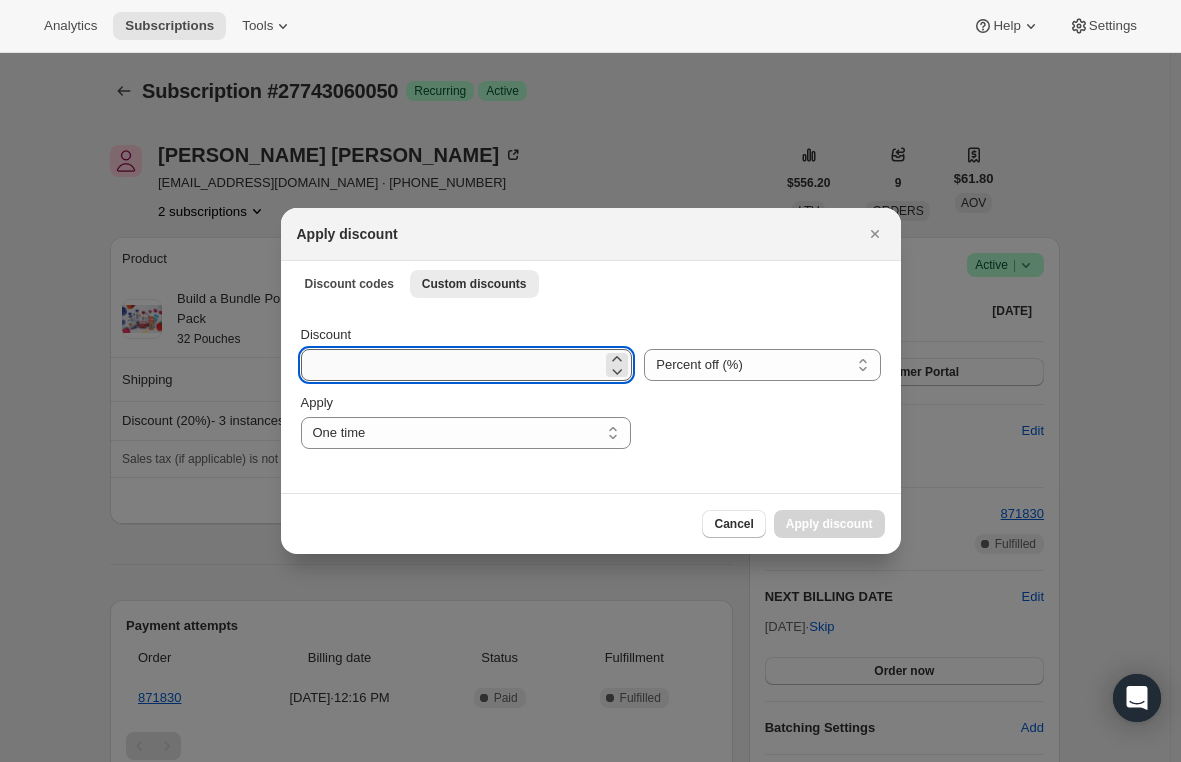 click on "Discount" at bounding box center (452, 365) 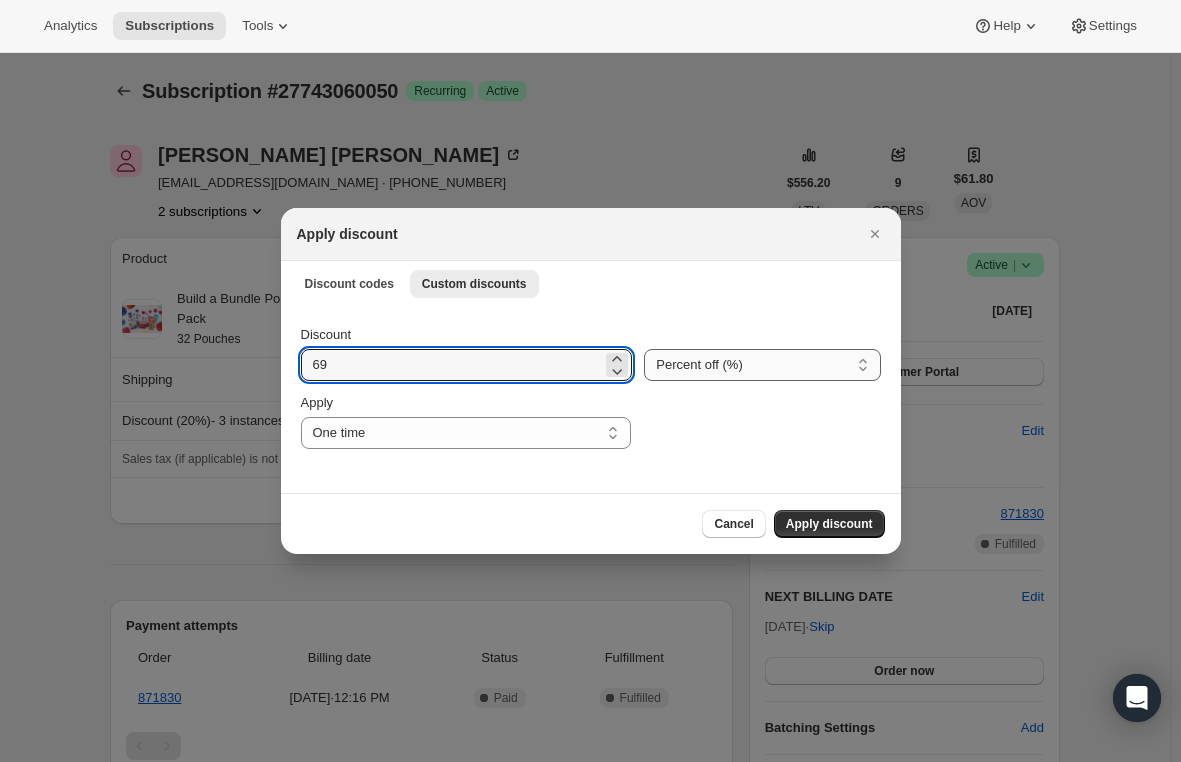 type on "69" 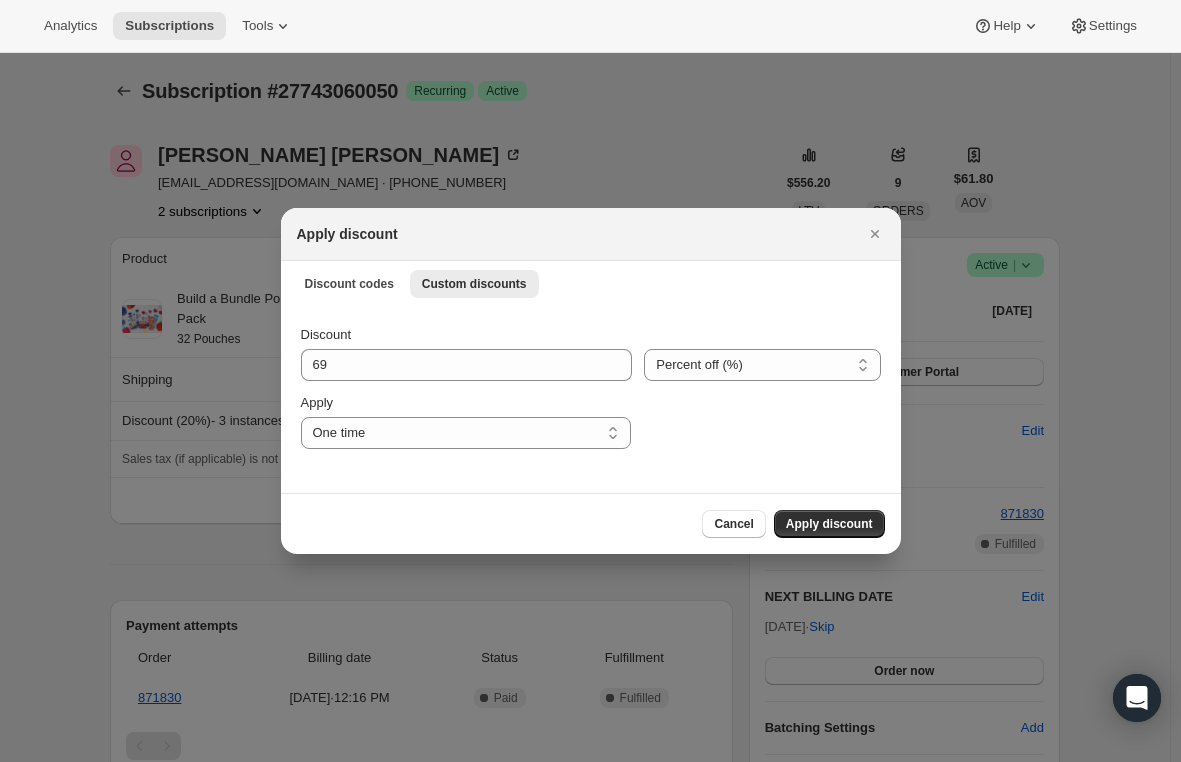 select on "fixed" 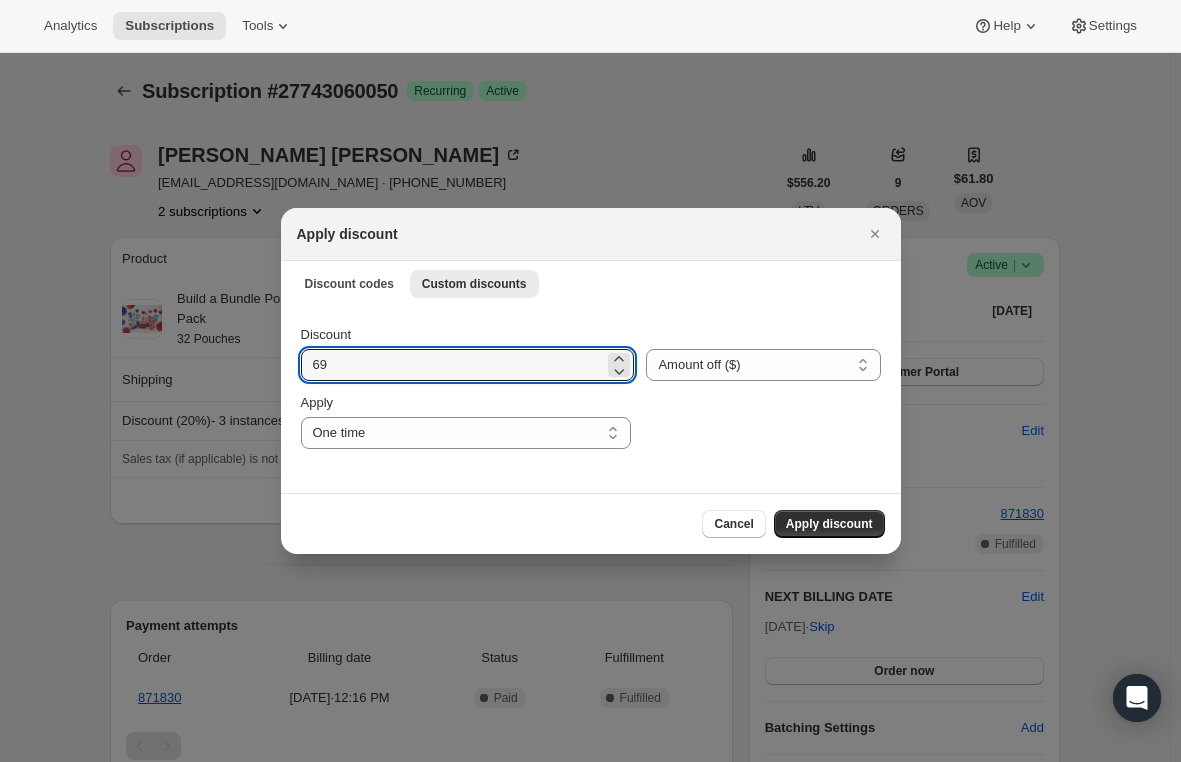 drag, startPoint x: 341, startPoint y: 357, endPoint x: 287, endPoint y: 360, distance: 54.08327 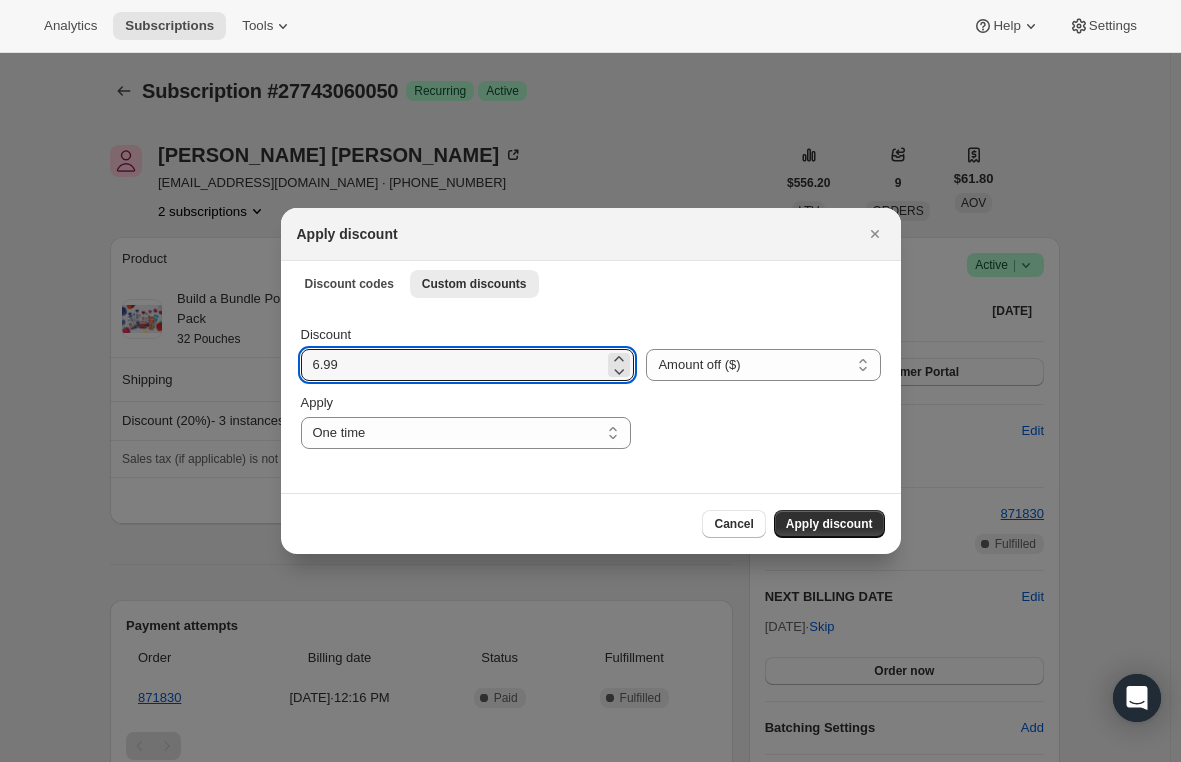 type on "6.99" 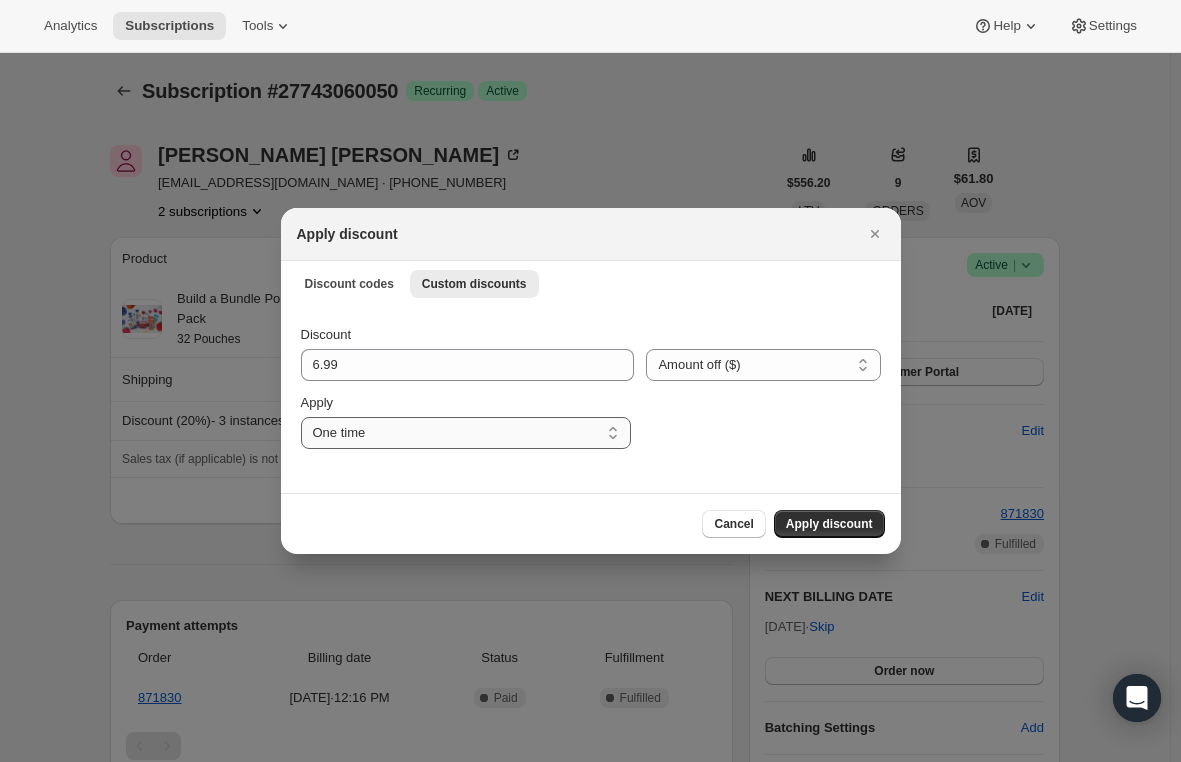 click on "One time Specify instances... Indefinitely" at bounding box center [466, 433] 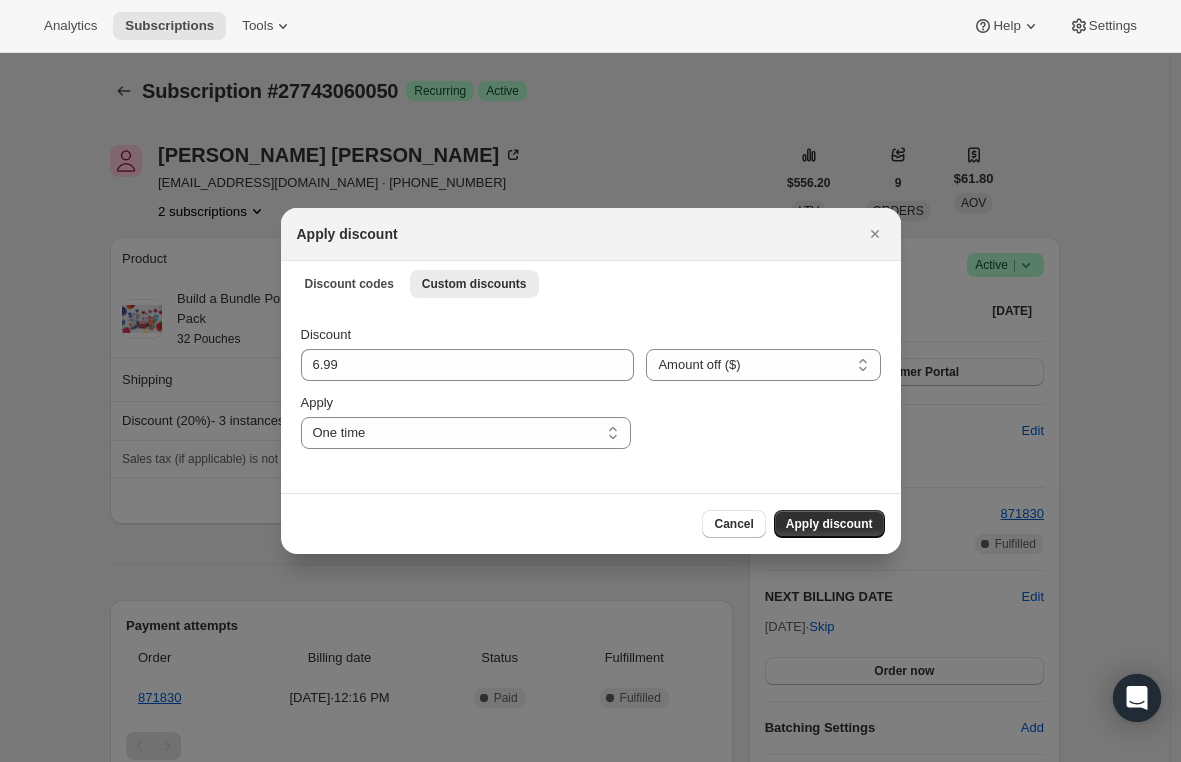 select on "specific" 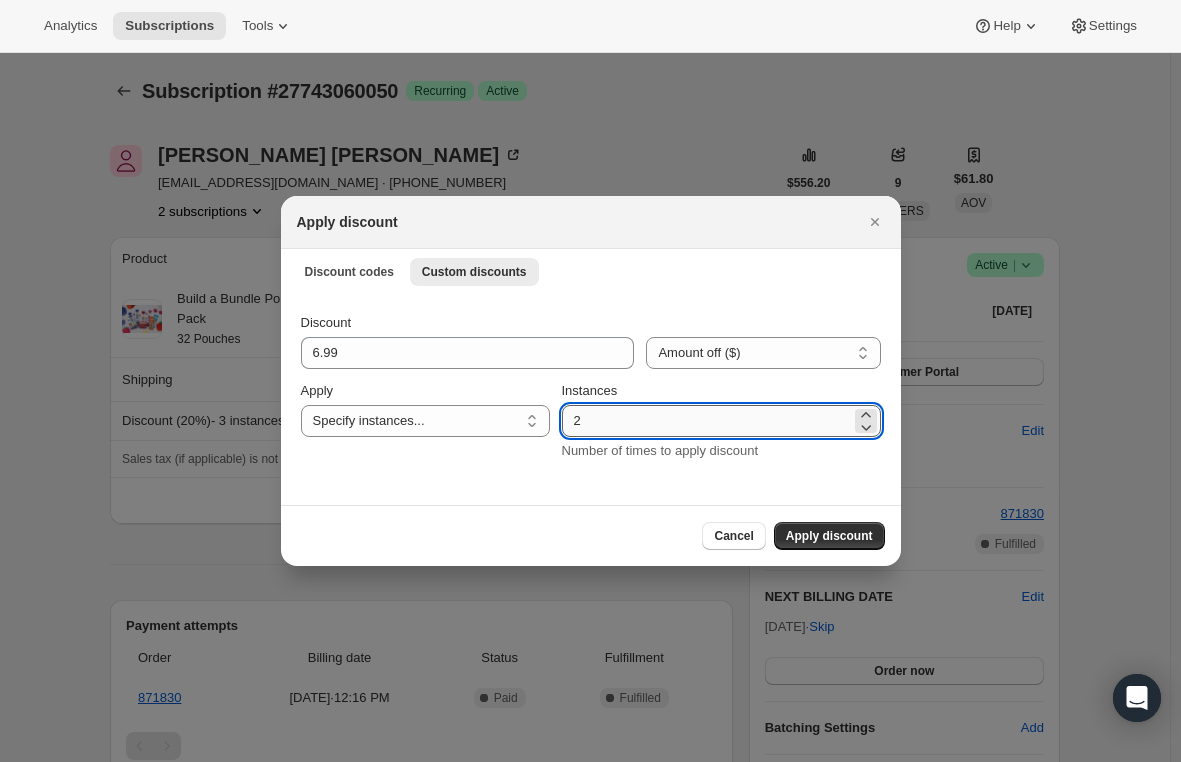 click on "2" at bounding box center [706, 421] 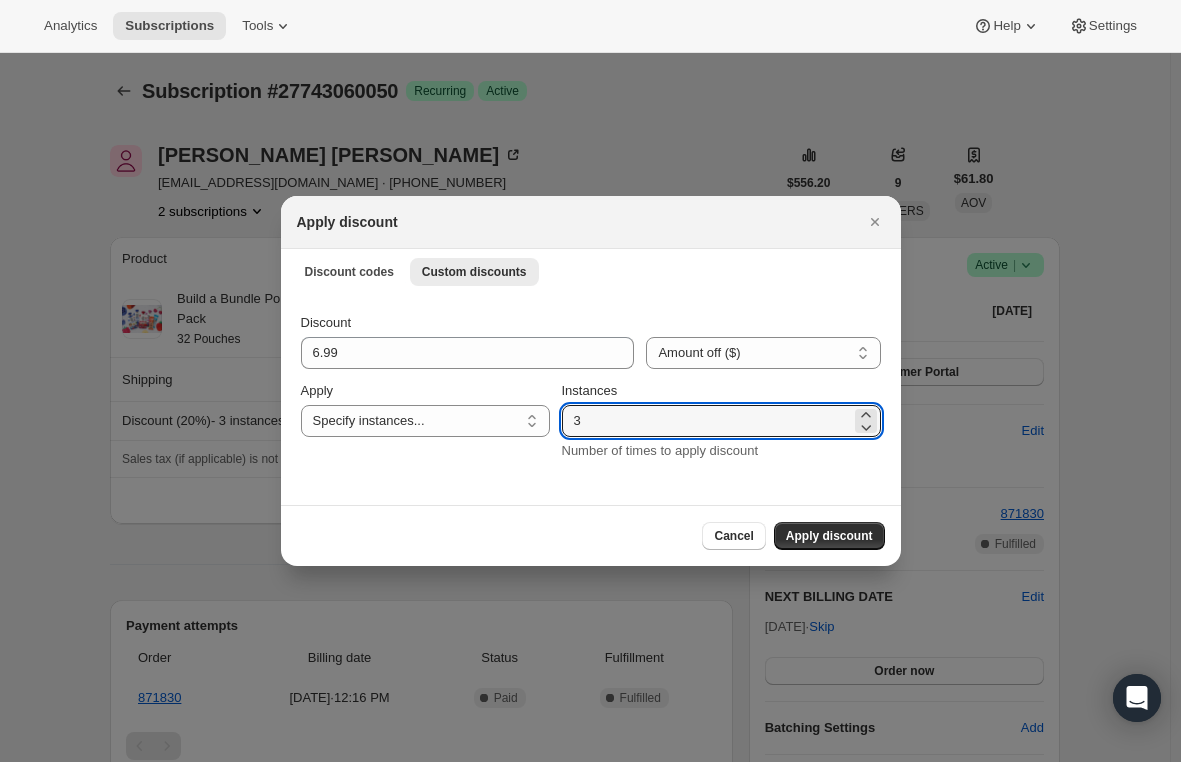 type on "3" 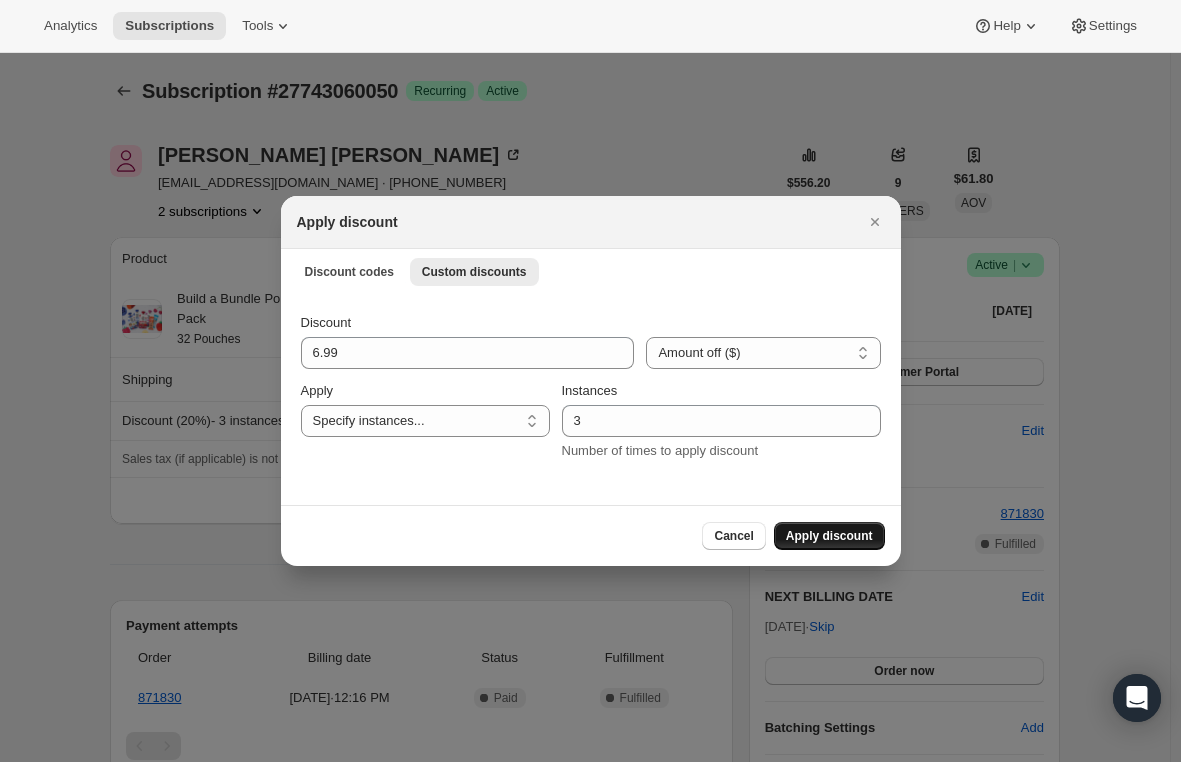 click on "Apply discount" at bounding box center [829, 536] 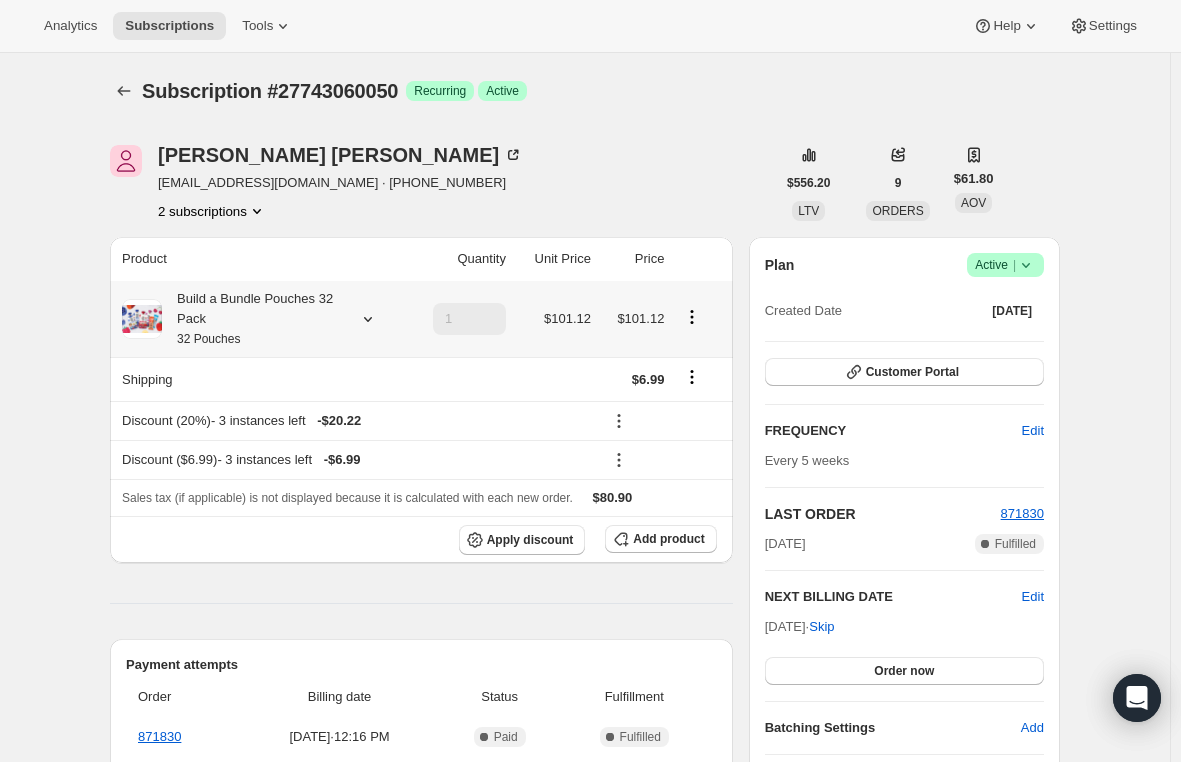 click on "Build a Bundle Pouches 32 Pack 32 Pouches" at bounding box center [252, 319] 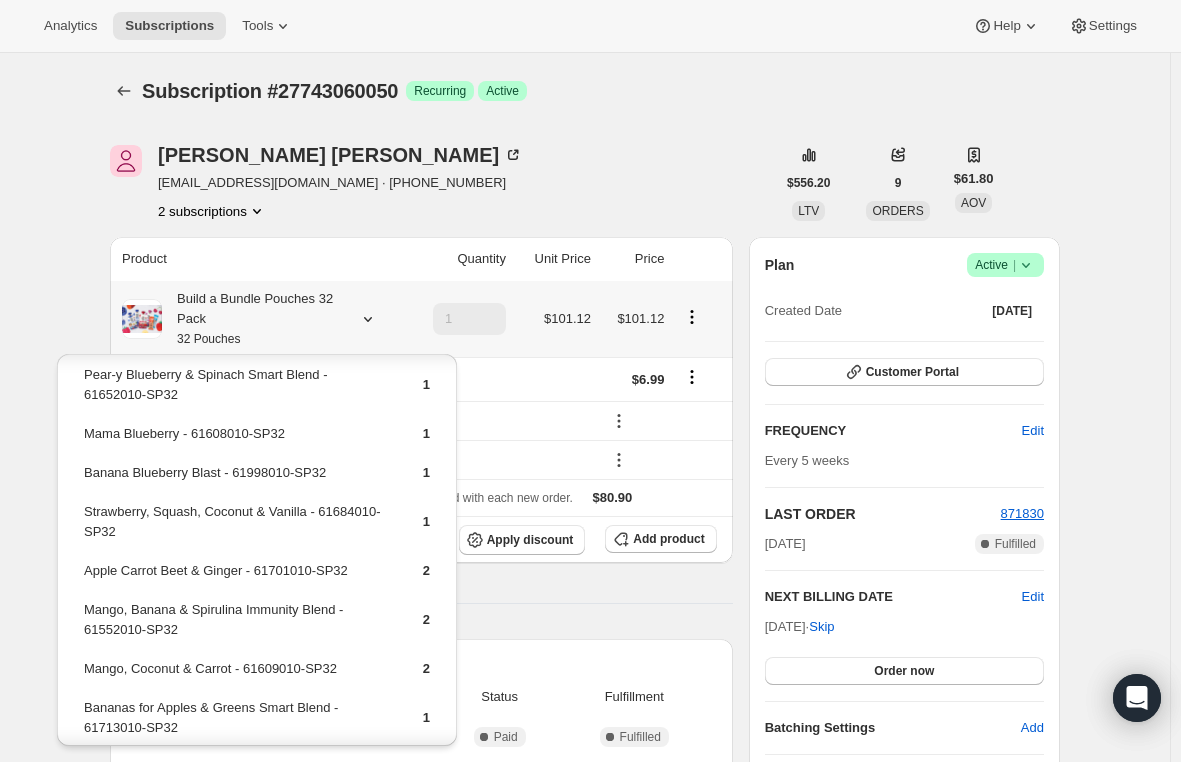 scroll, scrollTop: 100, scrollLeft: 0, axis: vertical 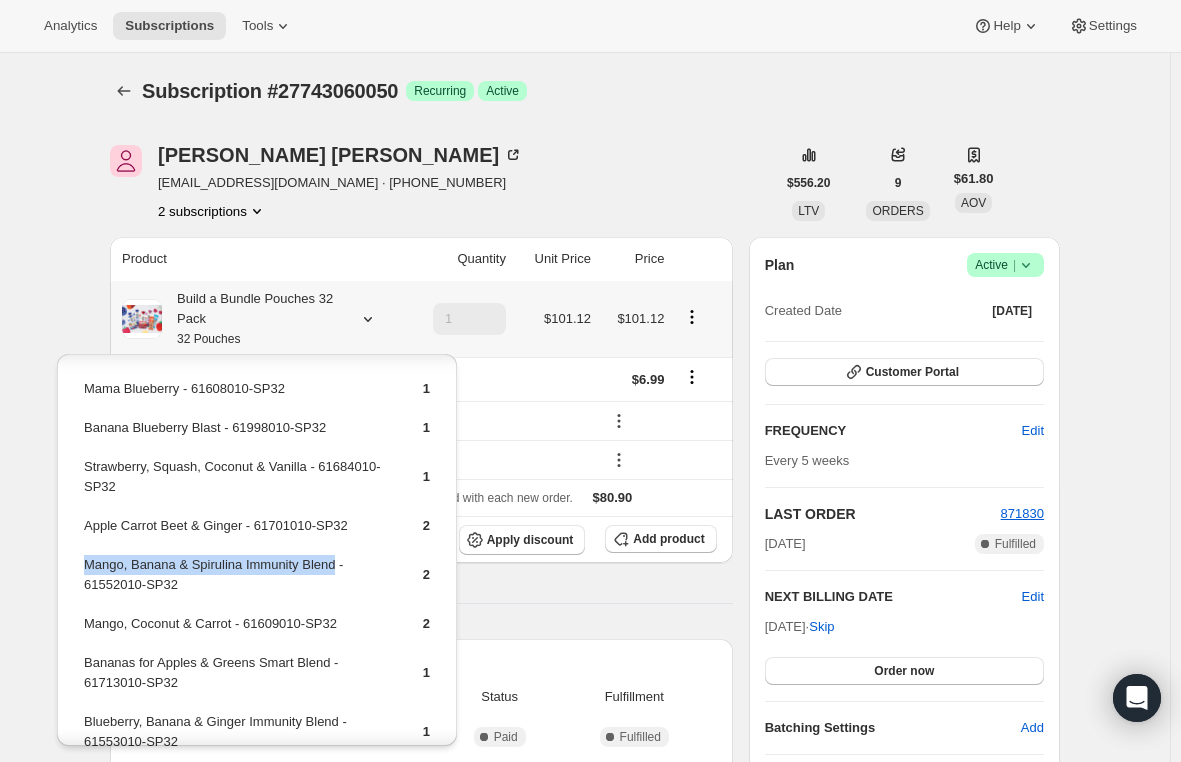 drag, startPoint x: 335, startPoint y: 562, endPoint x: 87, endPoint y: 559, distance: 248.01814 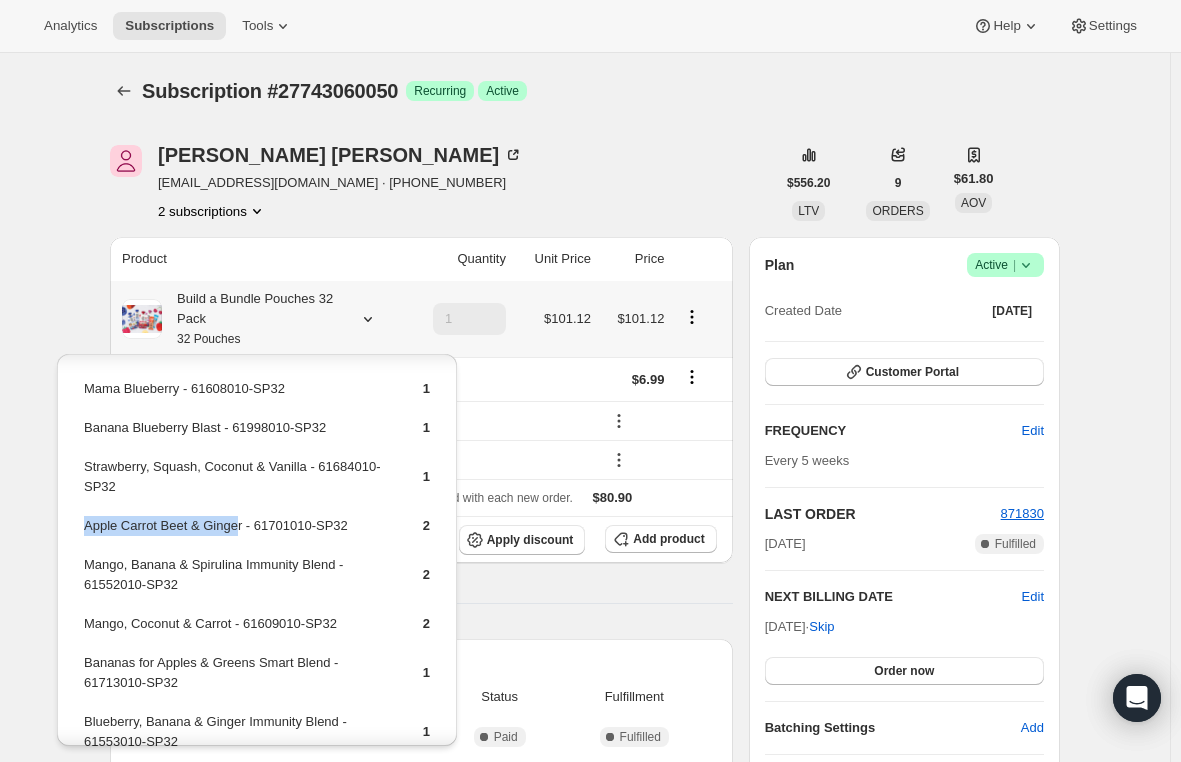 drag, startPoint x: 234, startPoint y: 526, endPoint x: 88, endPoint y: 530, distance: 146.05478 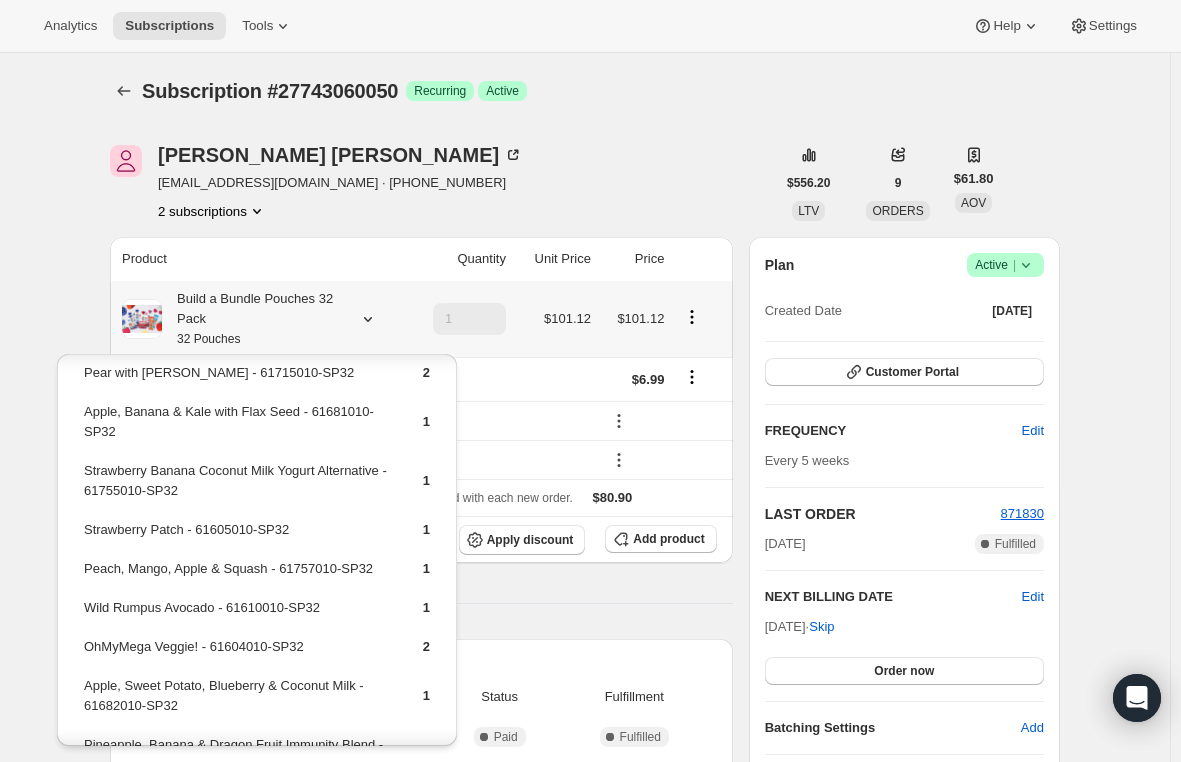 scroll, scrollTop: 1000, scrollLeft: 0, axis: vertical 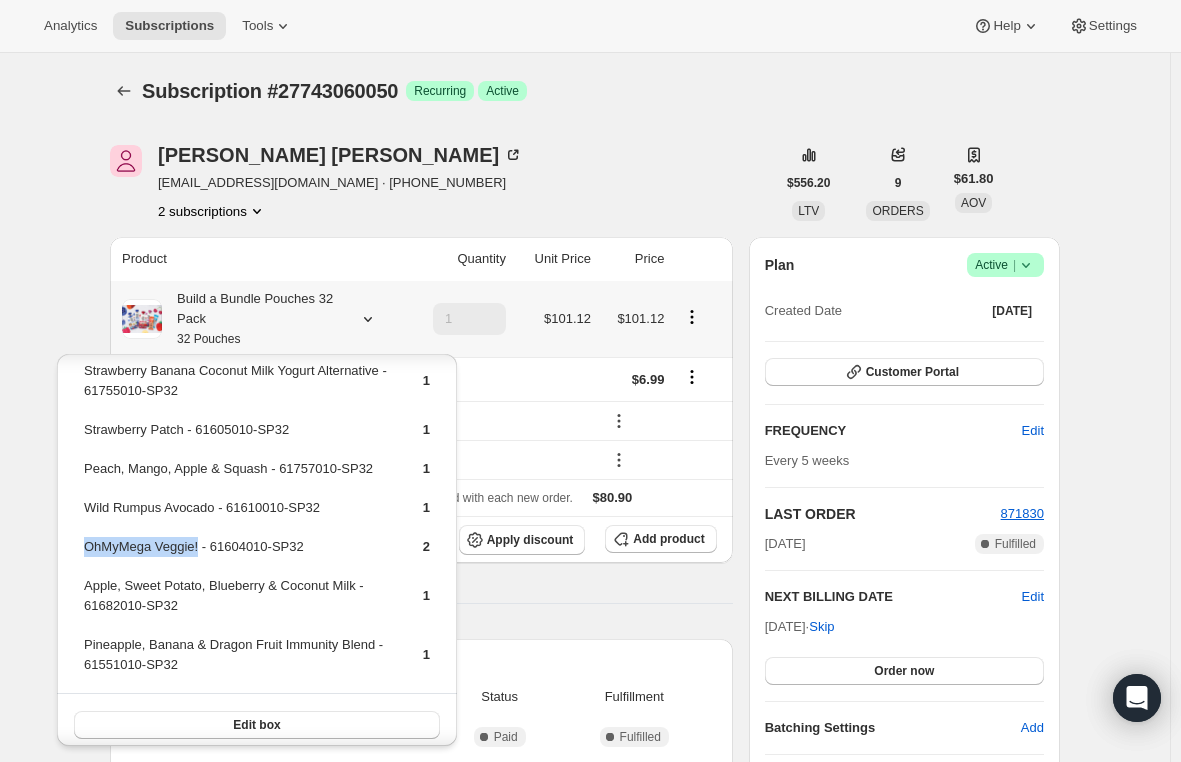 drag, startPoint x: 200, startPoint y: 545, endPoint x: 83, endPoint y: 547, distance: 117.01709 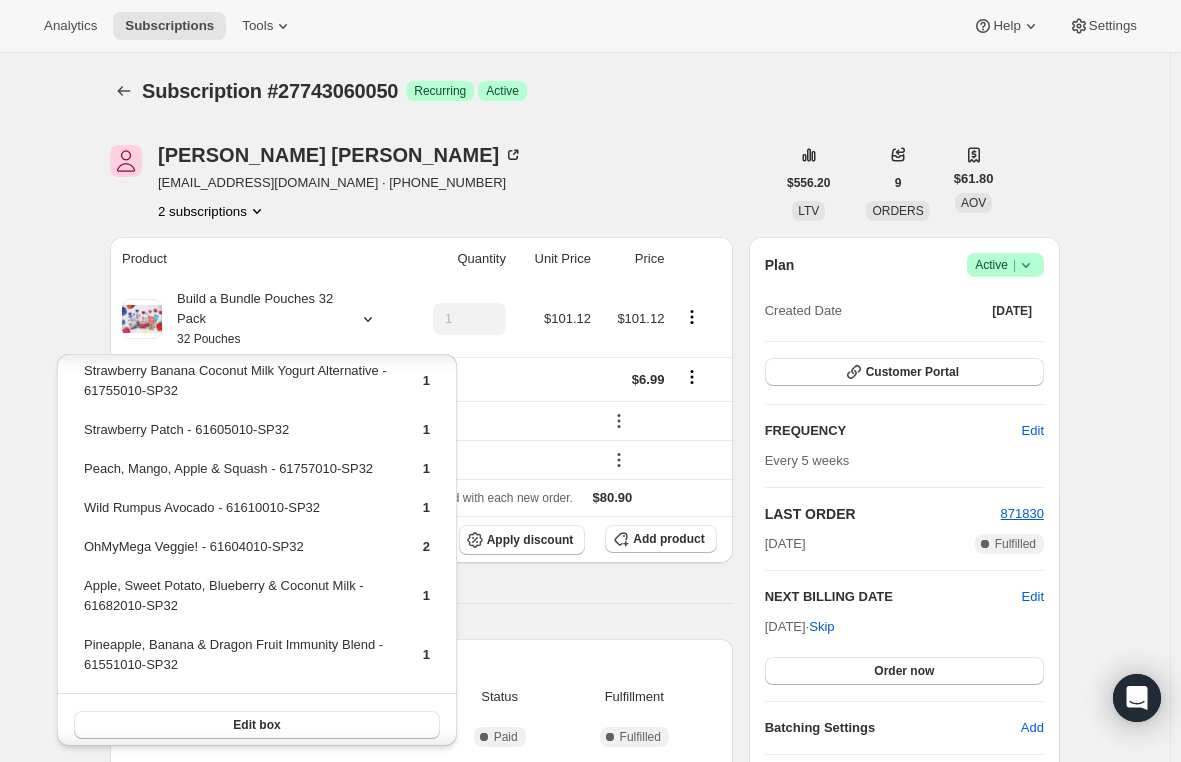 click on "Subscription #27743060050. This page is ready Subscription #27743060050 Success Recurring Success Active Emily   Sasso eesasso@gmail.com · +19735571035 2 subscriptions $556.20 LTV 9 ORDERS $61.80 AOV Product Quantity Unit Price Price Build a Bundle Pouches 32 Pack 32 Pouches 1 $101.12 $101.12 Shipping $6.99 Discount (20%)  - 3 instances left   - $20.22 Discount ($6.99)  - 3 instances left   - $6.99 Sales tax (if applicable) is not displayed because it is calculated with each new order.   $80.90 Apply discount Add product Payment attempts Order Billing date Status Fulfillment 871830 Jul 13, 2025  ·  12:16 PM  Complete Paid  Complete Fulfilled Timeline Jul 21, 2025 Valarie Blythe added $6.99 discount via Admin, which will apply to the next 3 orders.  02:25 PM Valarie Blythe added 20% discount via Admin, which will apply to the next 3 orders.  02:24 PM Jul 13, 2025 Klaviyo notification sent via Awtomic Moments. 12:21 PM Earned moment Free Product With 2nd Pouch Subscription Box  via Awtomic Moments. Plan |" at bounding box center [585, 726] 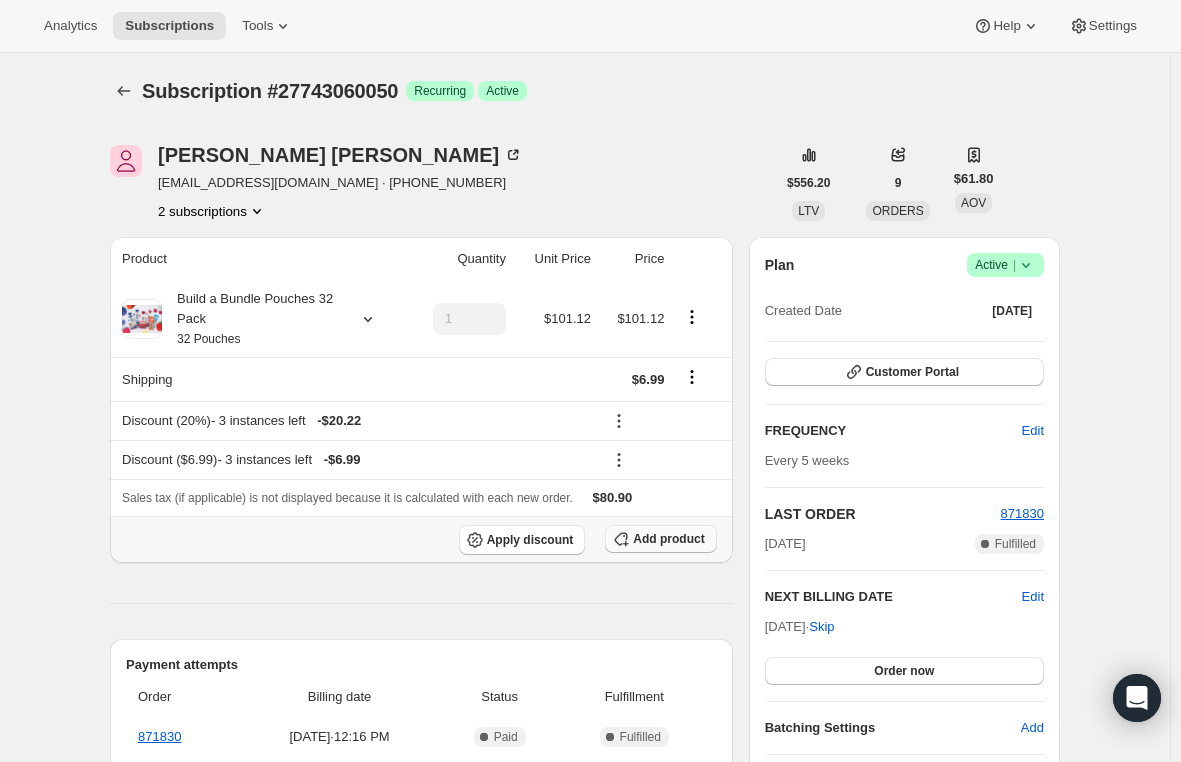 click on "Add product" at bounding box center (668, 539) 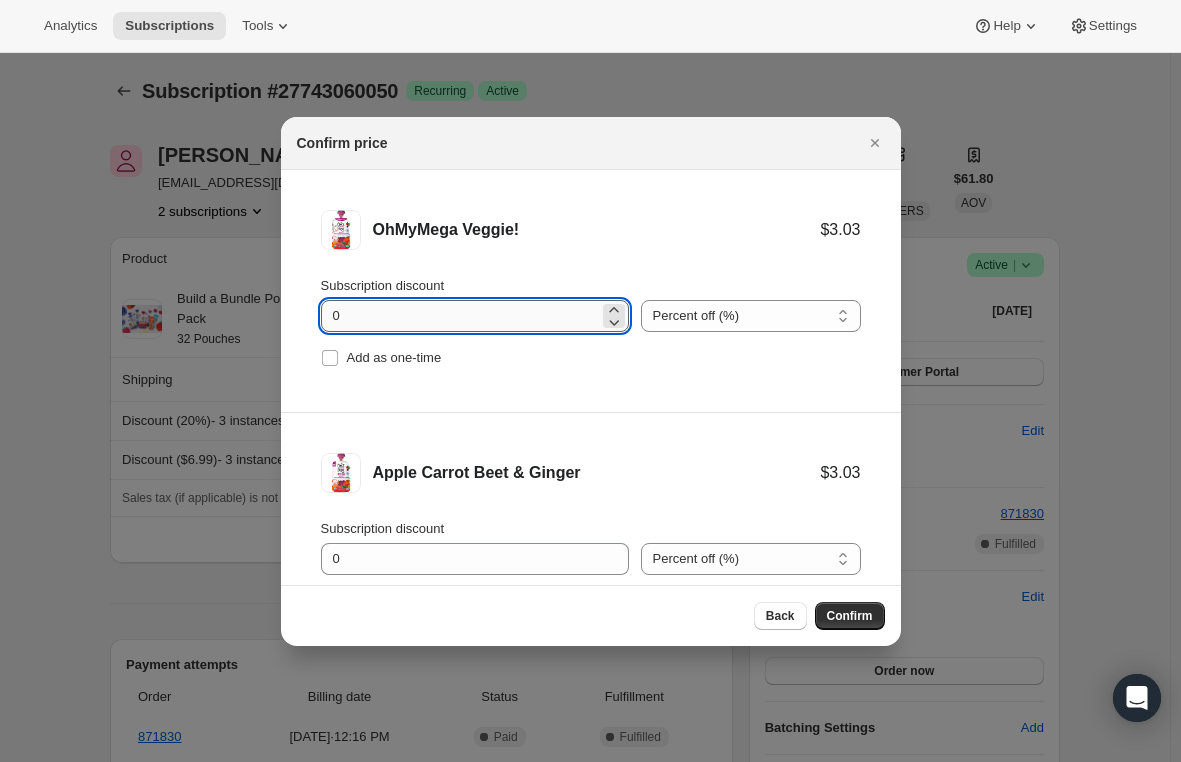 click on "0" at bounding box center (460, 316) 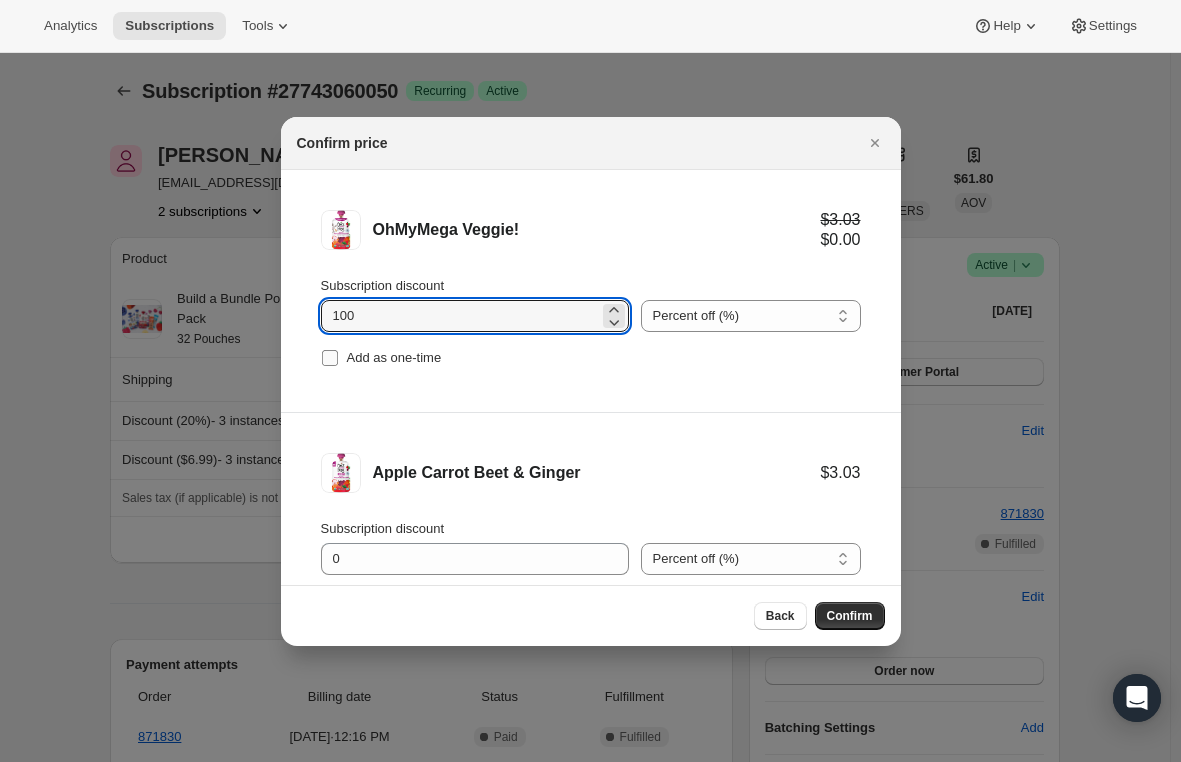 type on "100" 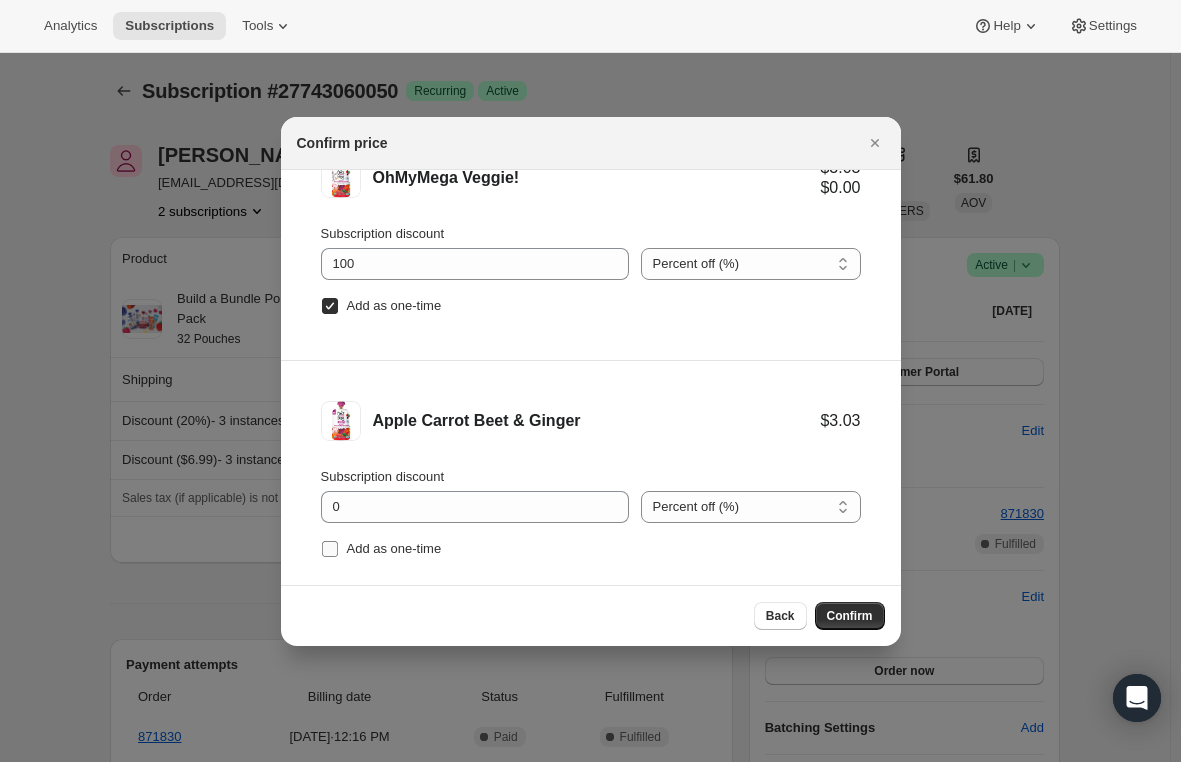 scroll, scrollTop: 100, scrollLeft: 0, axis: vertical 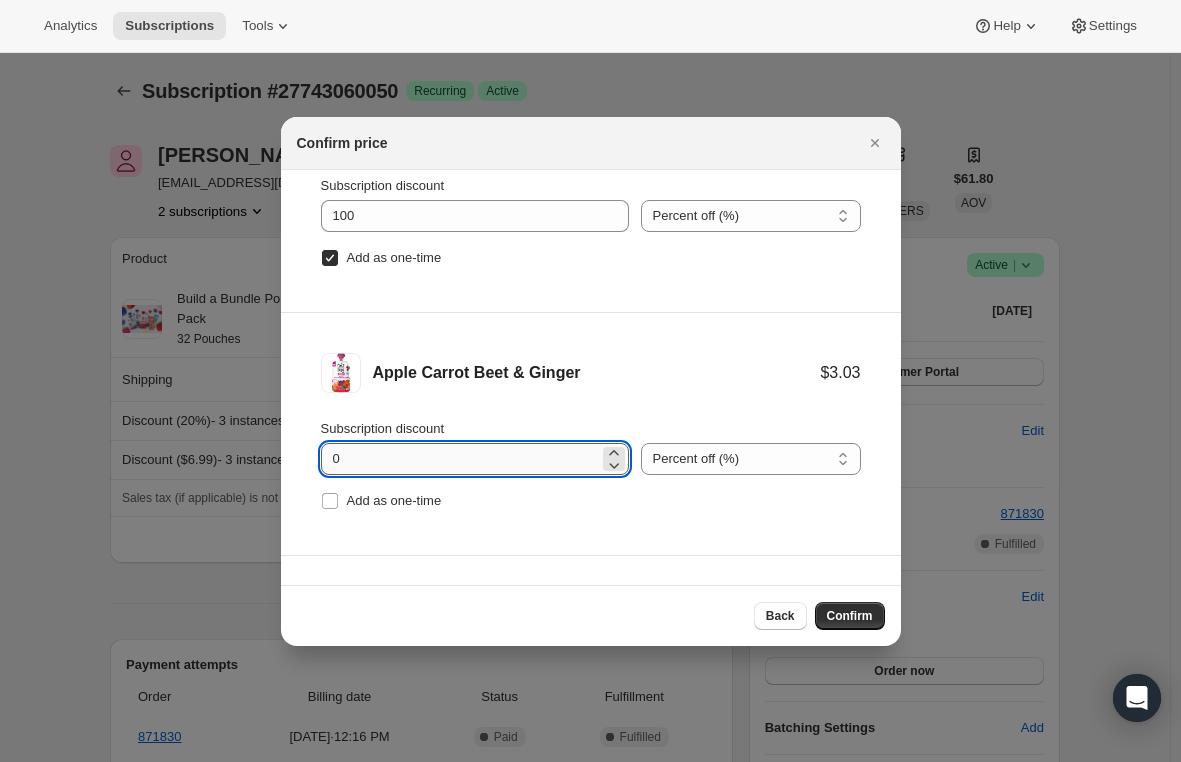 click on "0" at bounding box center [460, 459] 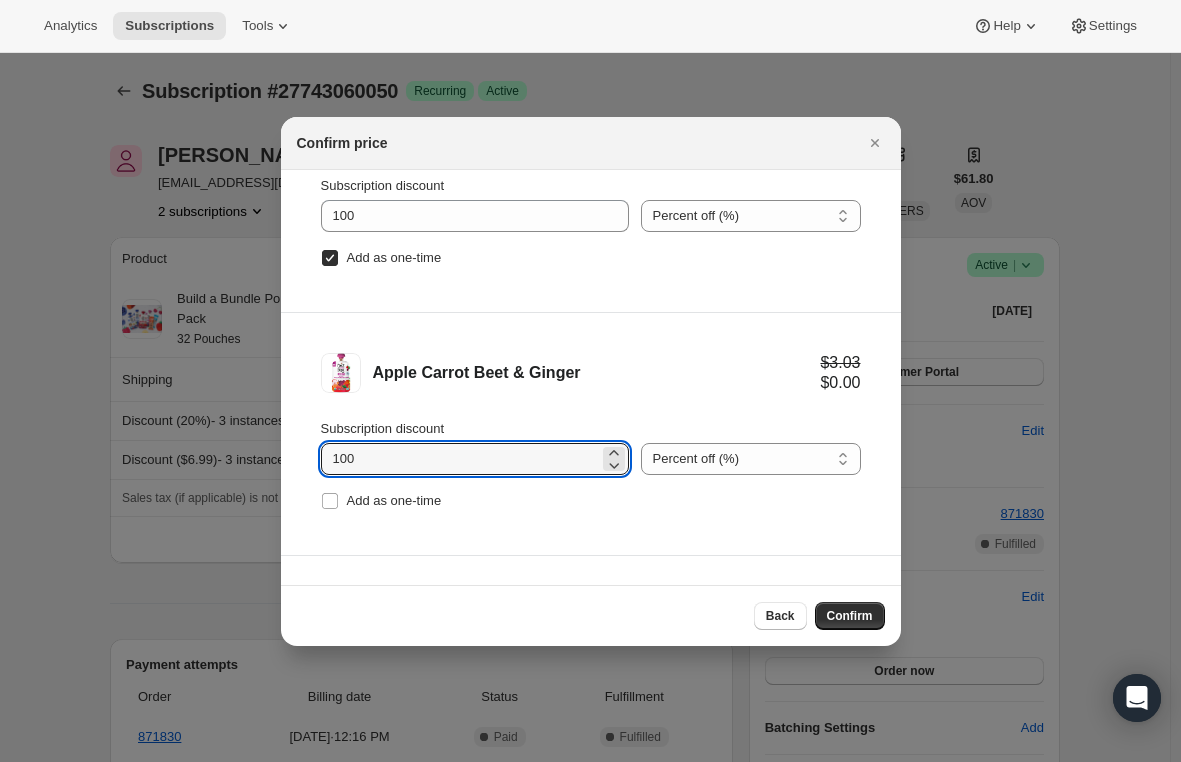 type on "100" 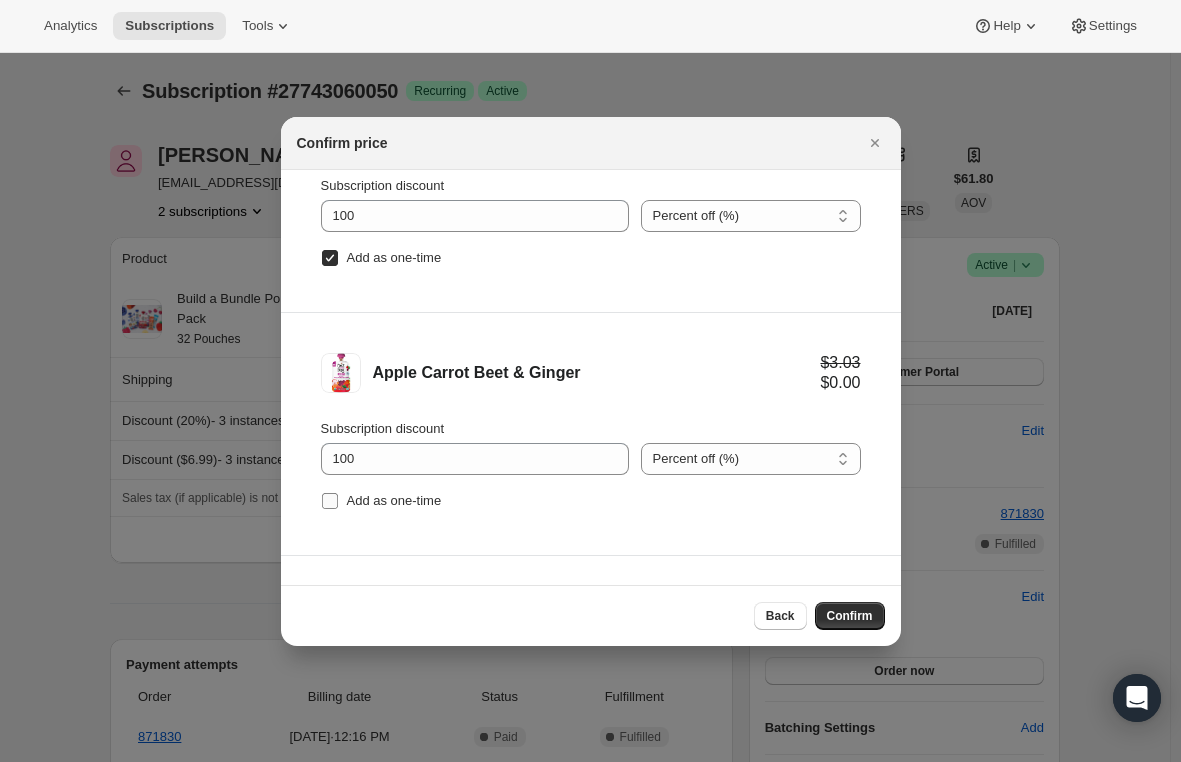 click on "Add as one-time" at bounding box center [330, 501] 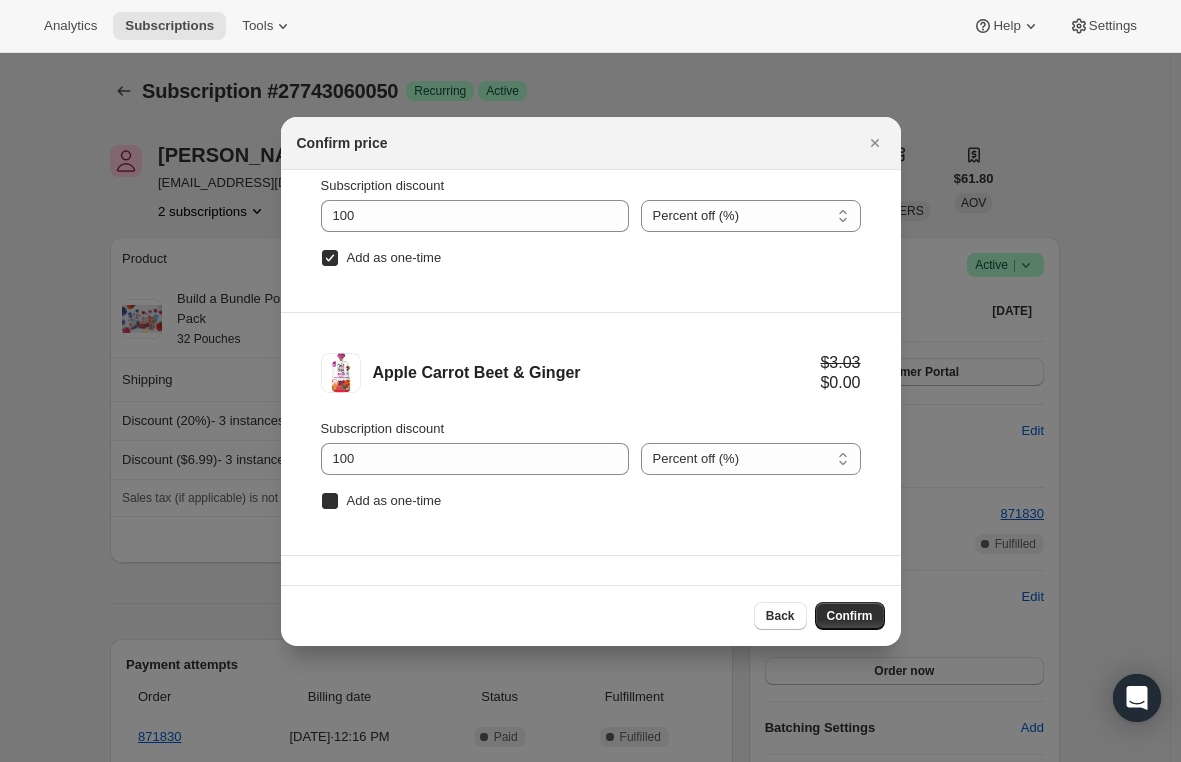 checkbox on "true" 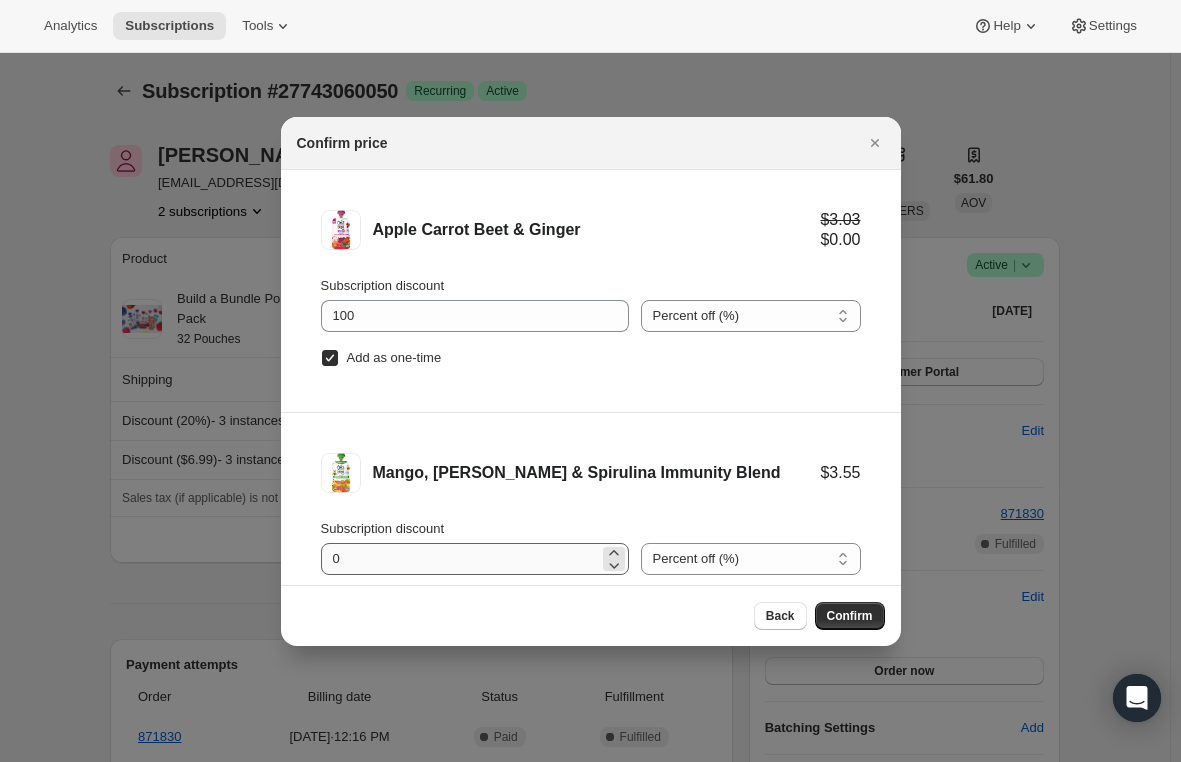 scroll, scrollTop: 300, scrollLeft: 0, axis: vertical 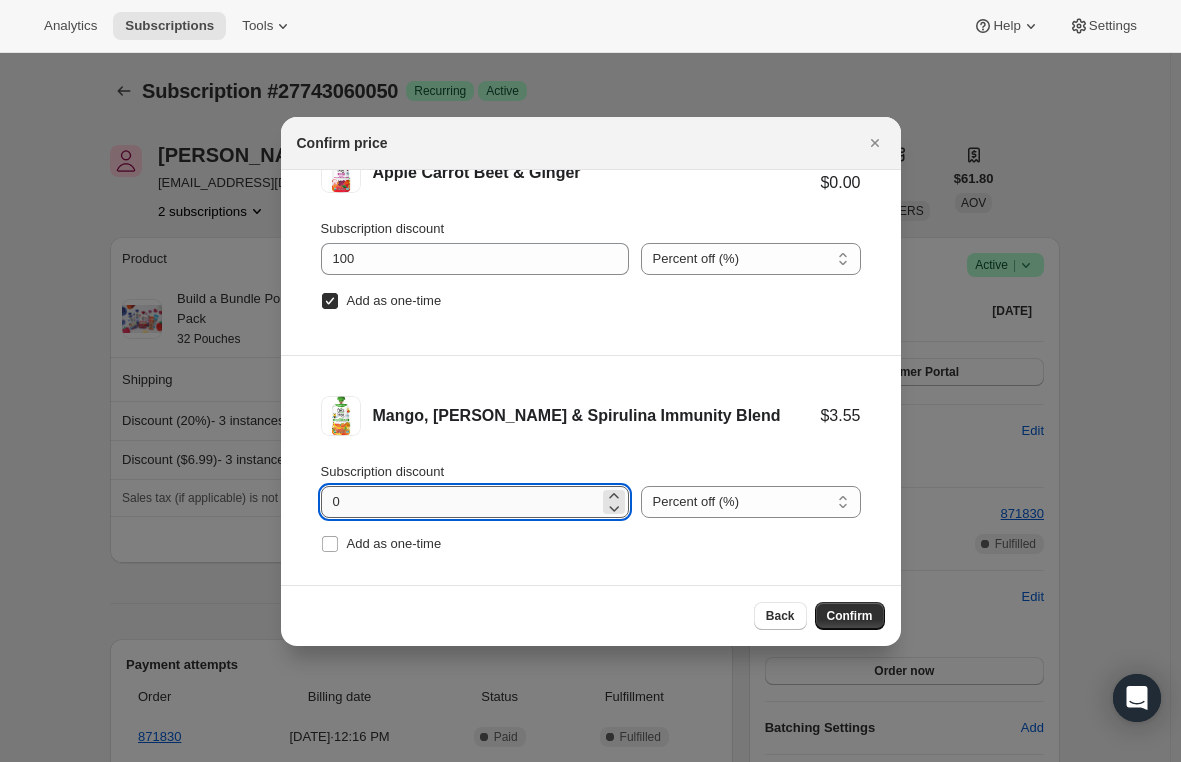 click on "0" at bounding box center [460, 502] 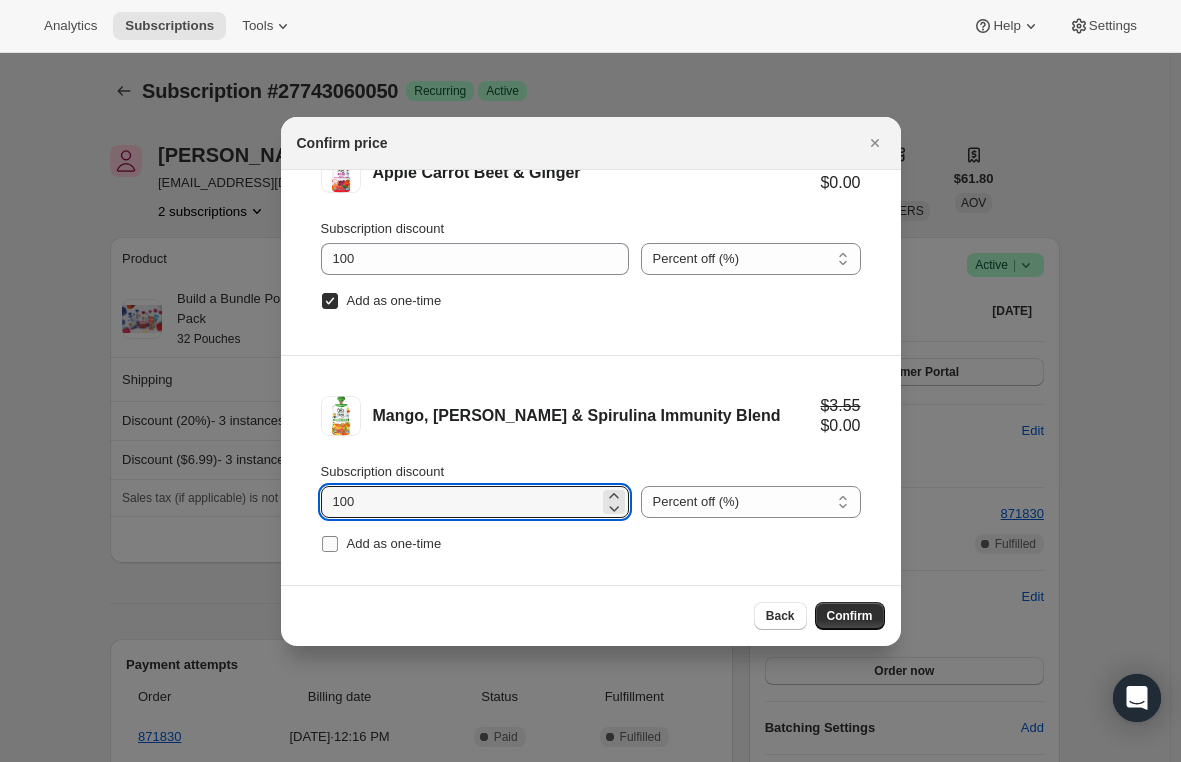 type on "100" 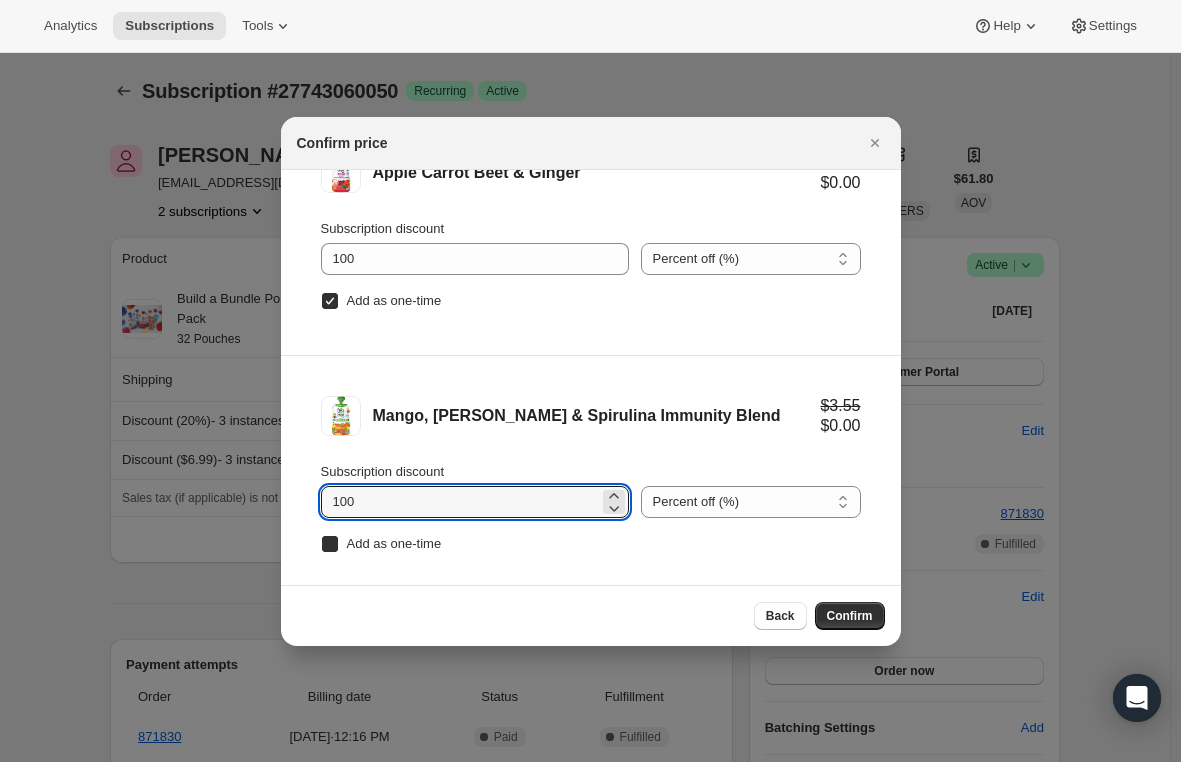 checkbox on "true" 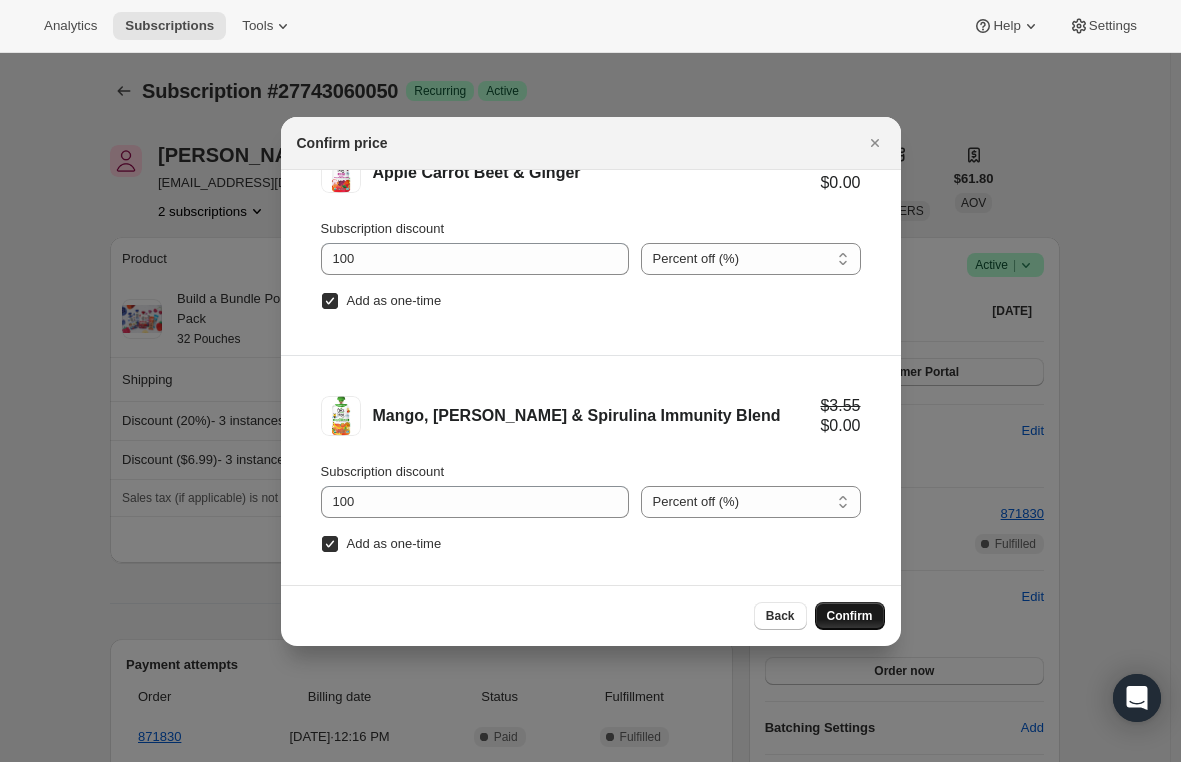 click on "Confirm" at bounding box center [850, 616] 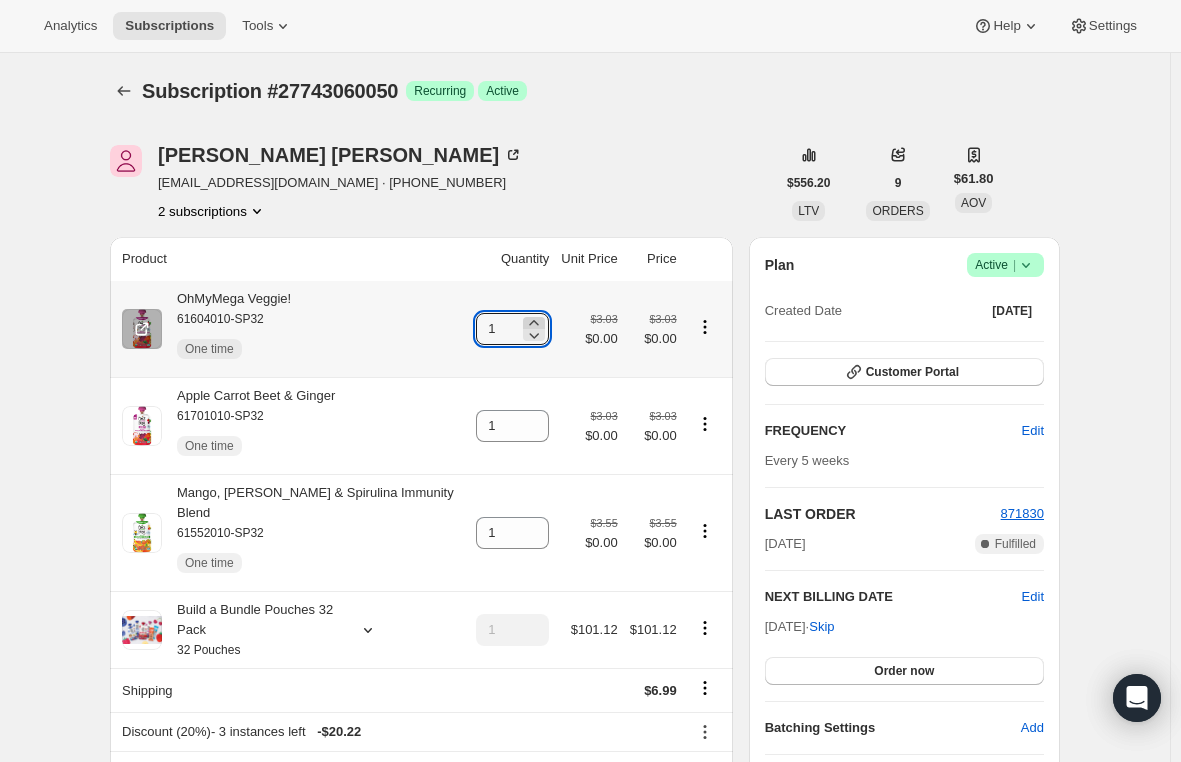 click 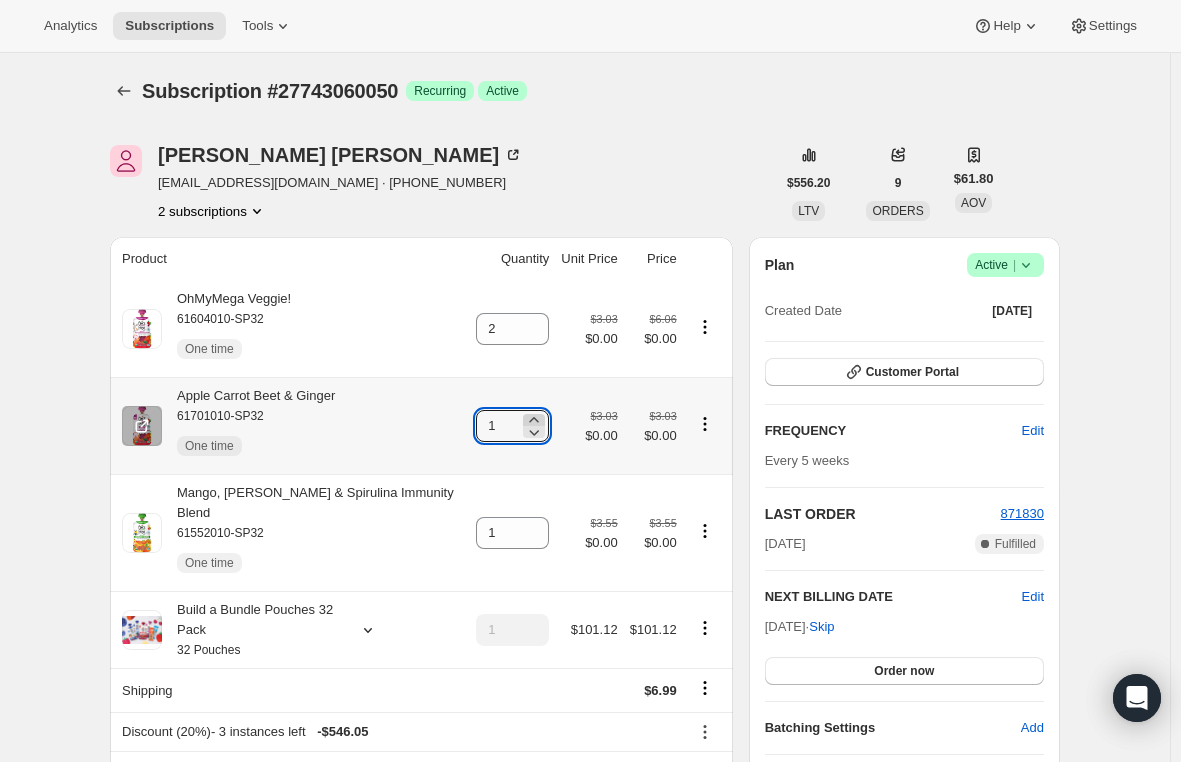 click 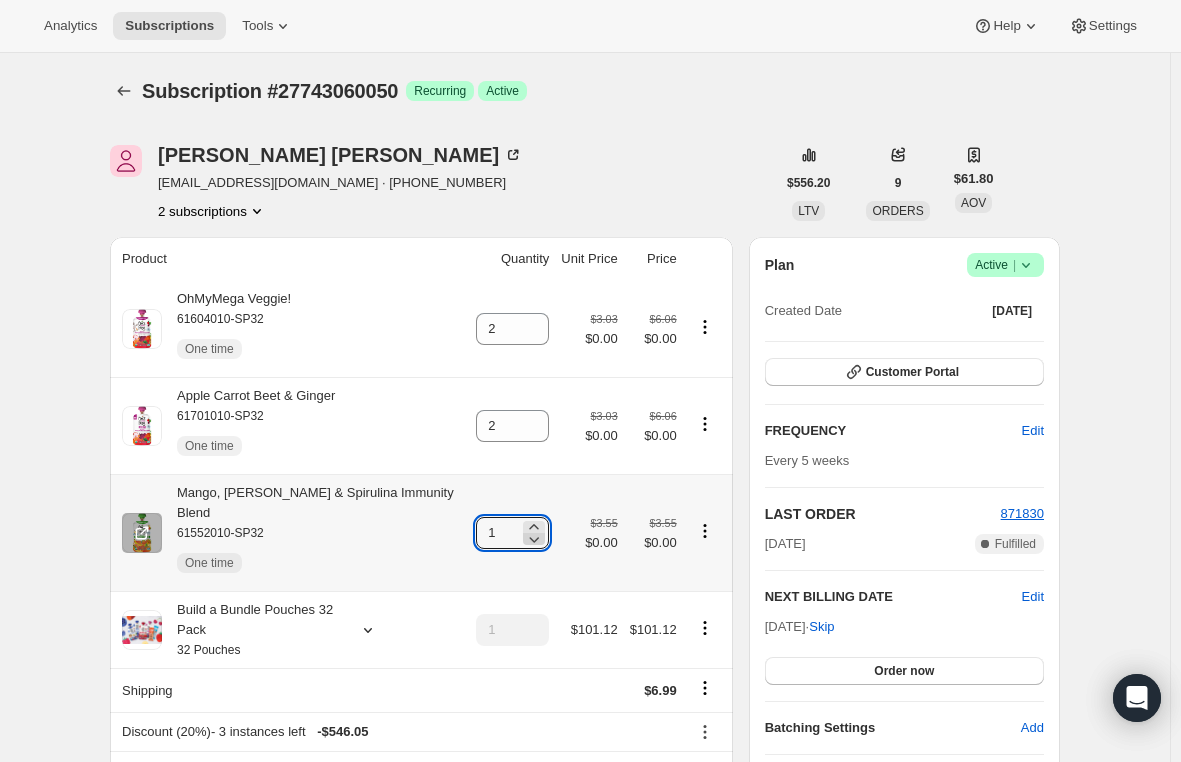 click 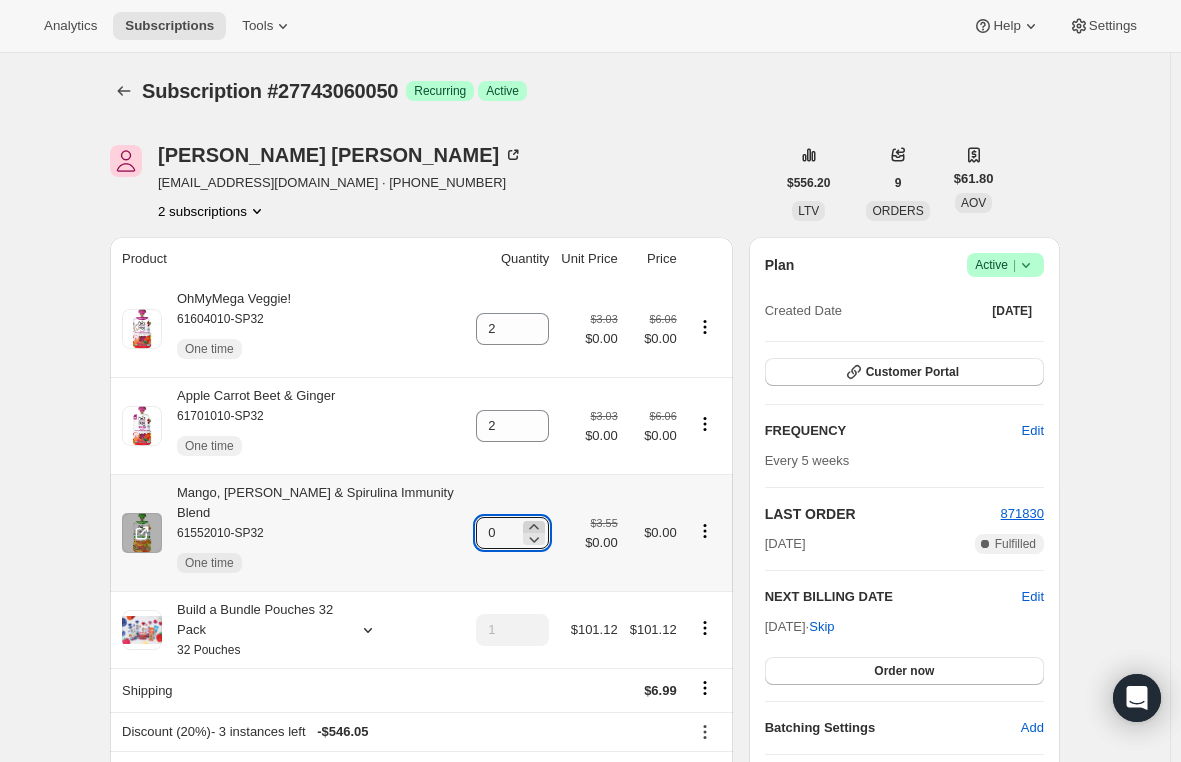 click 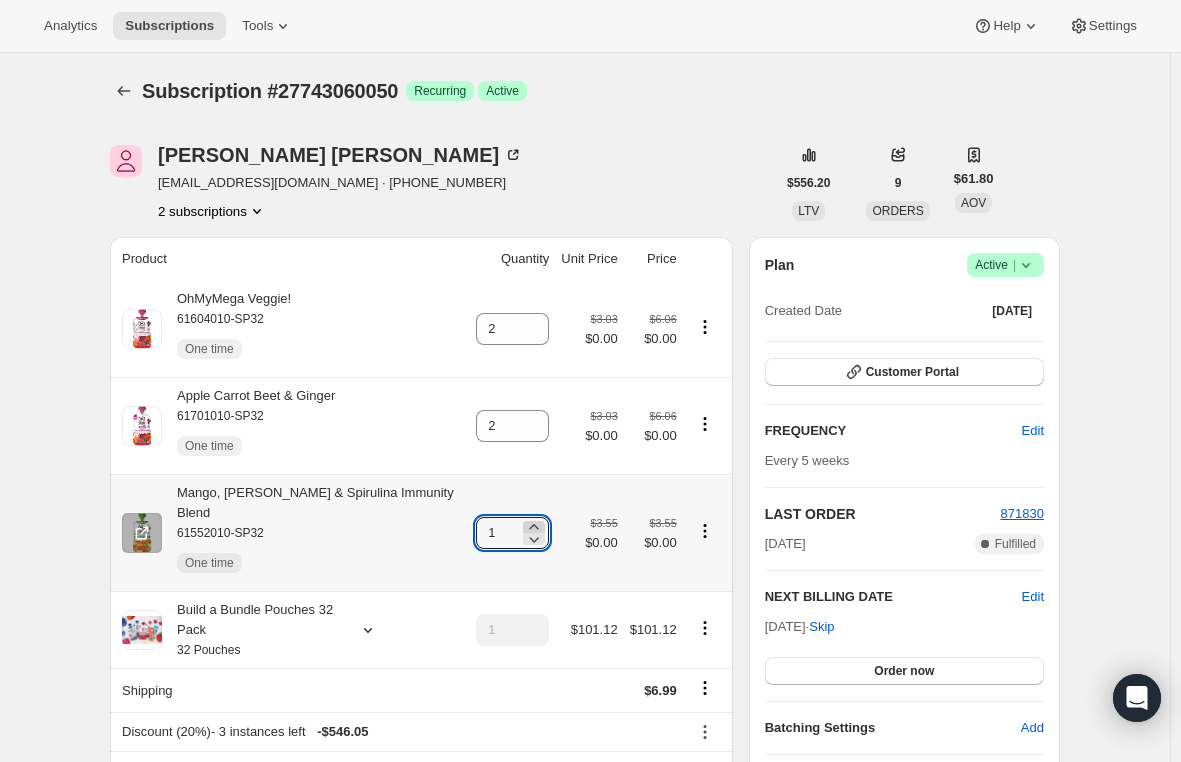 click 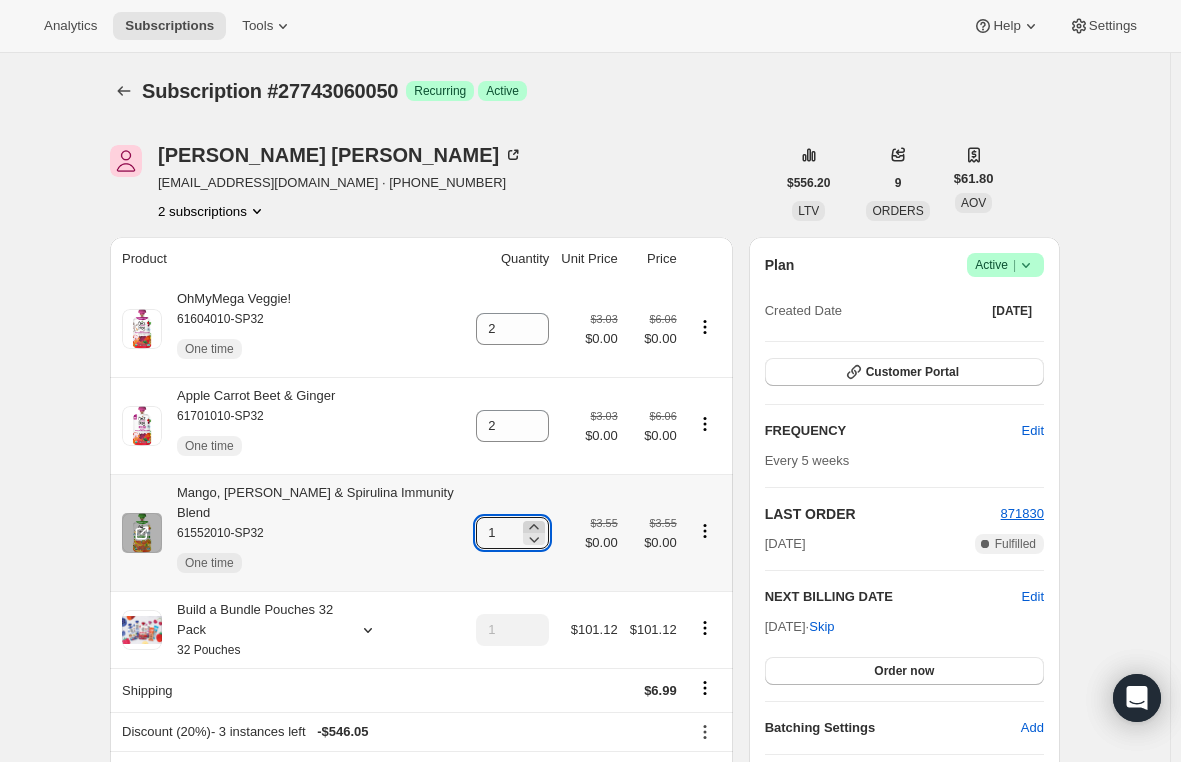 type on "2" 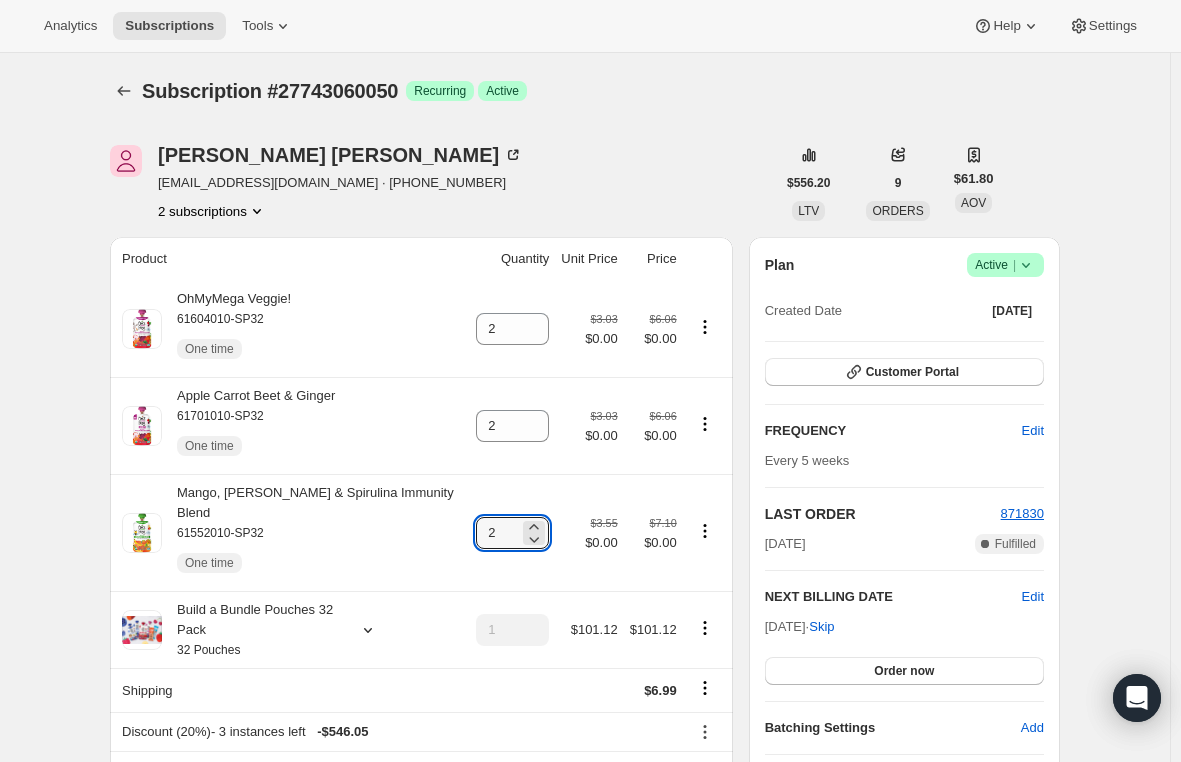 click on "Subscription #27743060050. This page is ready Subscription #27743060050 Success Recurring Success Active Emily   Sasso eesasso@gmail.com · +19735571035 2 subscriptions $556.20 LTV 9 ORDERS $61.80 AOV Product Quantity Unit Price Price OhMyMega Veggie! 61604010-SP32 One time 2 $3.03 $0.00 $6.06 $0.00 Apple Carrot Beet & Ginger 61701010-SP32 One time 2 $3.03 $0.00 $6.06 $0.00 Mango, Banana & Spirulina Immunity Blend 61552010-SP32 One time 2 $3.55 $0.00 $7.10 $0.00 Build a Bundle Pouches 32 Pack 32 Pouches 1 $101.12 $101.12 Shipping $6.99 Discount (20%)  - 3 instances left   - $546.05 Discount ($6.99)  - 3 instances left   - $6.99 $80.90  →  $6.99 Apply discount Add product Payment attempts Order Billing date Status Fulfillment 871830 Jul 13, 2025  ·  12:16 PM  Complete Paid  Complete Fulfilled Timeline Jul 21, 2025 02:33 PM Valarie Blythe added $6.99 discount via Admin, which will apply to the next 3 orders.  02:25 PM Valarie Blythe added 20% discount via Admin, which will apply to the next 3 orders.  Plan" at bounding box center (585, 928) 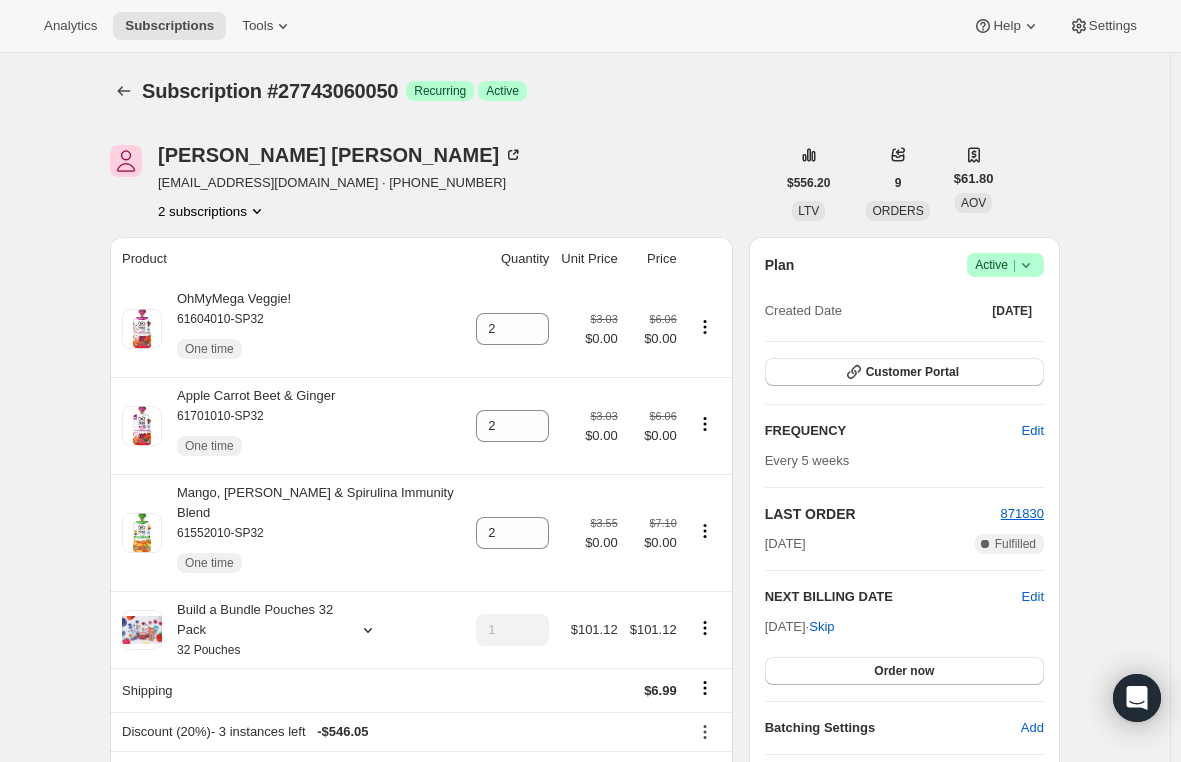 type on "1" 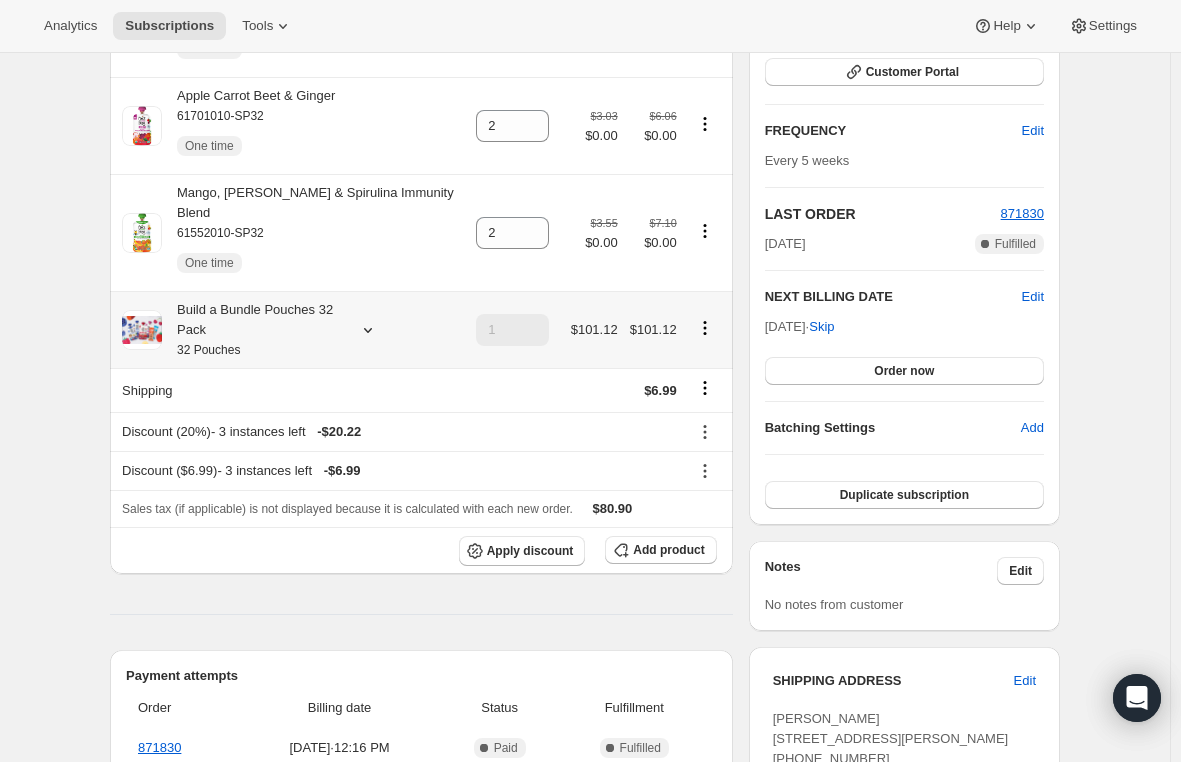scroll, scrollTop: 0, scrollLeft: 0, axis: both 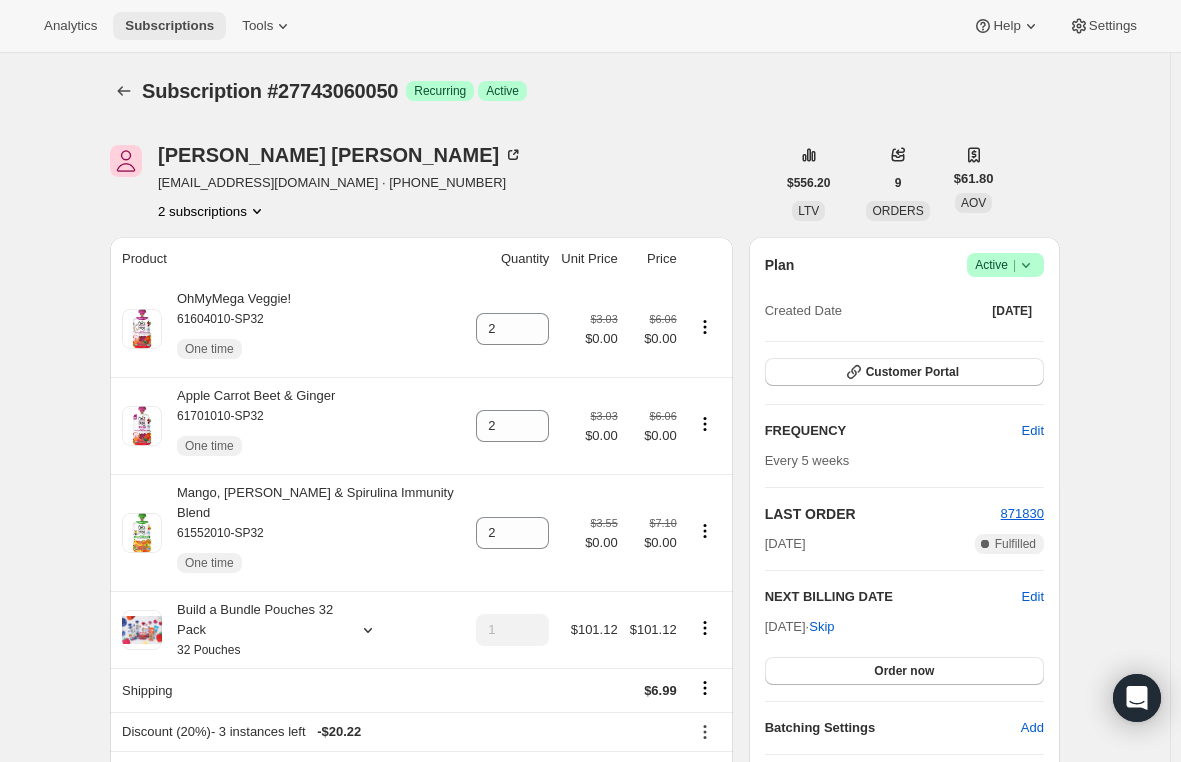 click on "Subscriptions" at bounding box center (169, 26) 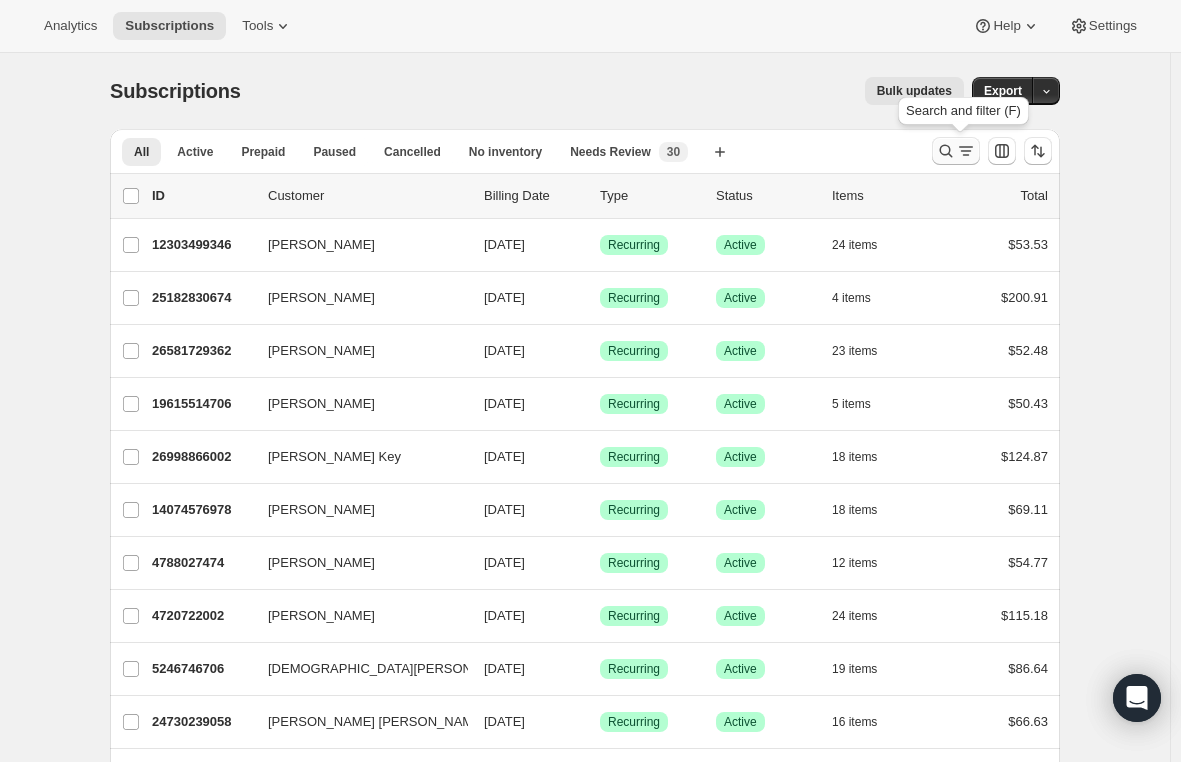 click 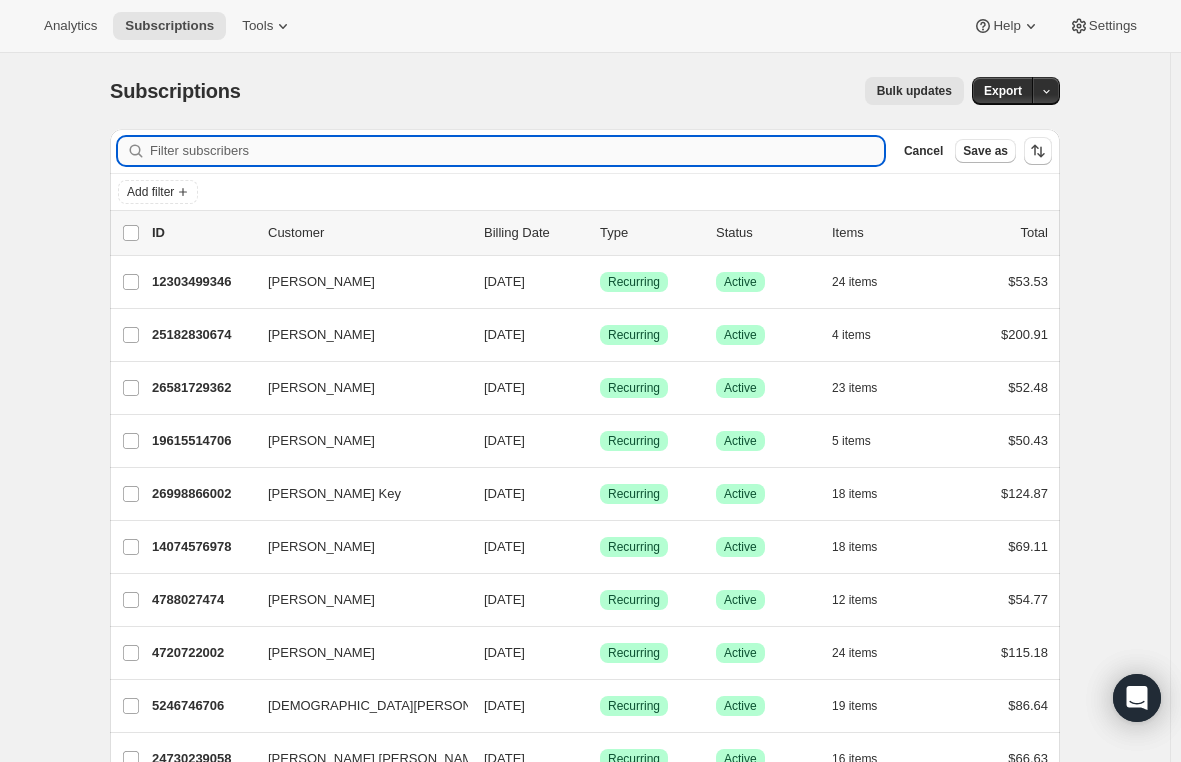 click on "Filter subscribers" at bounding box center [517, 151] 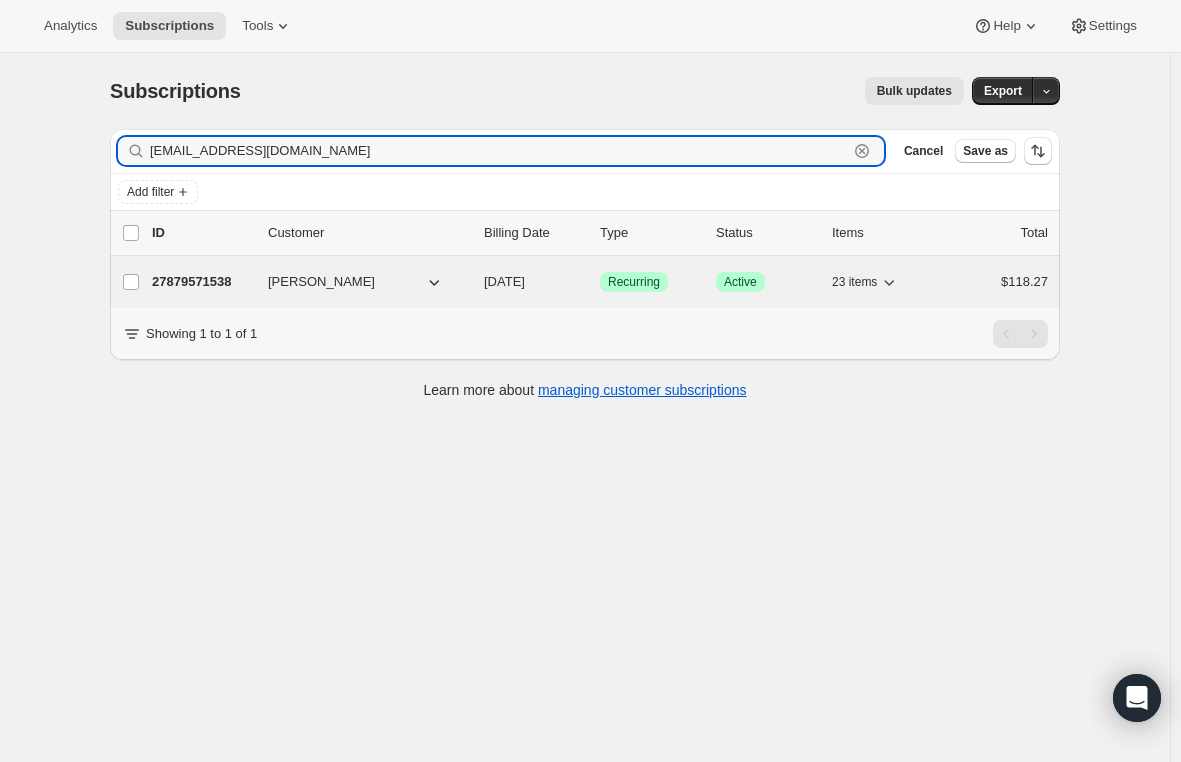 type on "[EMAIL_ADDRESS][DOMAIN_NAME]" 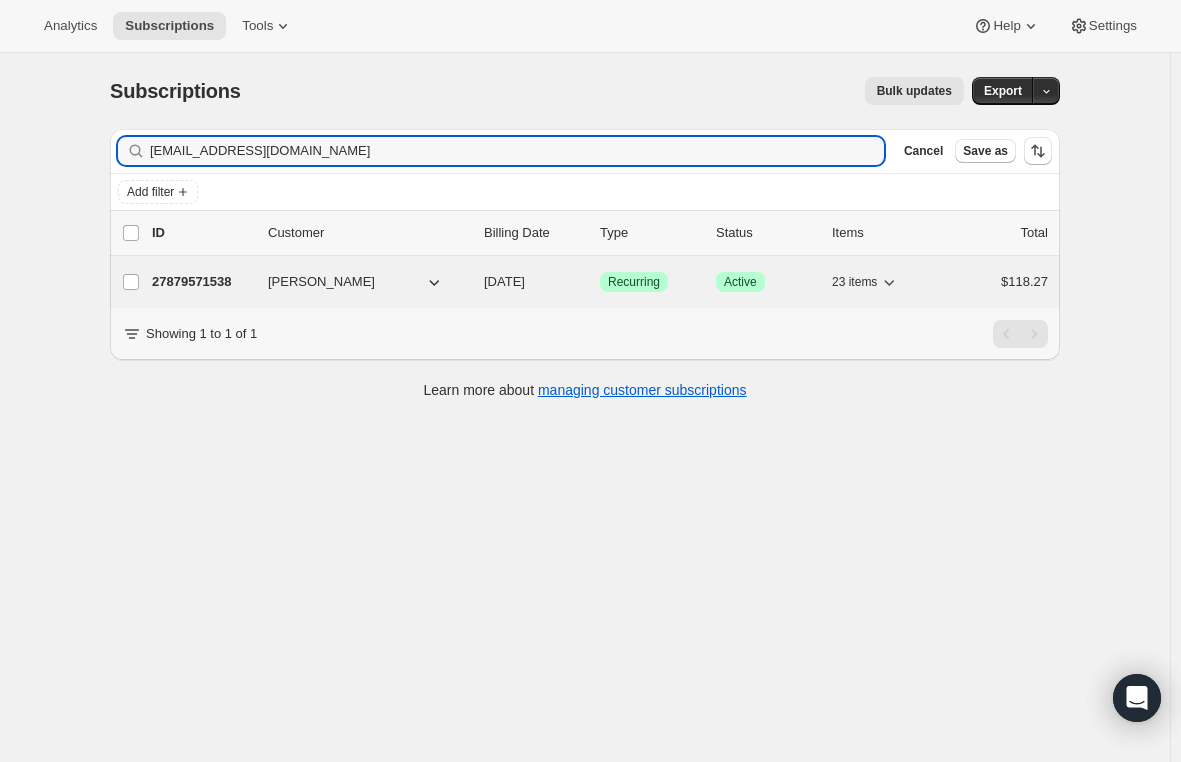 click on "27879571538" at bounding box center [202, 282] 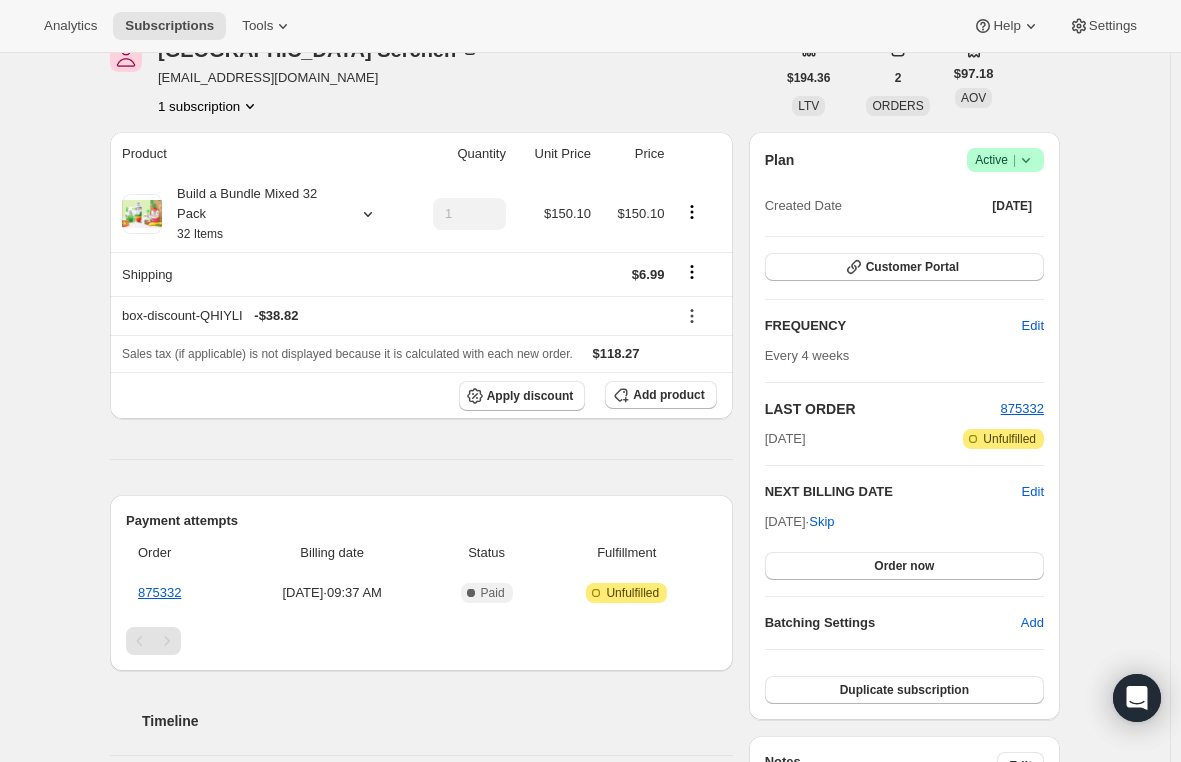 scroll, scrollTop: 100, scrollLeft: 0, axis: vertical 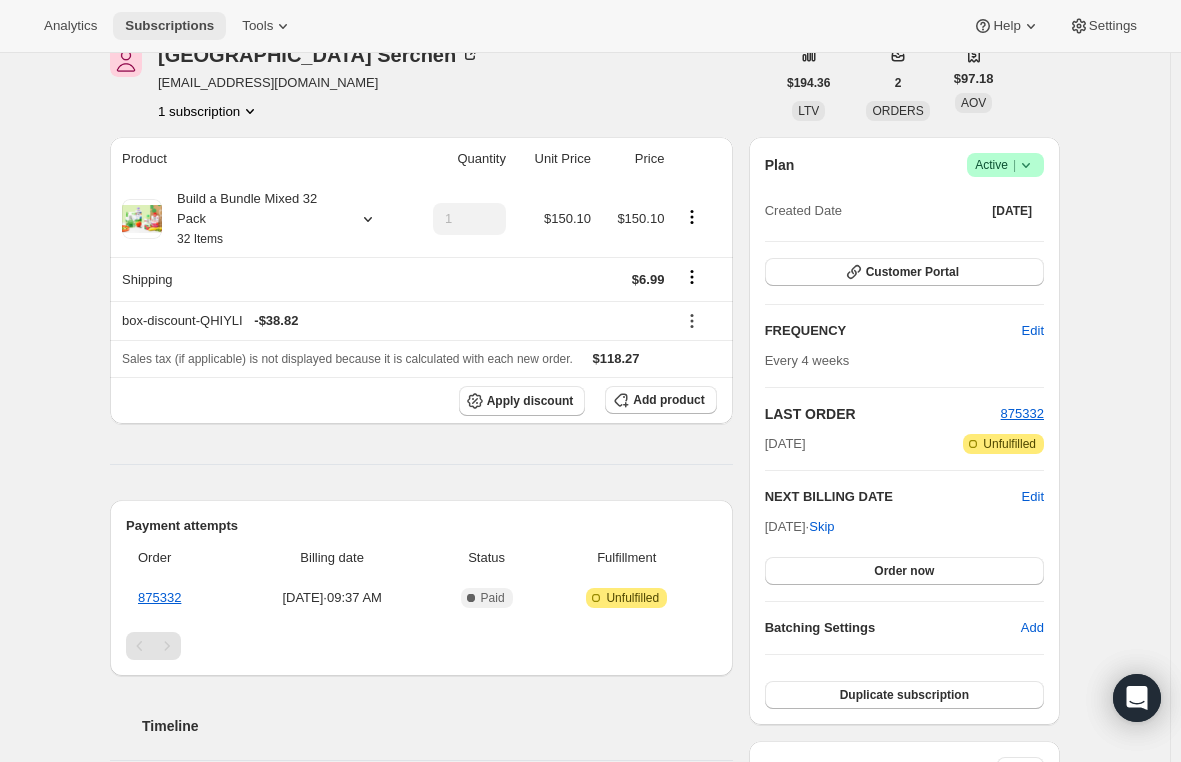 click on "Subscriptions" at bounding box center (169, 26) 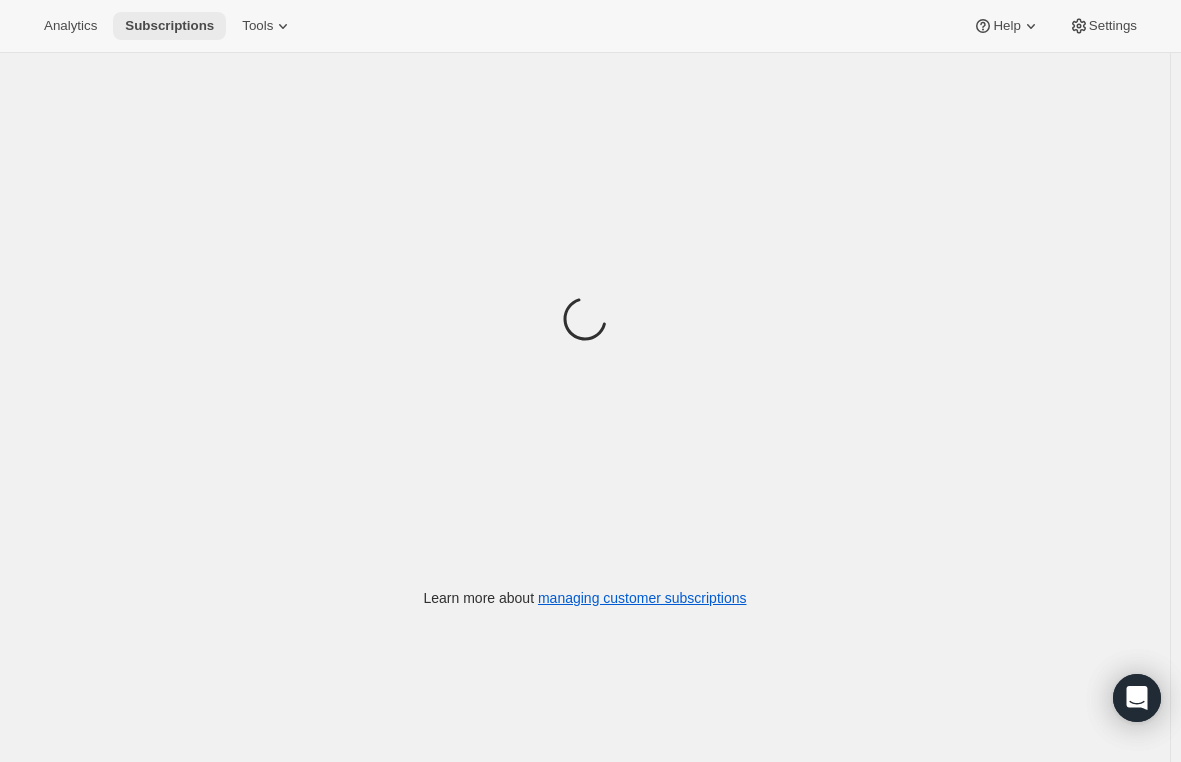 scroll, scrollTop: 0, scrollLeft: 0, axis: both 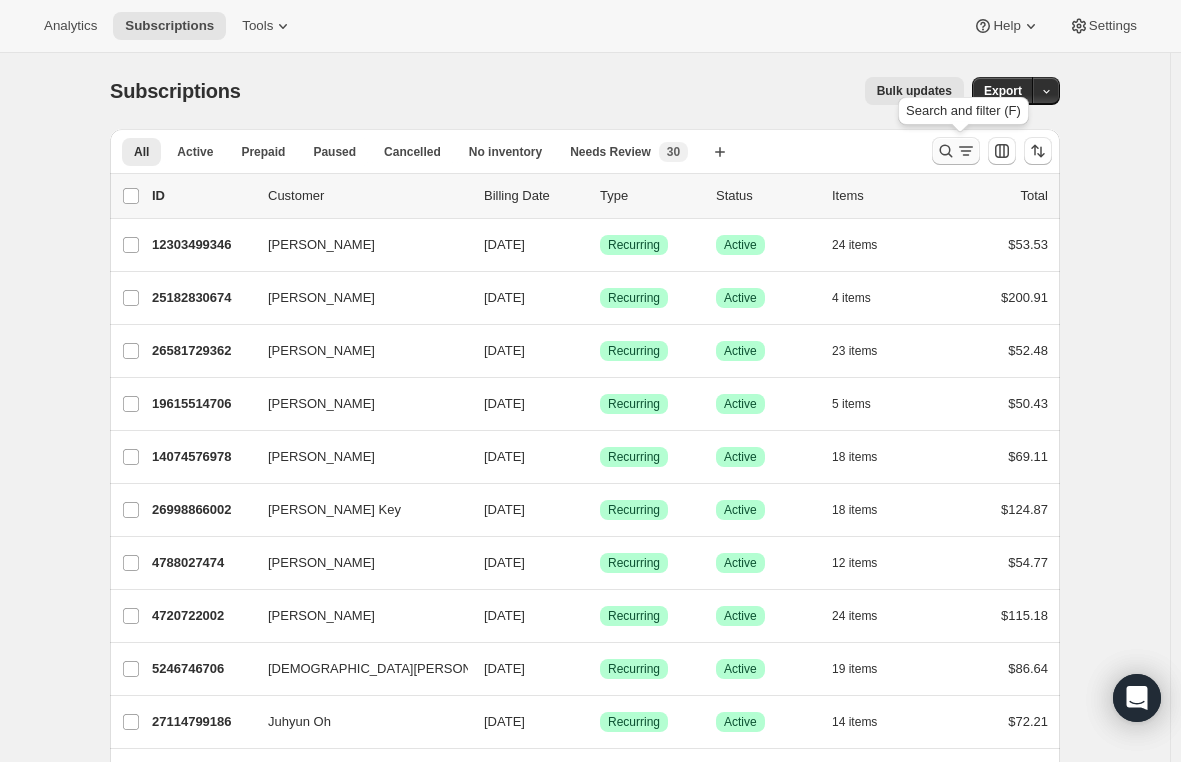 click 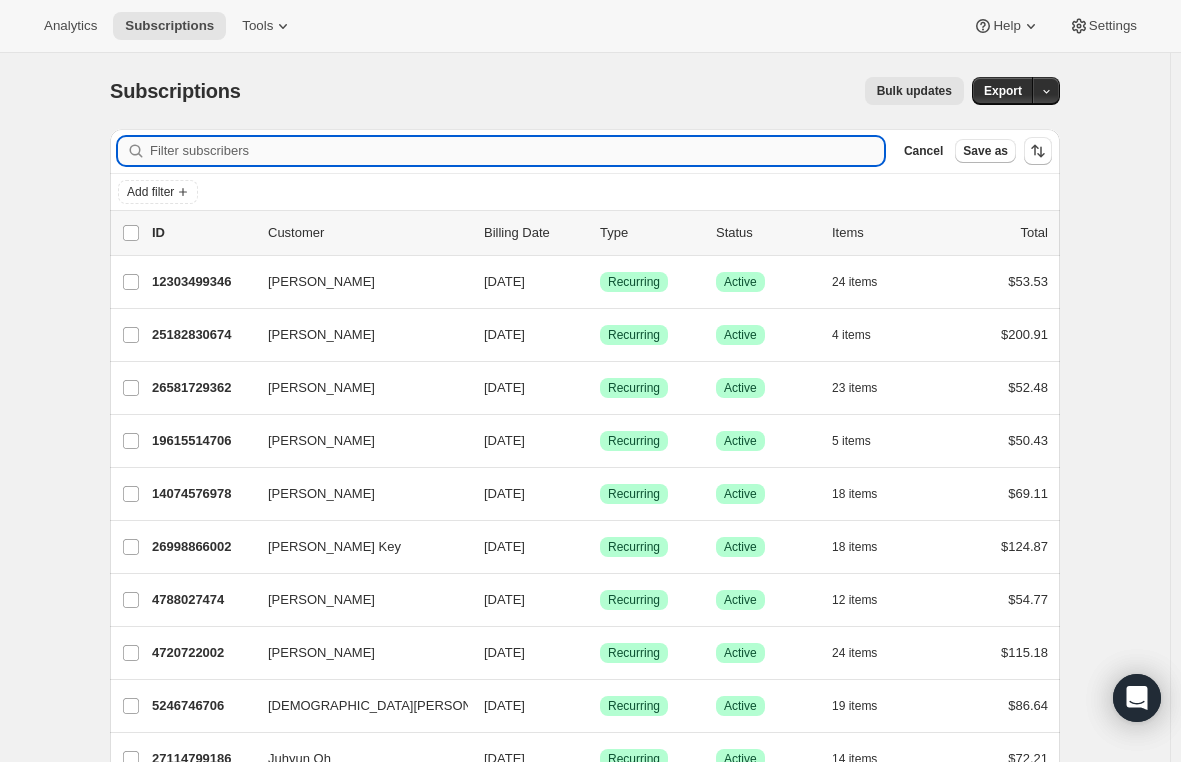 click on "Filter subscribers" at bounding box center [517, 151] 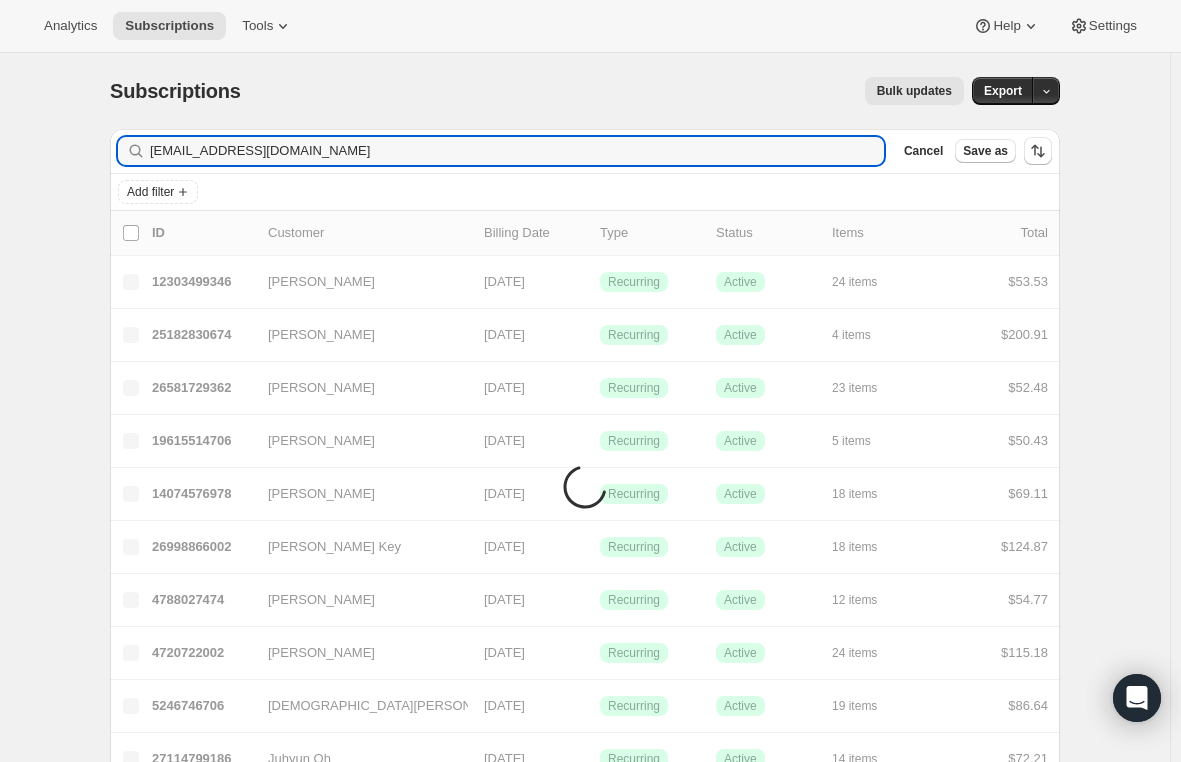 type on "[EMAIL_ADDRESS][DOMAIN_NAME]" 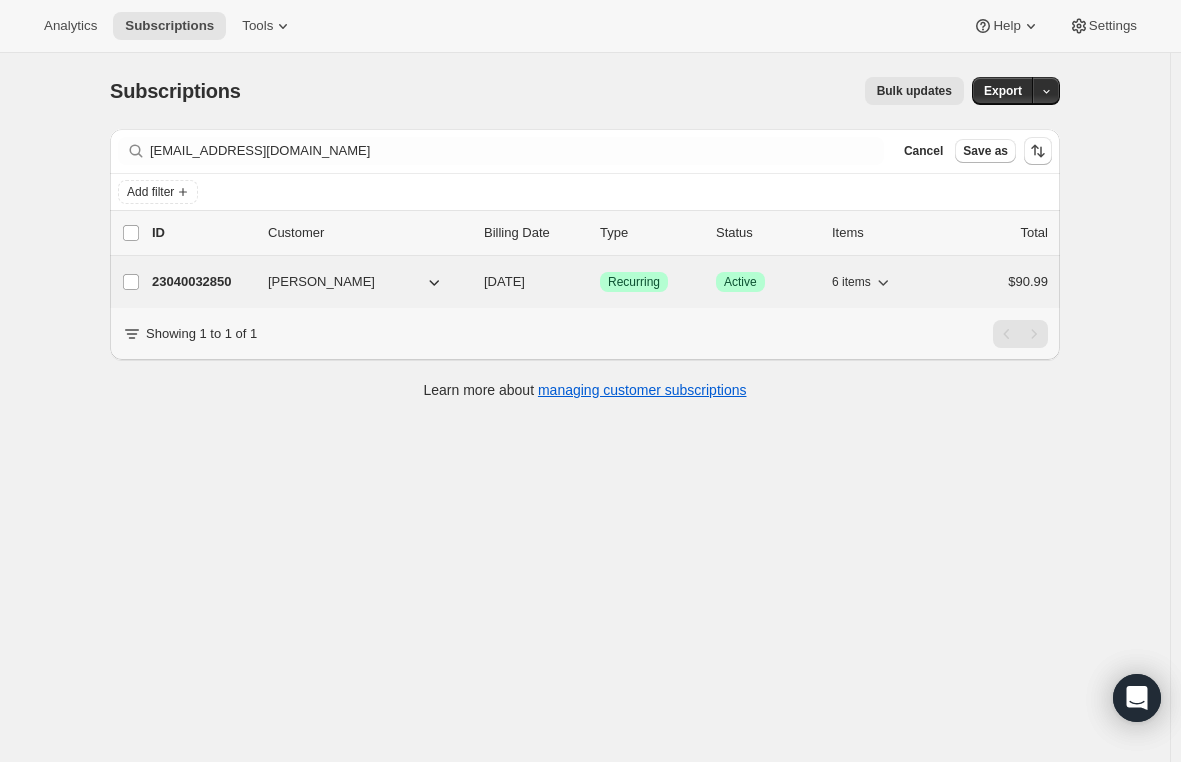 click on "23040032850" at bounding box center [202, 282] 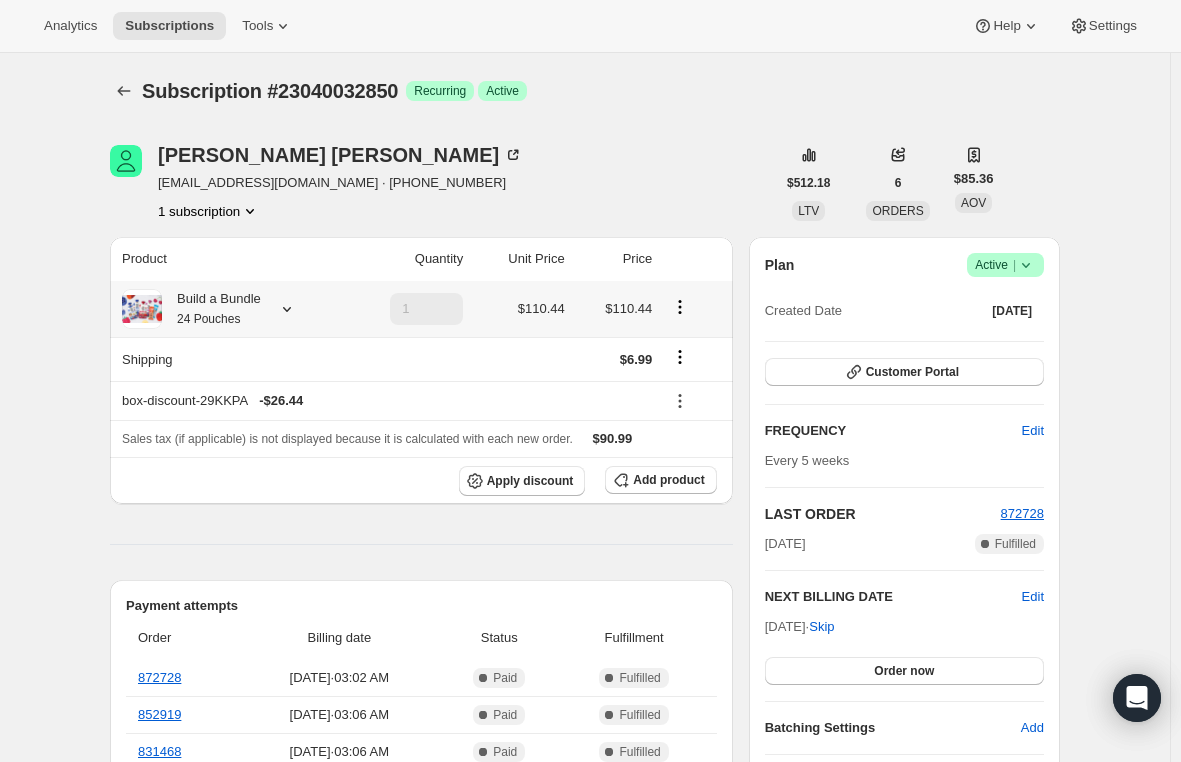 click on "24 Pouches" at bounding box center (208, 319) 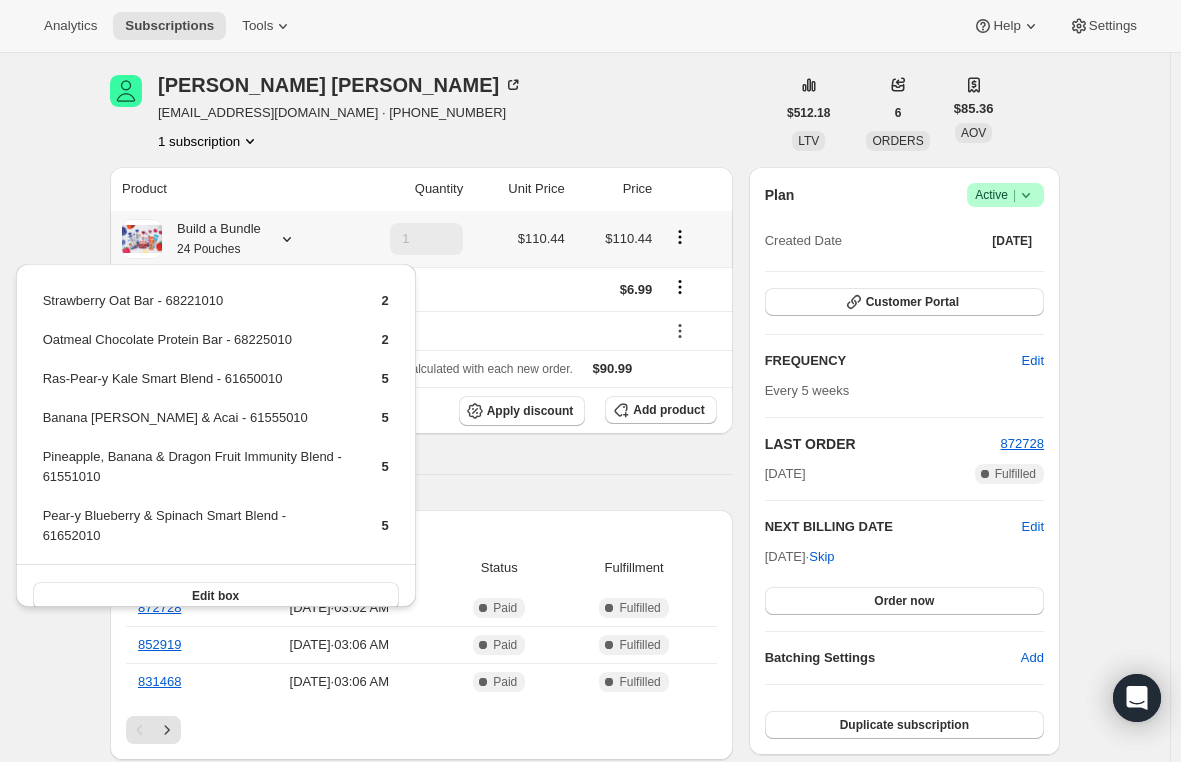 scroll, scrollTop: 100, scrollLeft: 0, axis: vertical 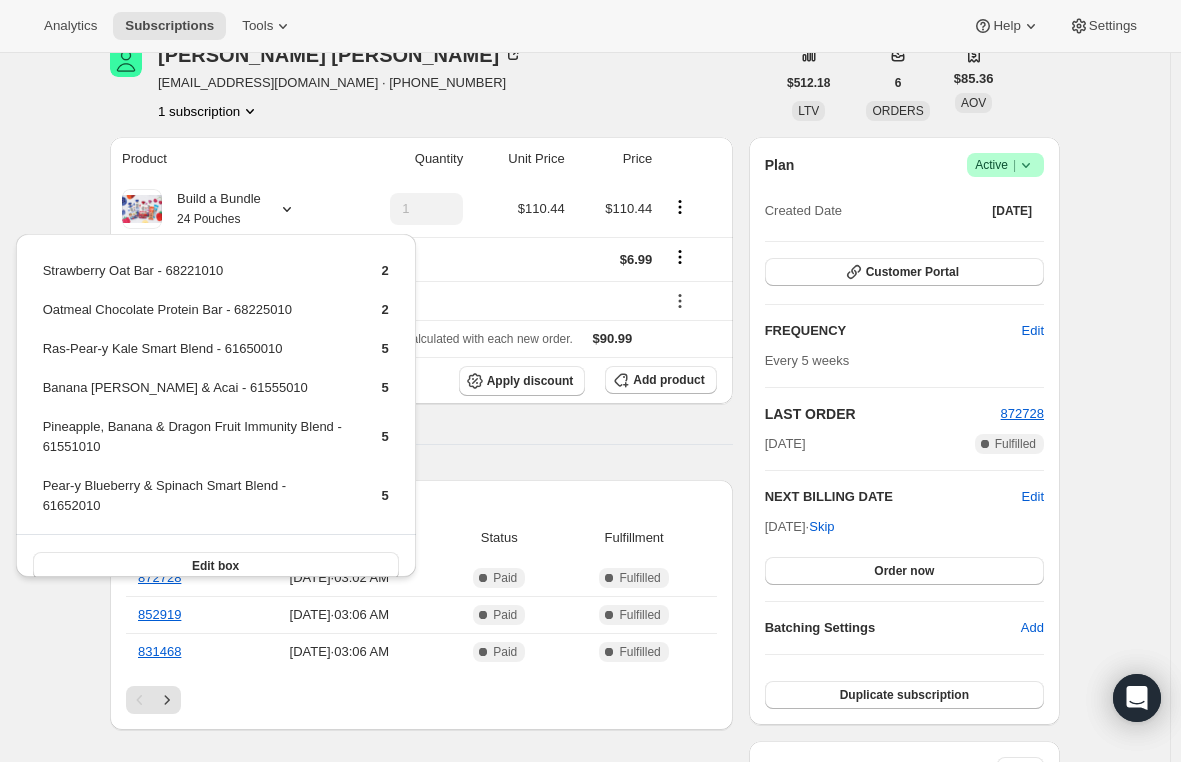 click on "Product Quantity Unit Price Price Build a Bundle 24 Pouches 1 $110.44 $110.44 Shipping $6.99 box-discount-29KKPA   - $26.44 Sales tax (if applicable) is not displayed because it is calculated with each new order.   $90.99 Apply discount Add product Payment attempts Order Billing date Status Fulfillment 872728 [DATE]  ·  03:02 AM  Complete Paid  Complete Fulfilled 852919 [DATE]  ·  03:06 AM  Complete Paid  Complete Fulfilled 831468 [DATE]  ·  03:06 AM  Complete Paid  Complete Fulfilled Timeline [DATE] Order processed successfully.  View order 03:03 AM [DATE] [PERSON_NAME] updated box contents via Customer Portal 06:07 PM New box selection 2 - Oatmeal Chocolate Protein Bar - 68225010-SP 2 - Strawberry Oat Bar - 68221010-SP 5 - Pear-y Blueberry & Spinach Smart Blend - 61652010-SP 5 - Pineapple, Banana & Dragon Fruit Immunity Blend - 61551010-SP 5 - Ras-Pear-y Kale Smart Blend - 61650010-SP 5 - Banana [PERSON_NAME] & Acai - 61555010-SP Previous box selection 06:04 PM New box selection" at bounding box center (421, 867) 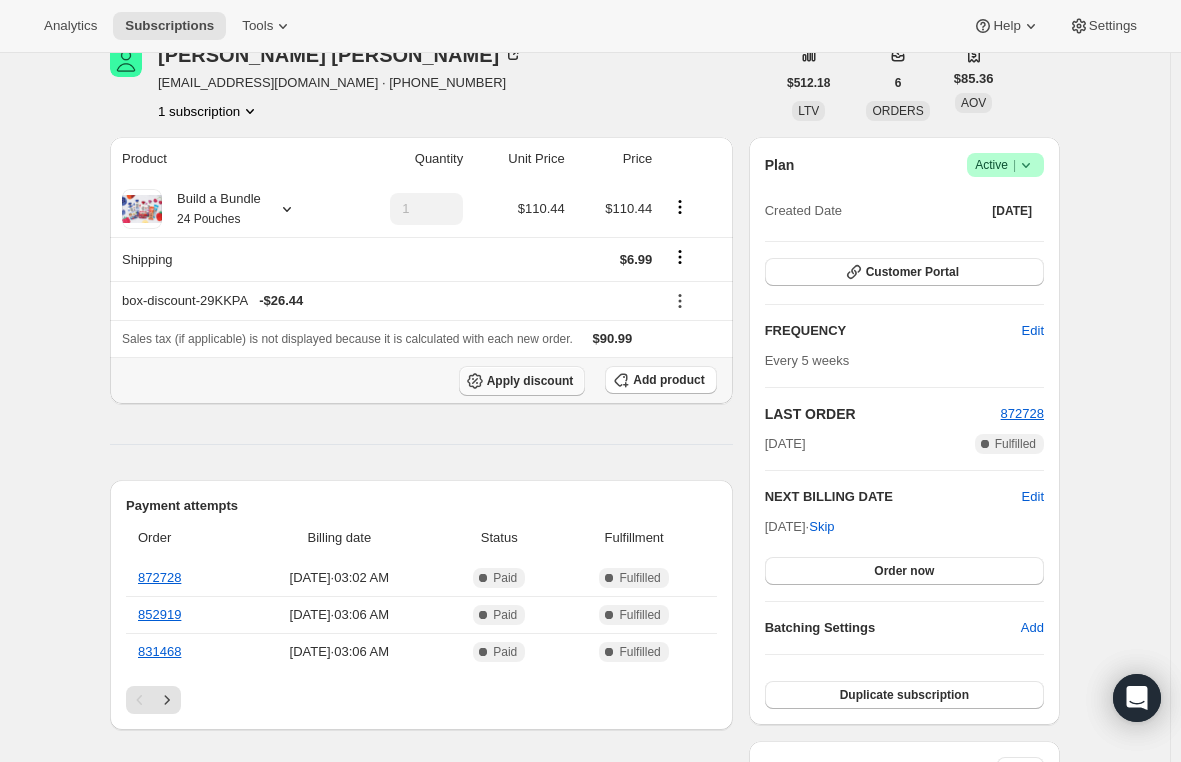 click on "Apply discount" at bounding box center [522, 381] 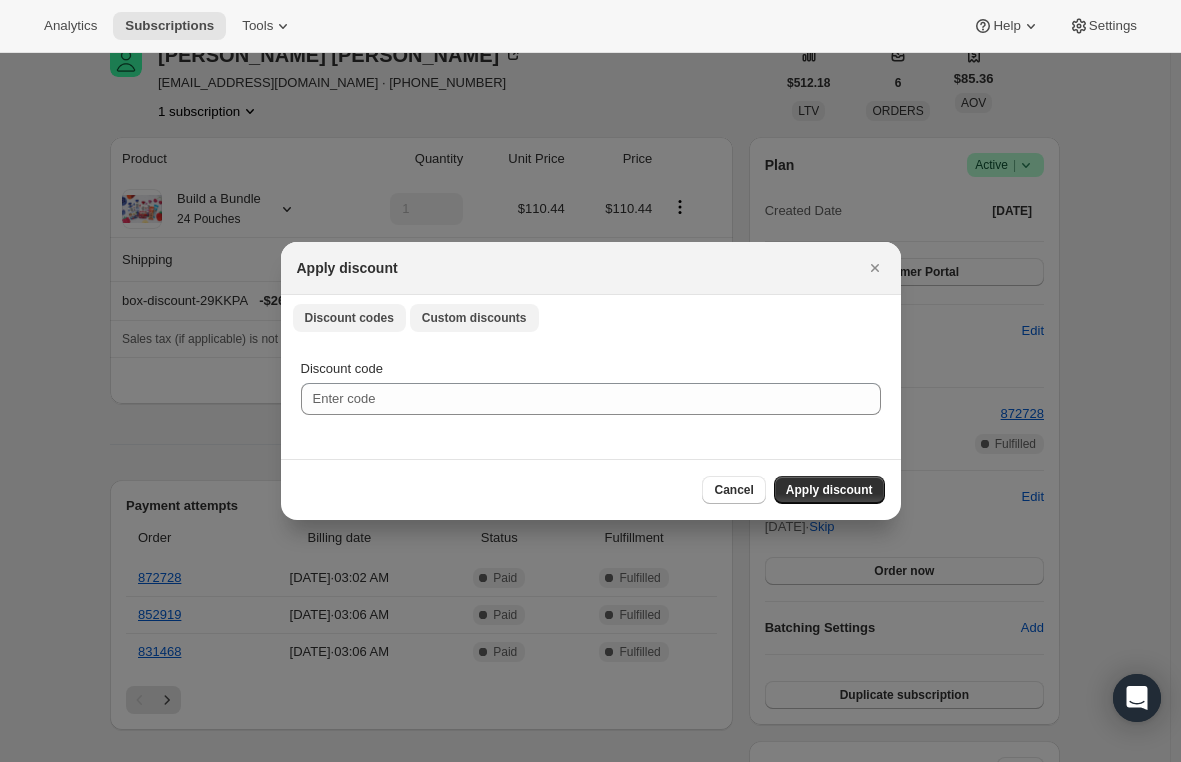 click on "Custom discounts" at bounding box center (474, 318) 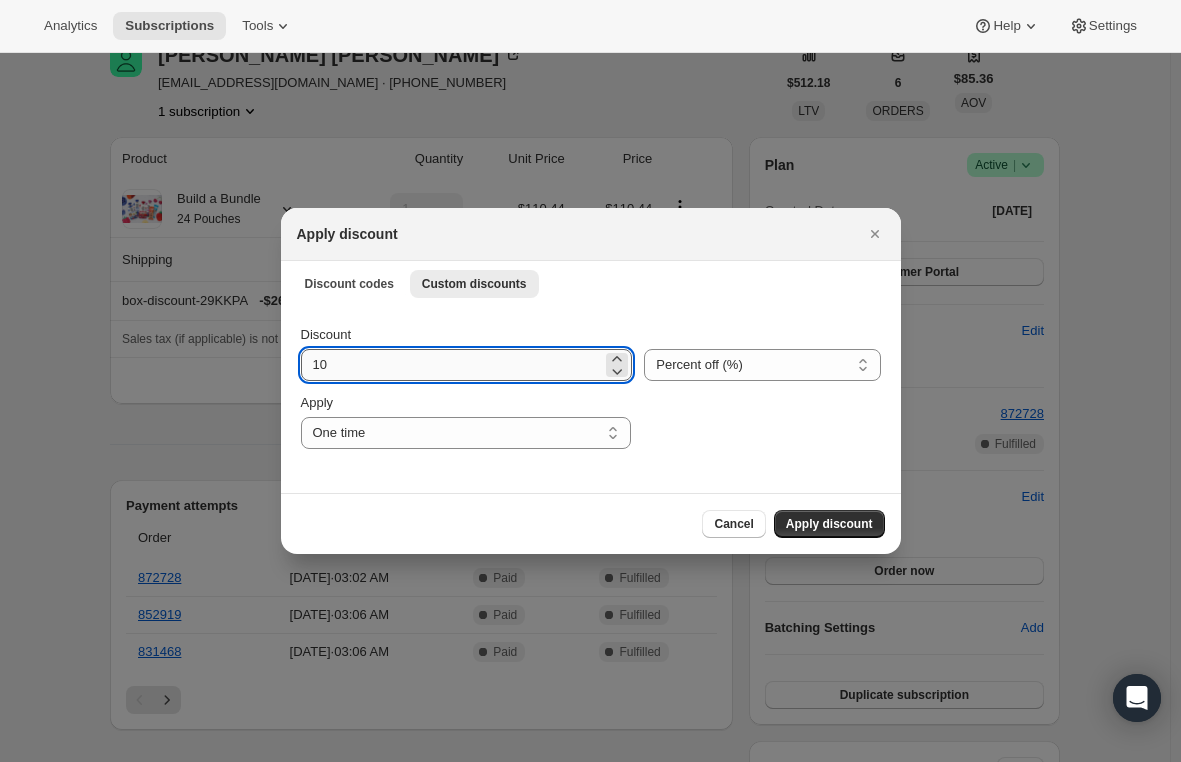 click on "10" at bounding box center [452, 365] 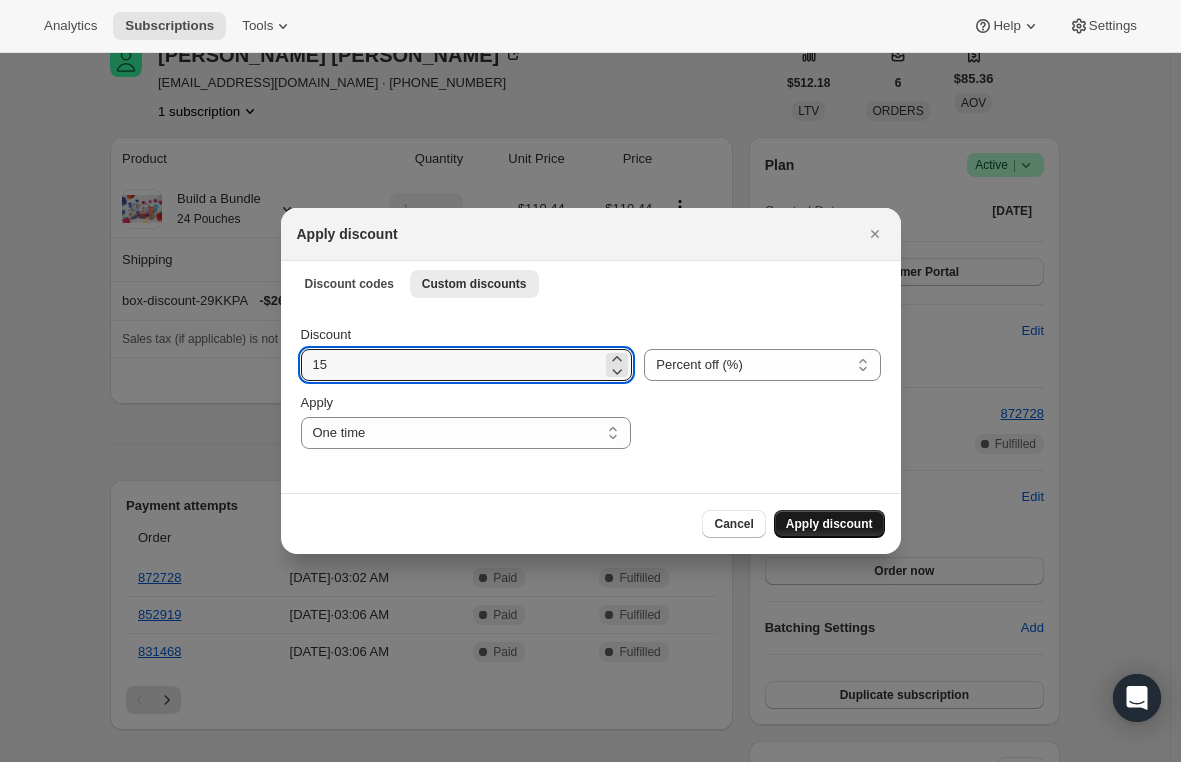 type on "15" 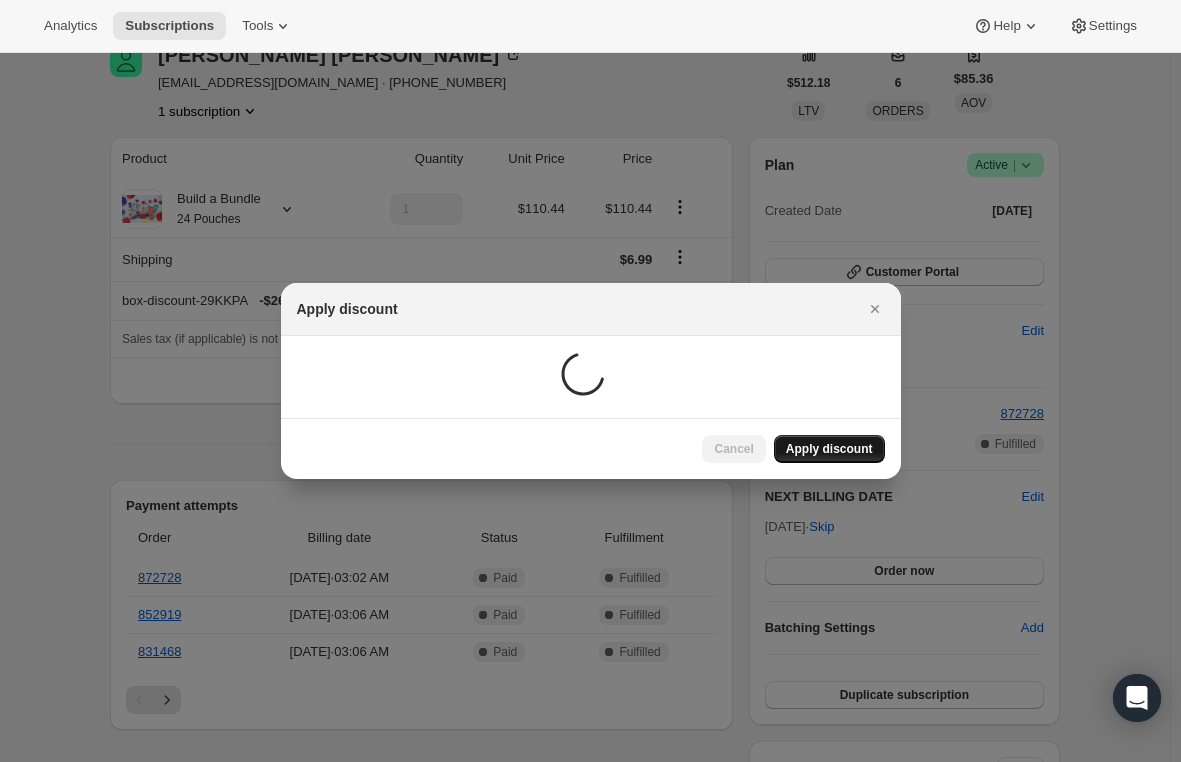 scroll, scrollTop: 100, scrollLeft: 0, axis: vertical 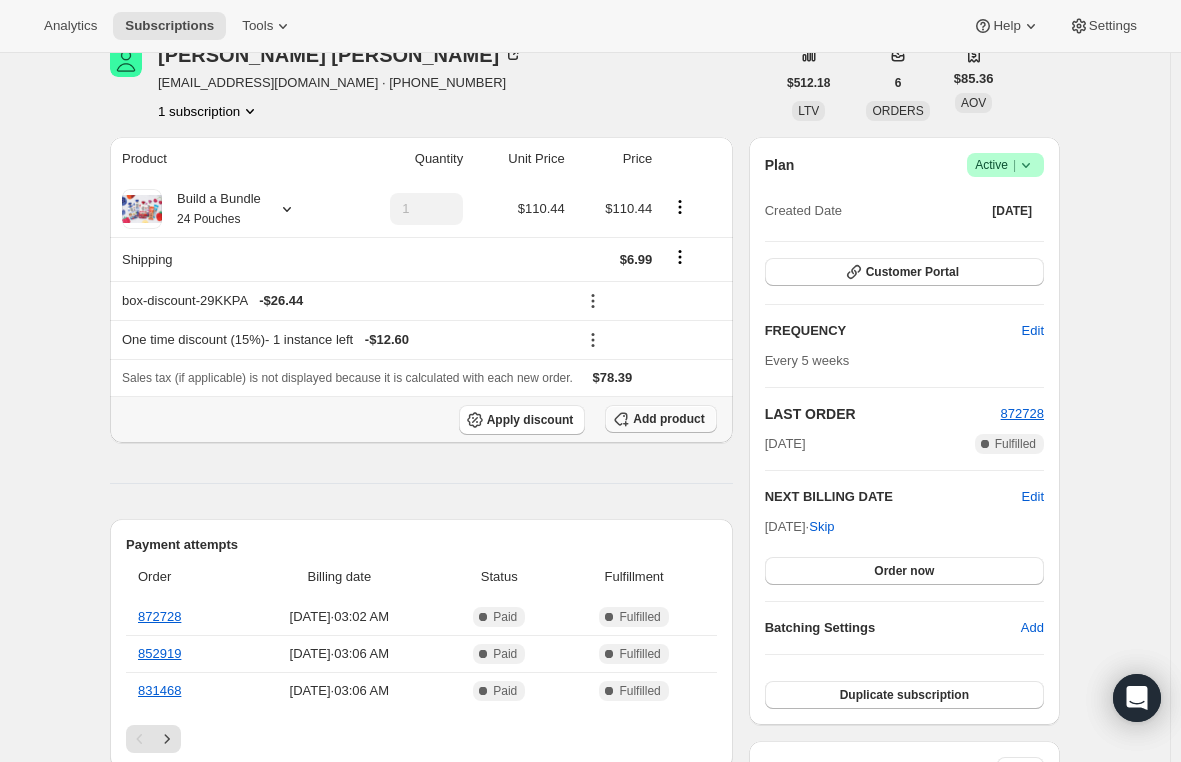 click on "Add product" at bounding box center (660, 419) 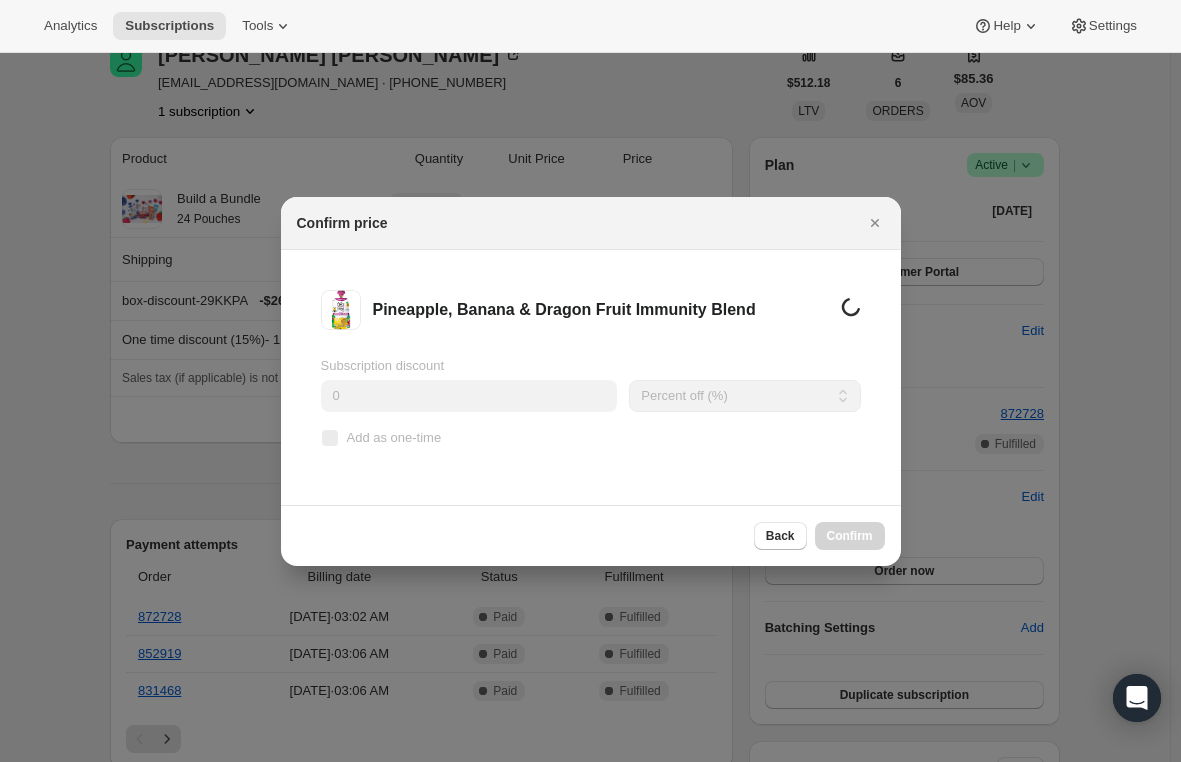 scroll, scrollTop: 0, scrollLeft: 0, axis: both 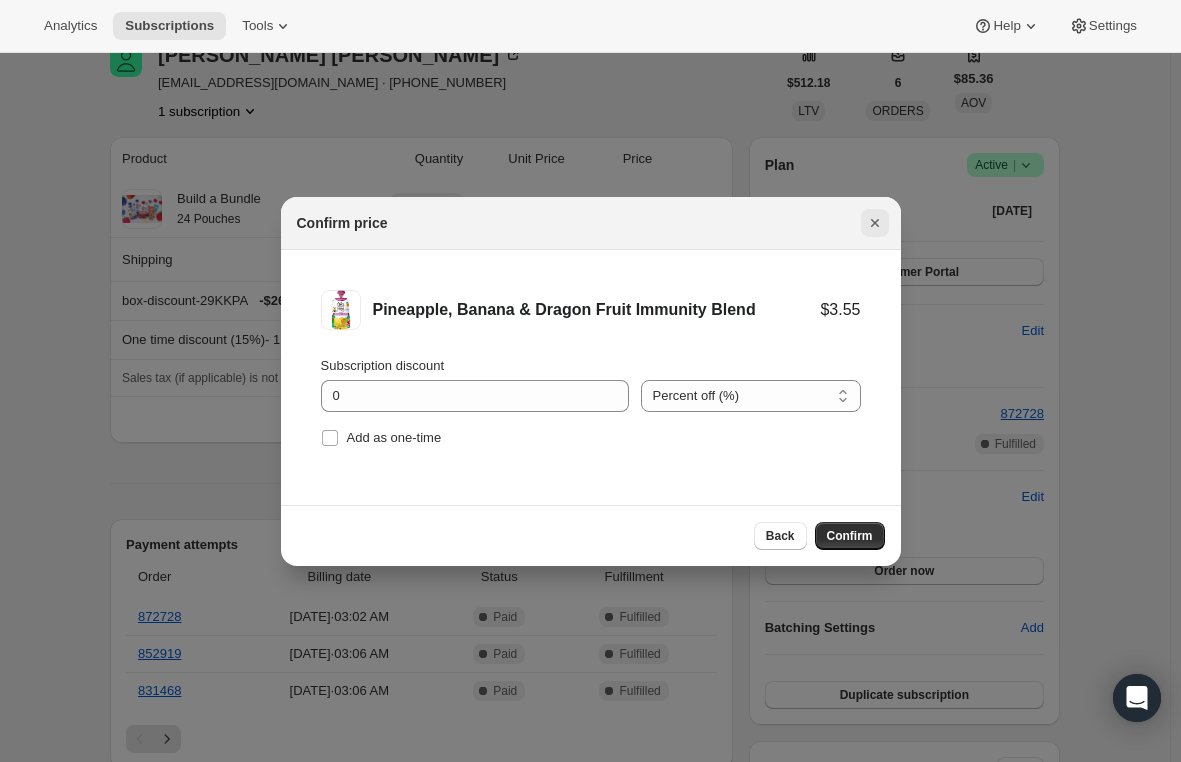 click 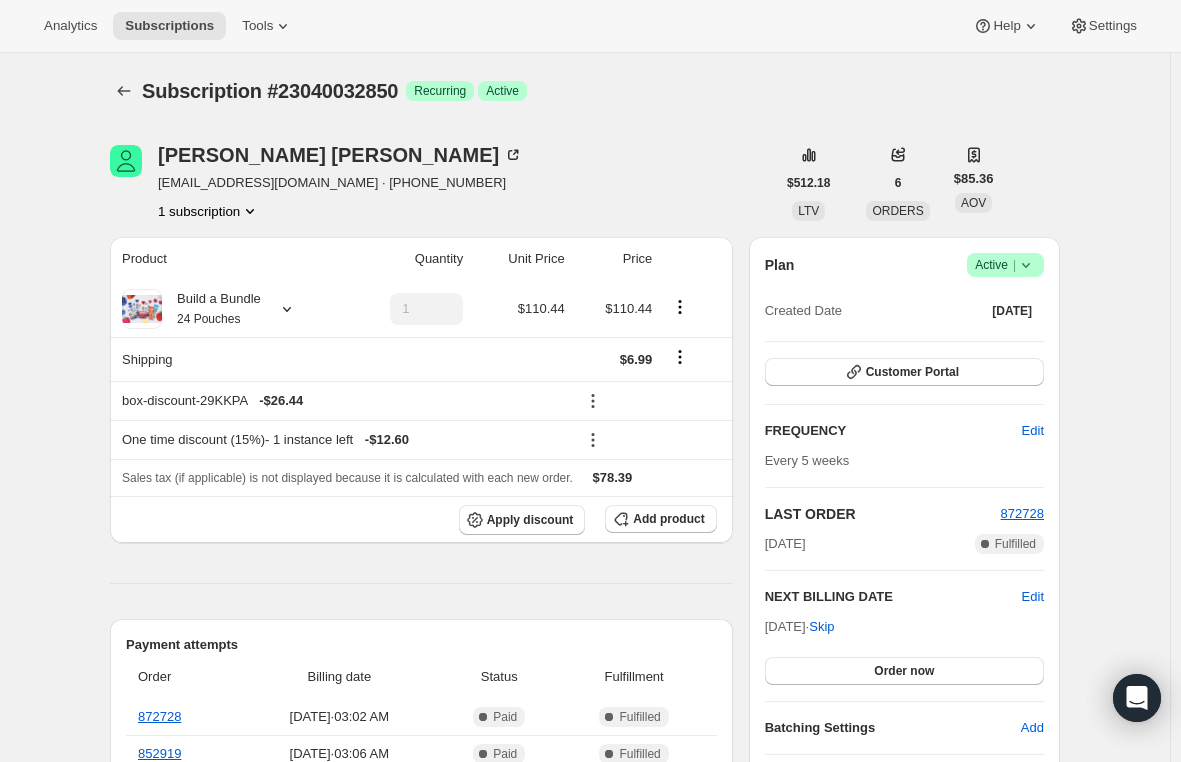 scroll, scrollTop: 100, scrollLeft: 0, axis: vertical 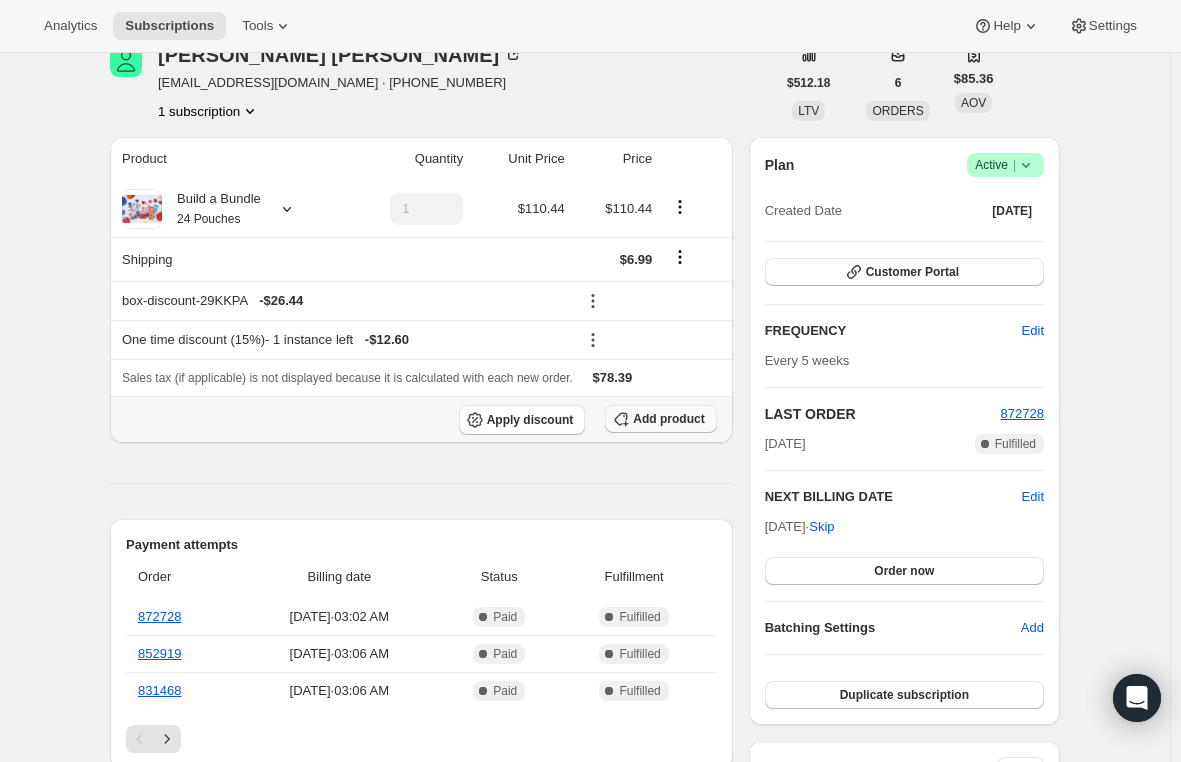 click on "Add product" at bounding box center [668, 419] 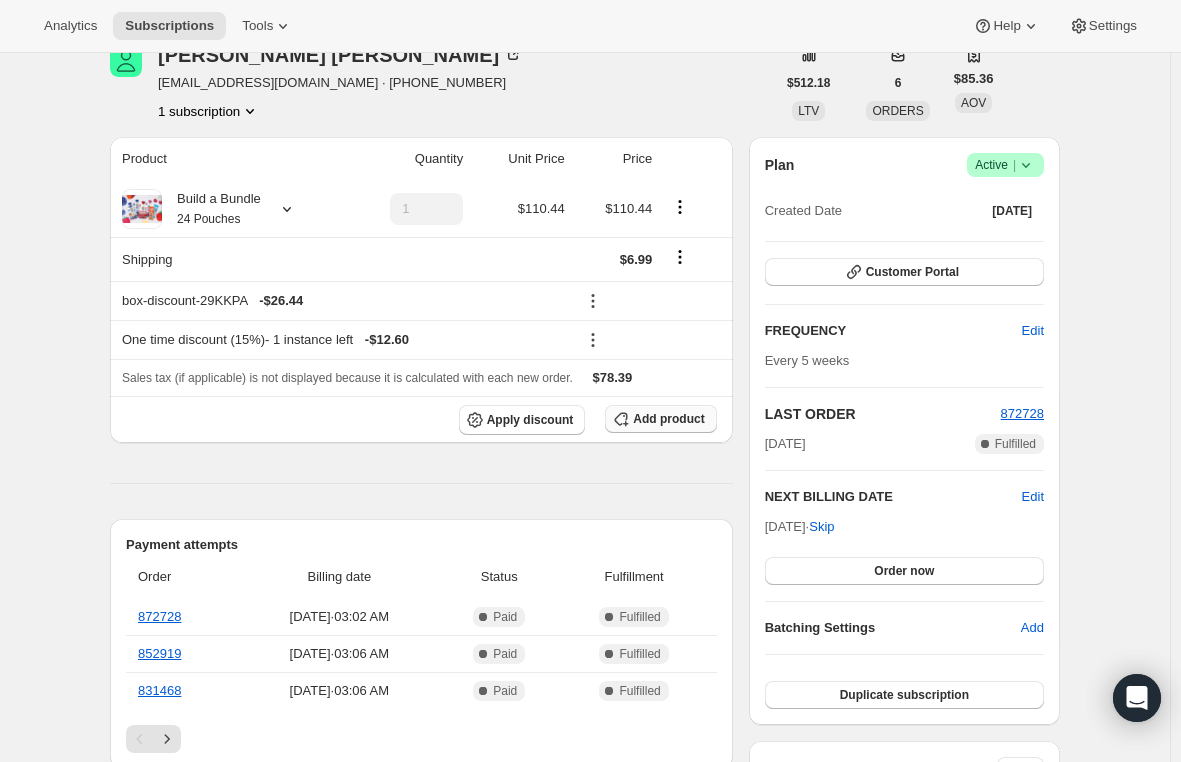 scroll, scrollTop: 0, scrollLeft: 0, axis: both 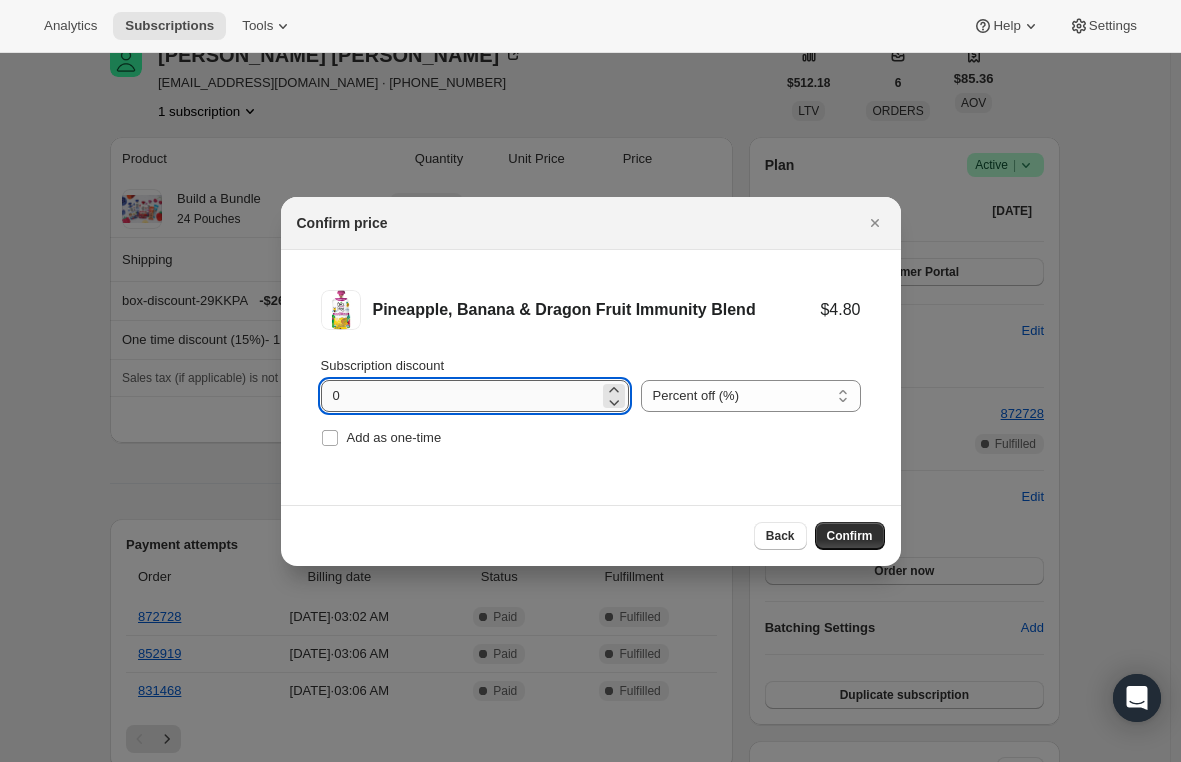 click on "0" at bounding box center (460, 396) 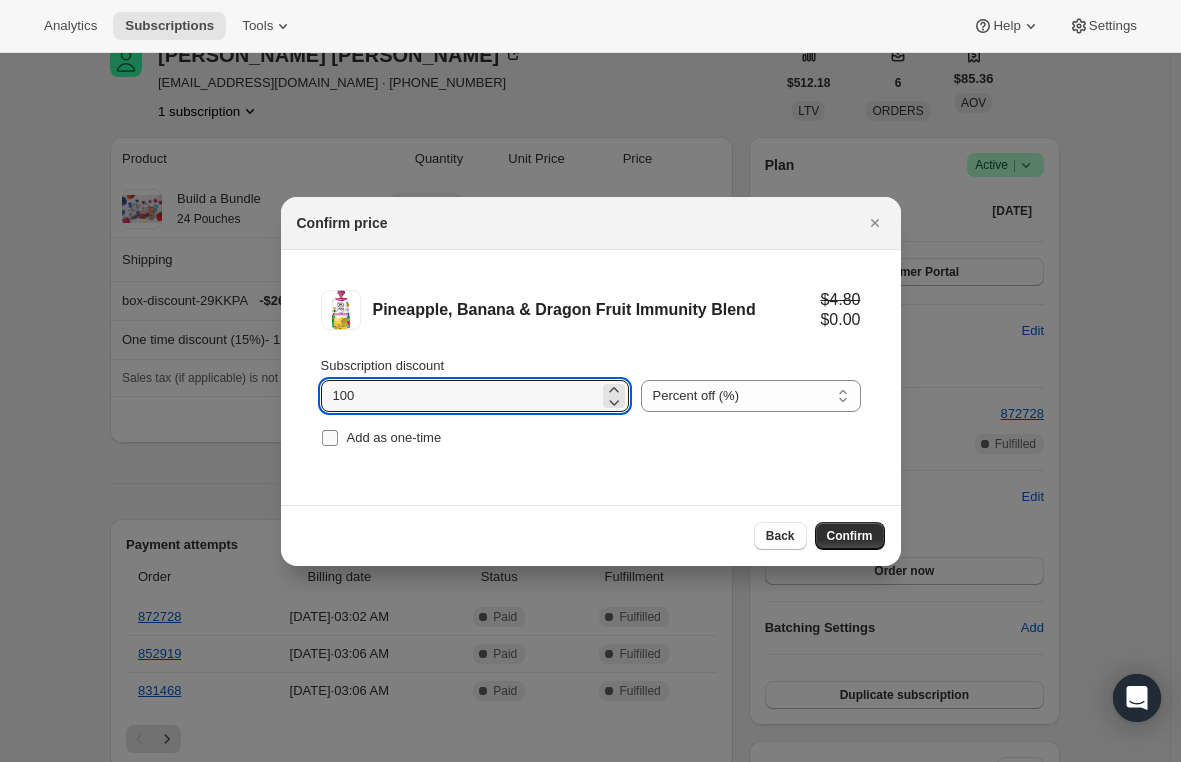 type on "100" 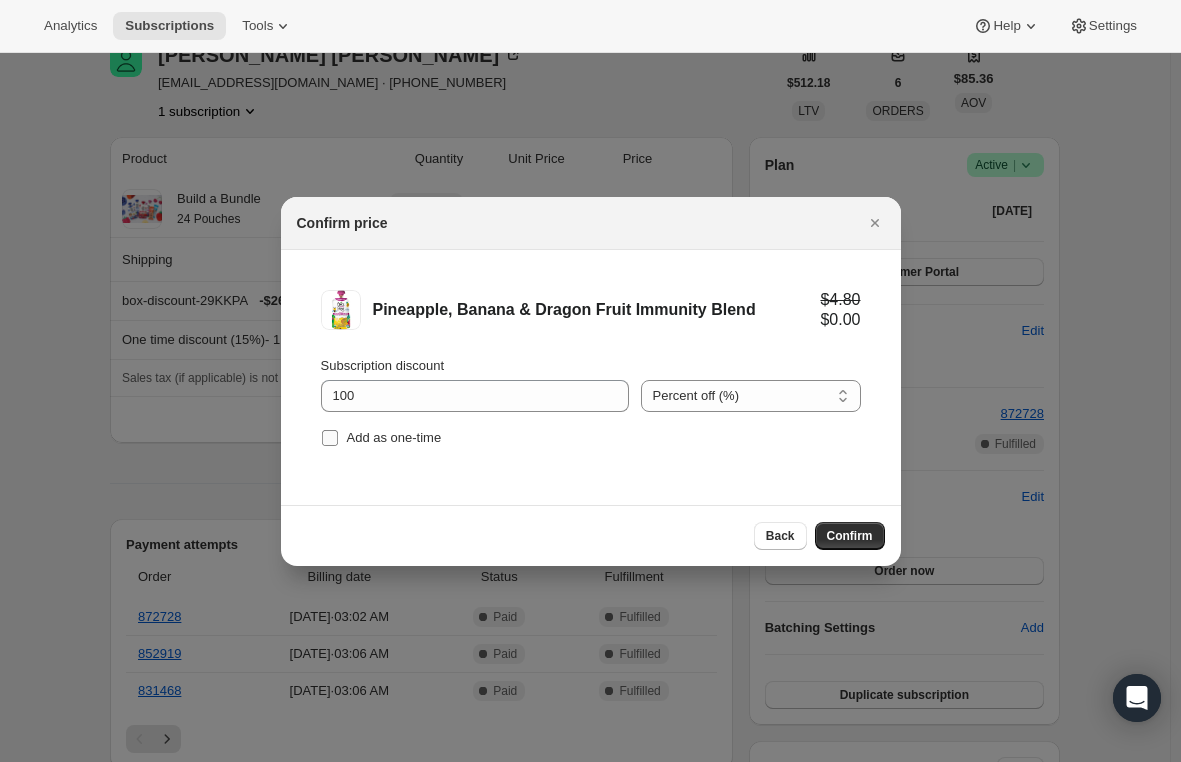 click on "Add as one-time" at bounding box center [330, 438] 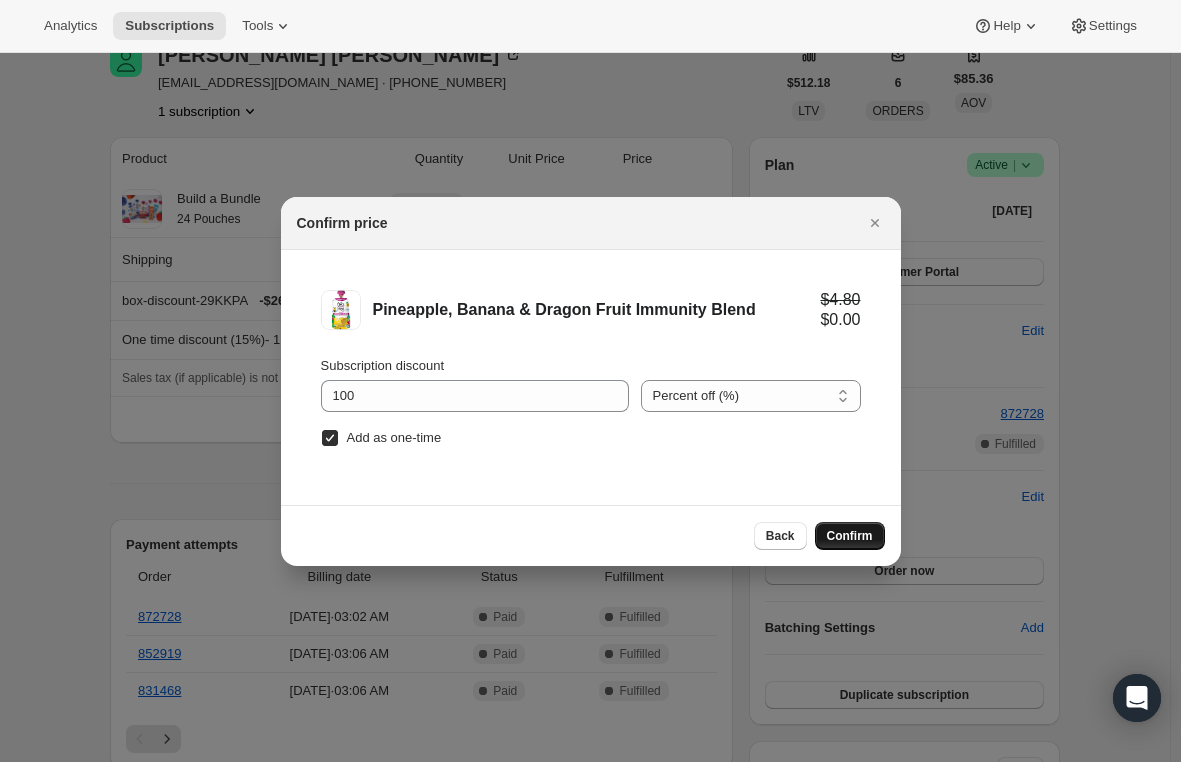 click on "Confirm" at bounding box center [850, 536] 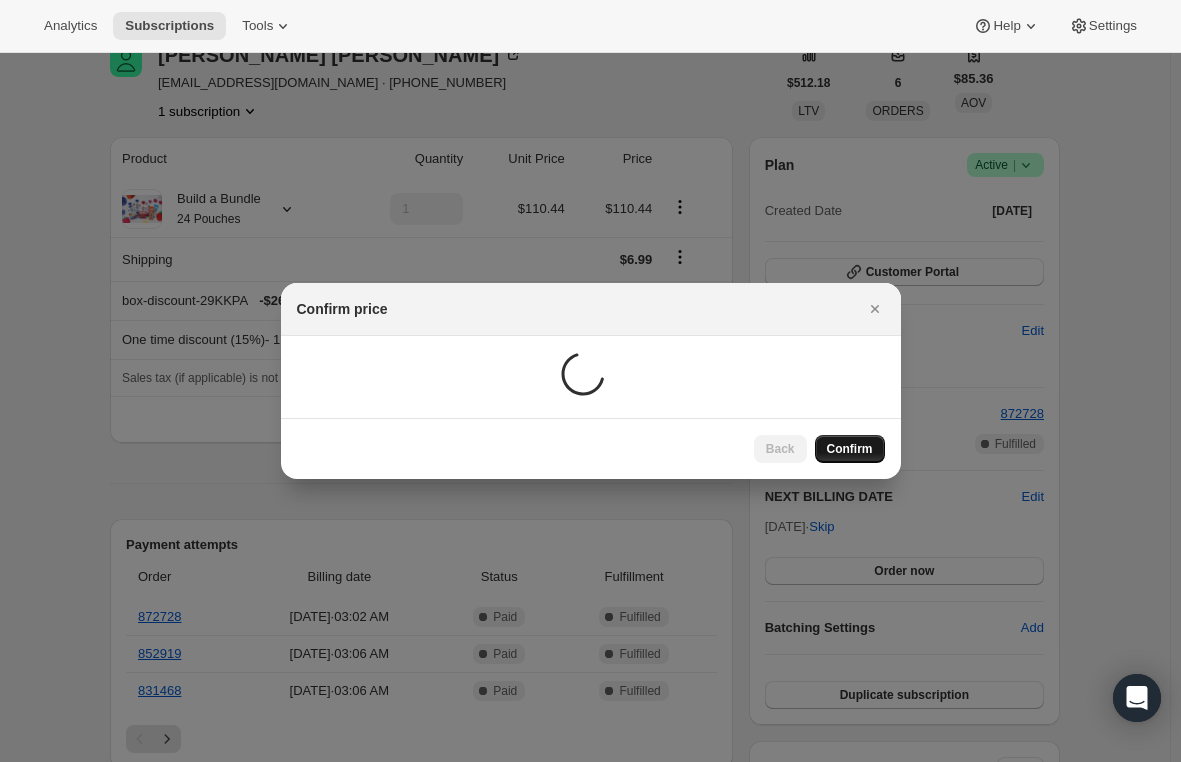 scroll, scrollTop: 100, scrollLeft: 0, axis: vertical 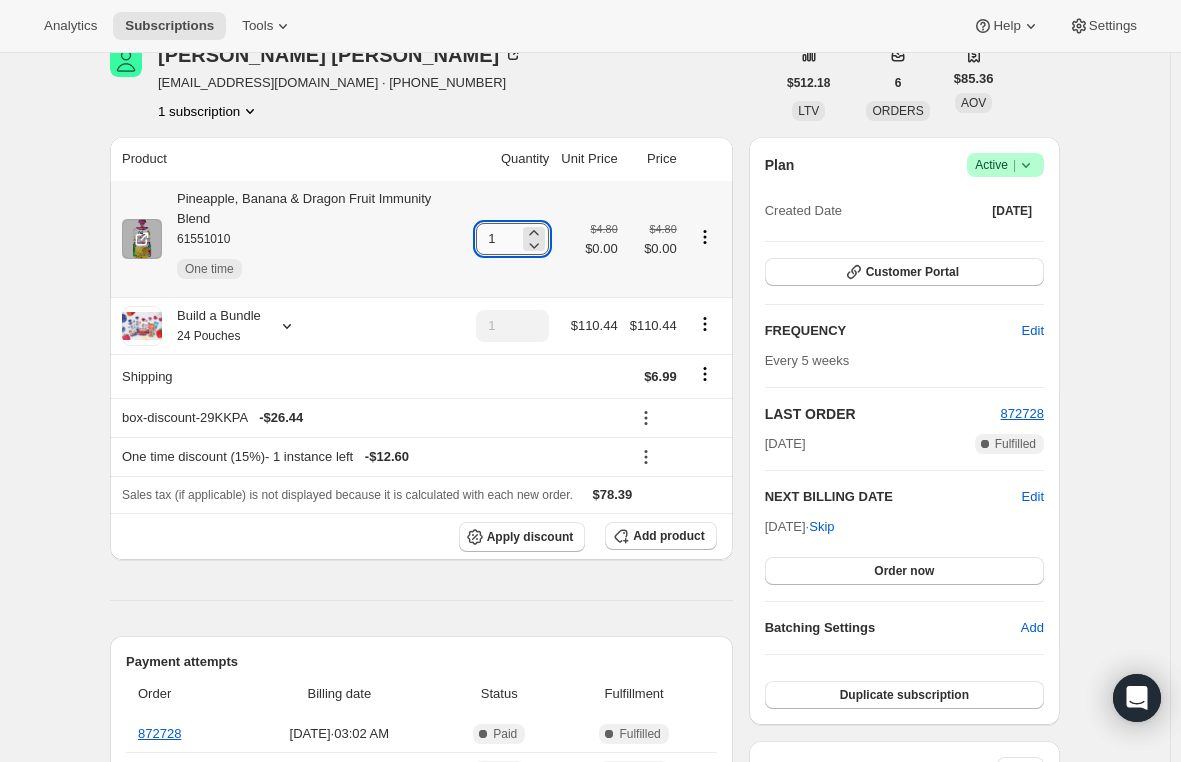 click on "1" at bounding box center [497, 239] 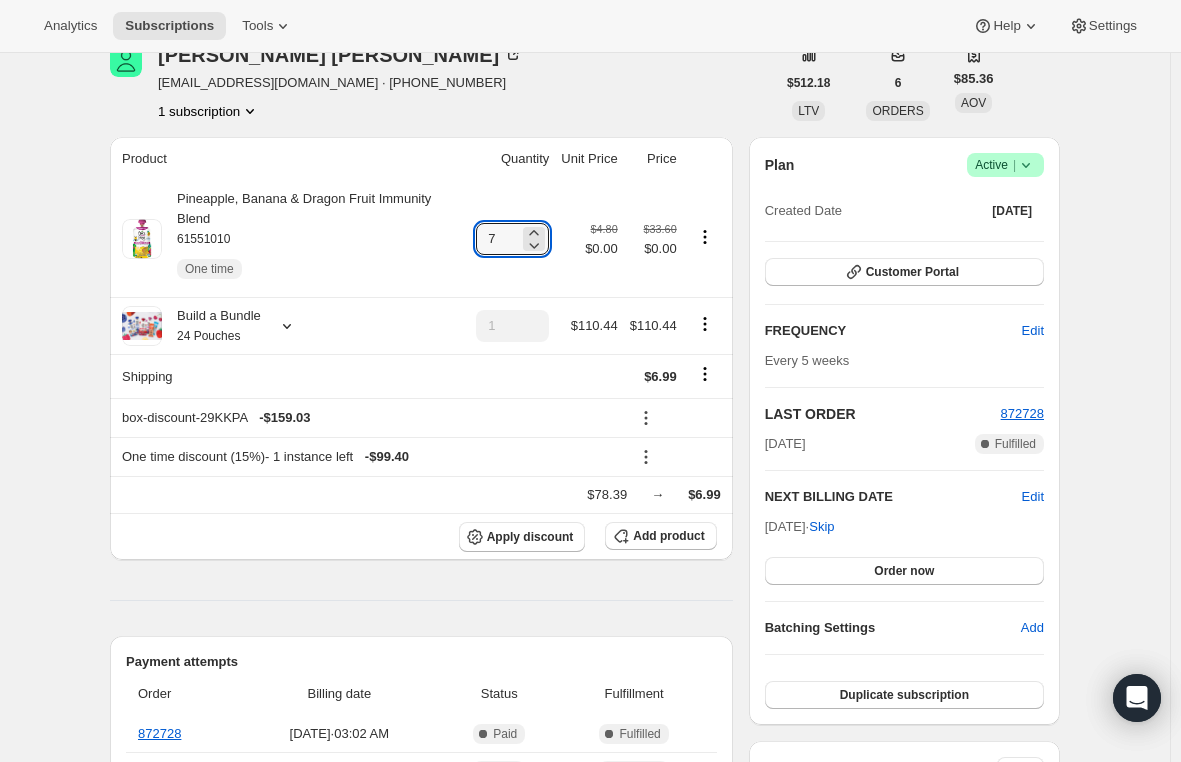 type on "7" 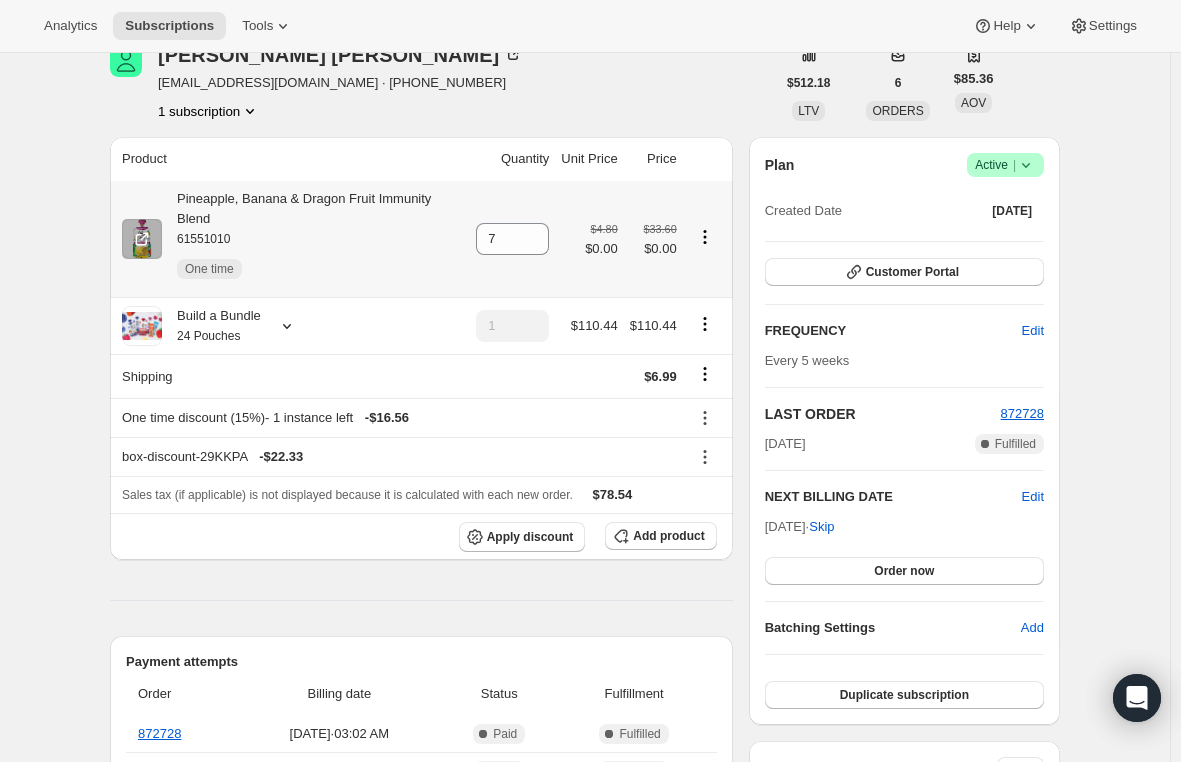 click on "Pineapple, Banana & Dragon Fruit Immunity Blend 61551010 One time" at bounding box center (313, 239) 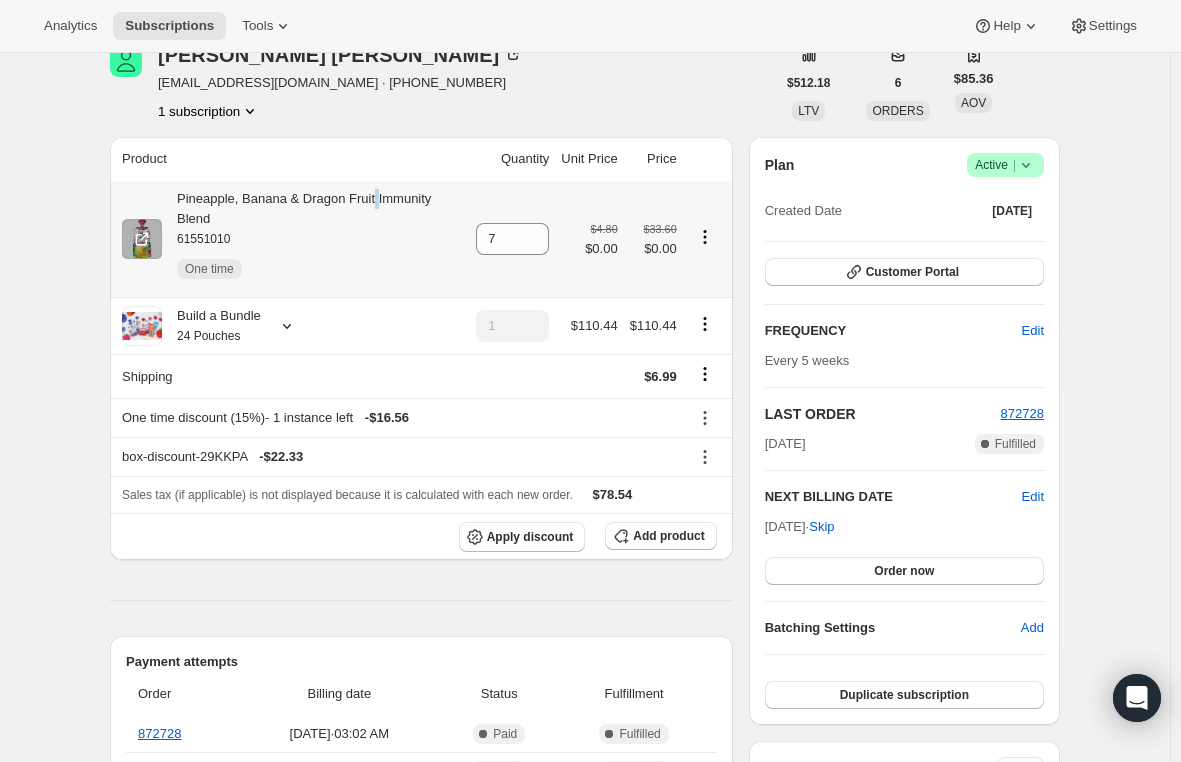 click on "Pineapple, Banana & Dragon Fruit Immunity Blend 61551010 One time" at bounding box center (313, 239) 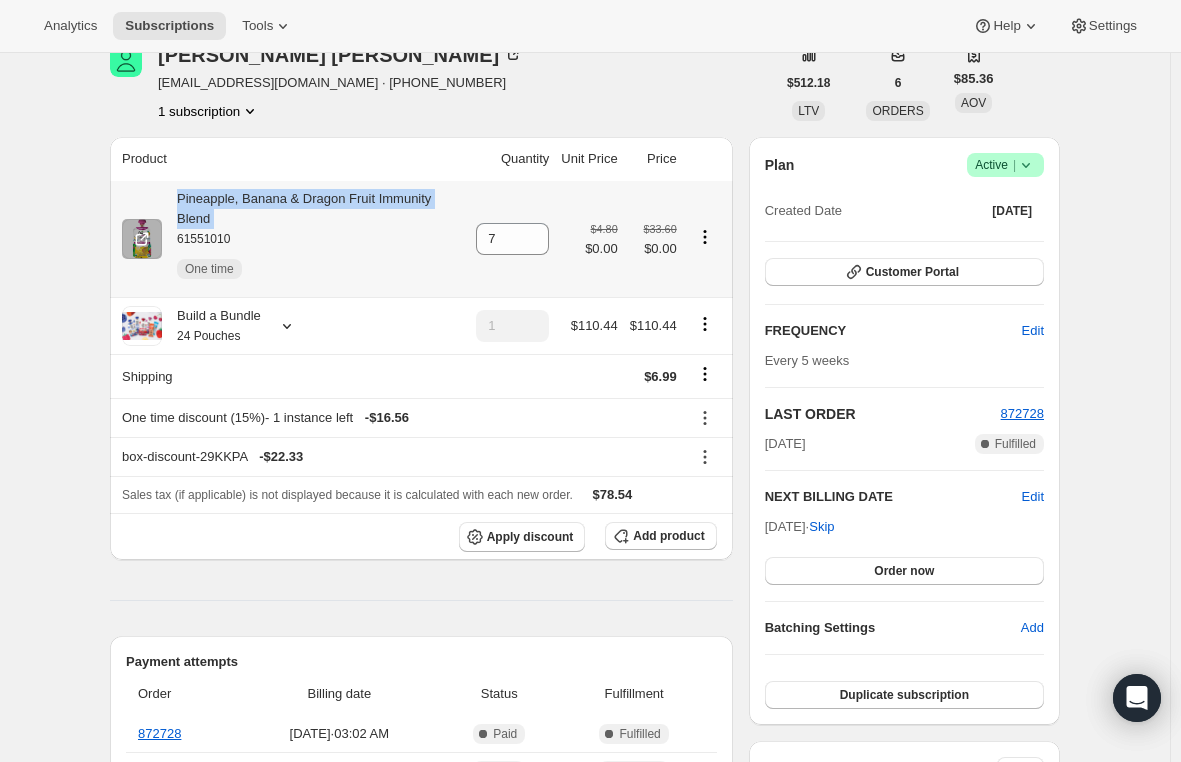 click on "Pineapple, Banana & Dragon Fruit Immunity Blend 61551010 One time" at bounding box center [313, 239] 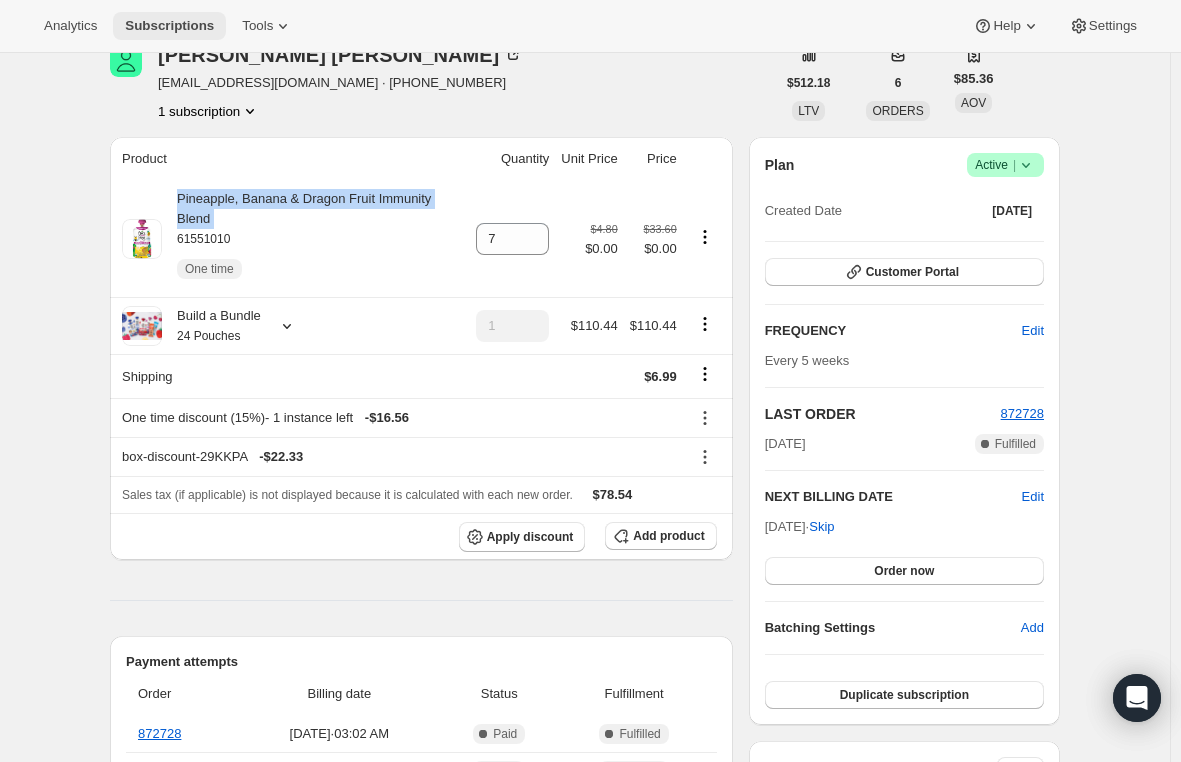 click on "Subscriptions" at bounding box center [169, 26] 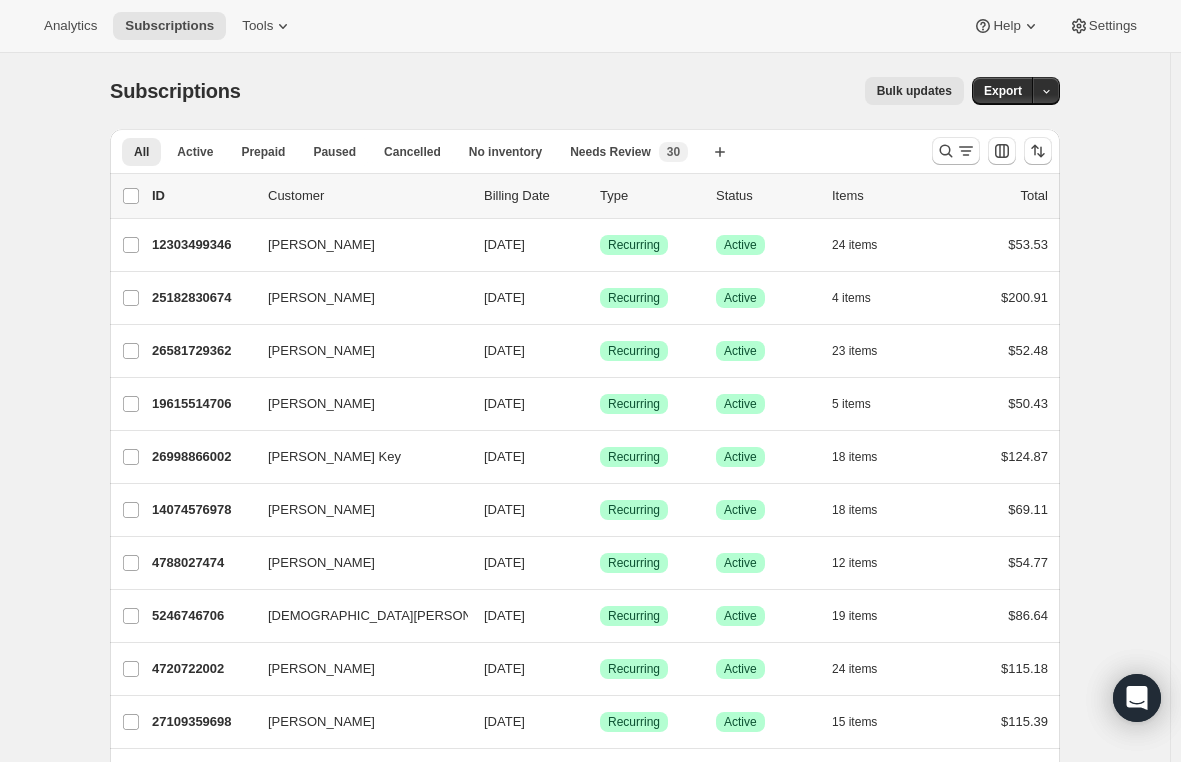 scroll, scrollTop: 0, scrollLeft: 0, axis: both 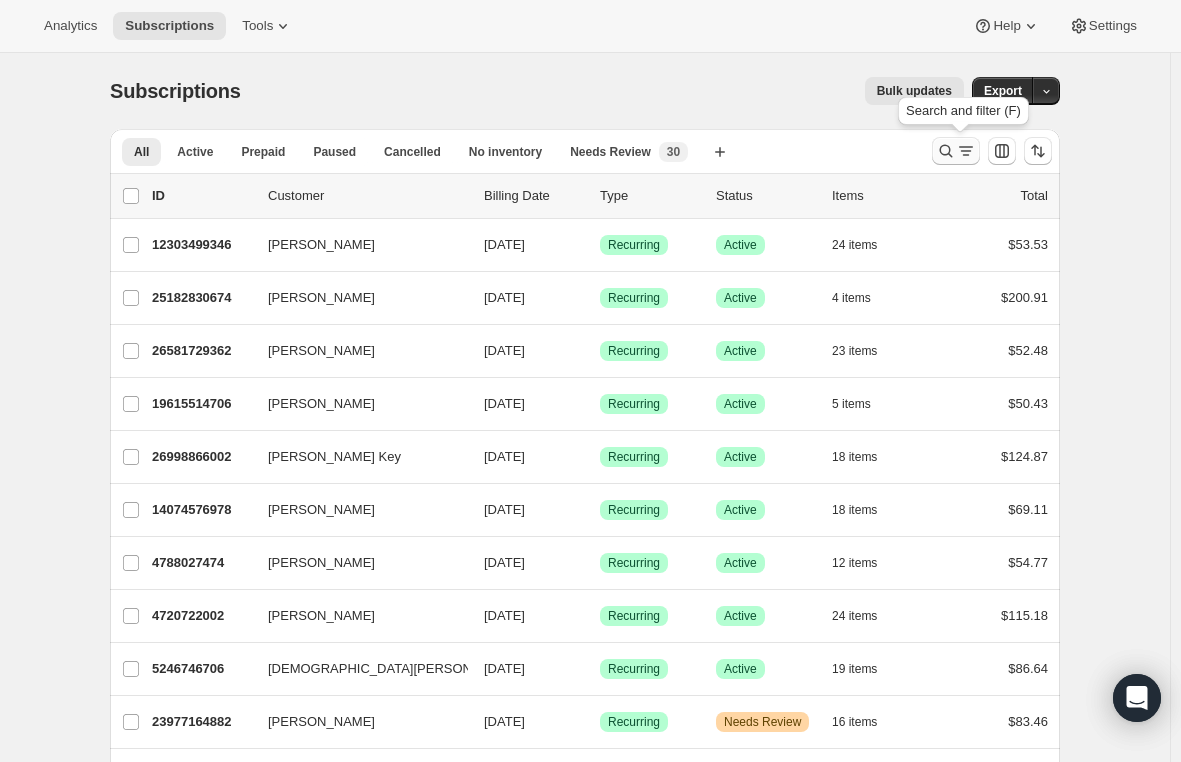 click 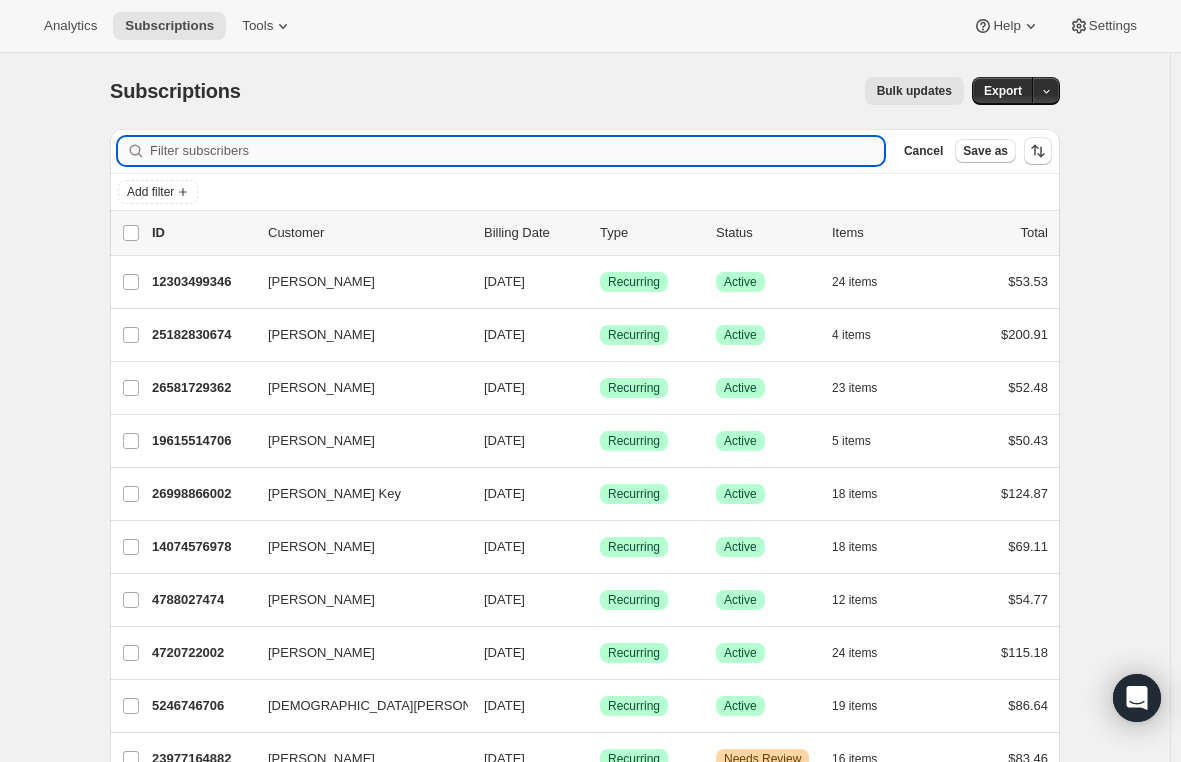 click on "Filter subscribers" at bounding box center (517, 151) 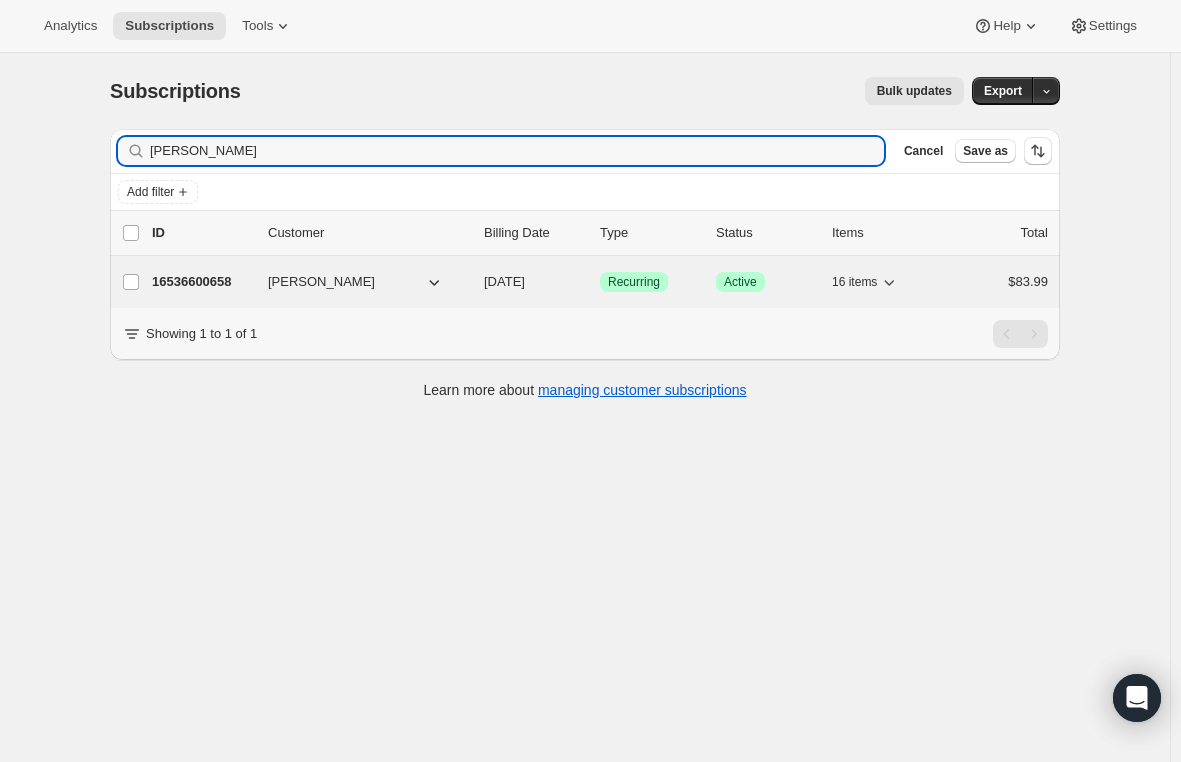 type on "Jamie Verner" 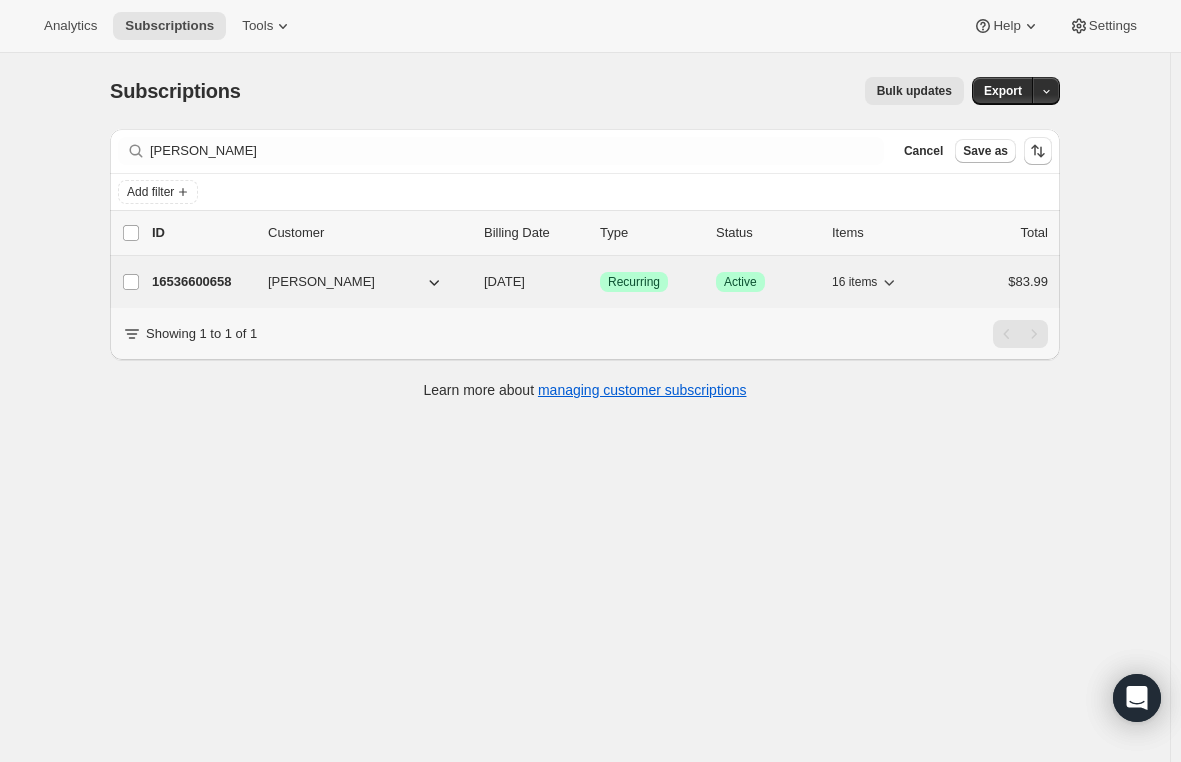 click on "16536600658" at bounding box center (202, 282) 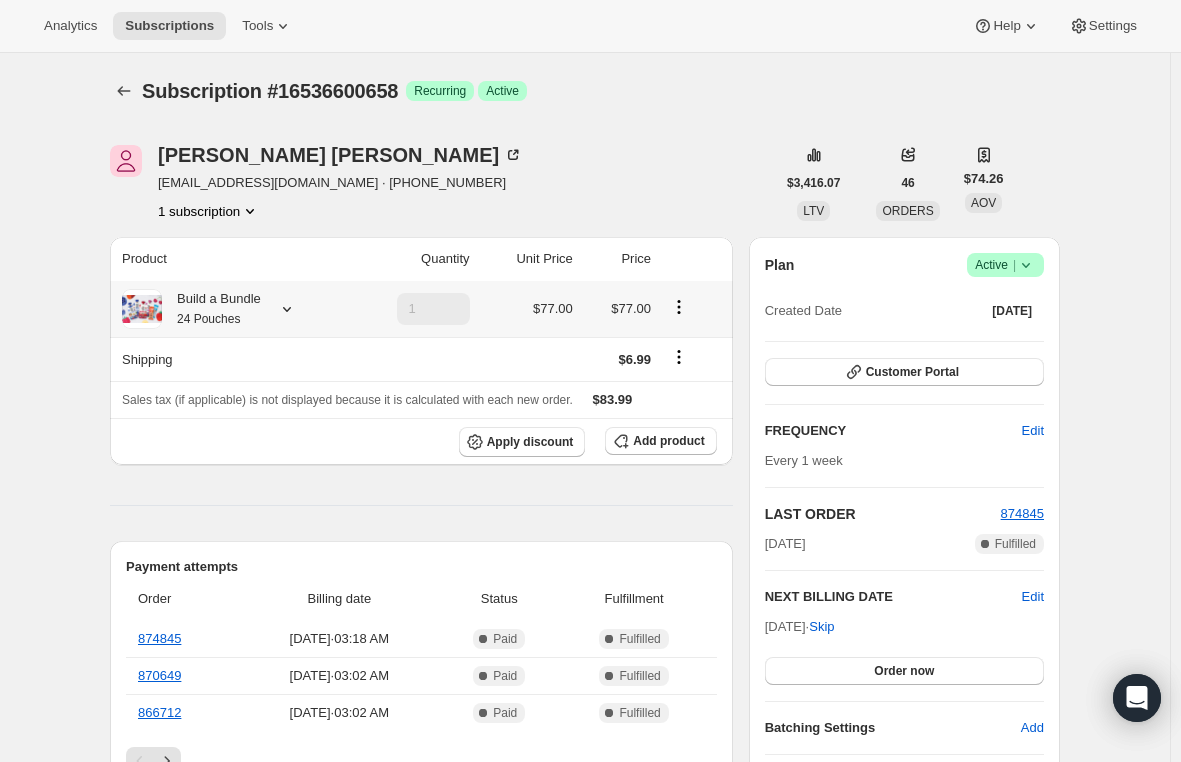 click on "Build a Bundle 24 Pouches" at bounding box center [211, 309] 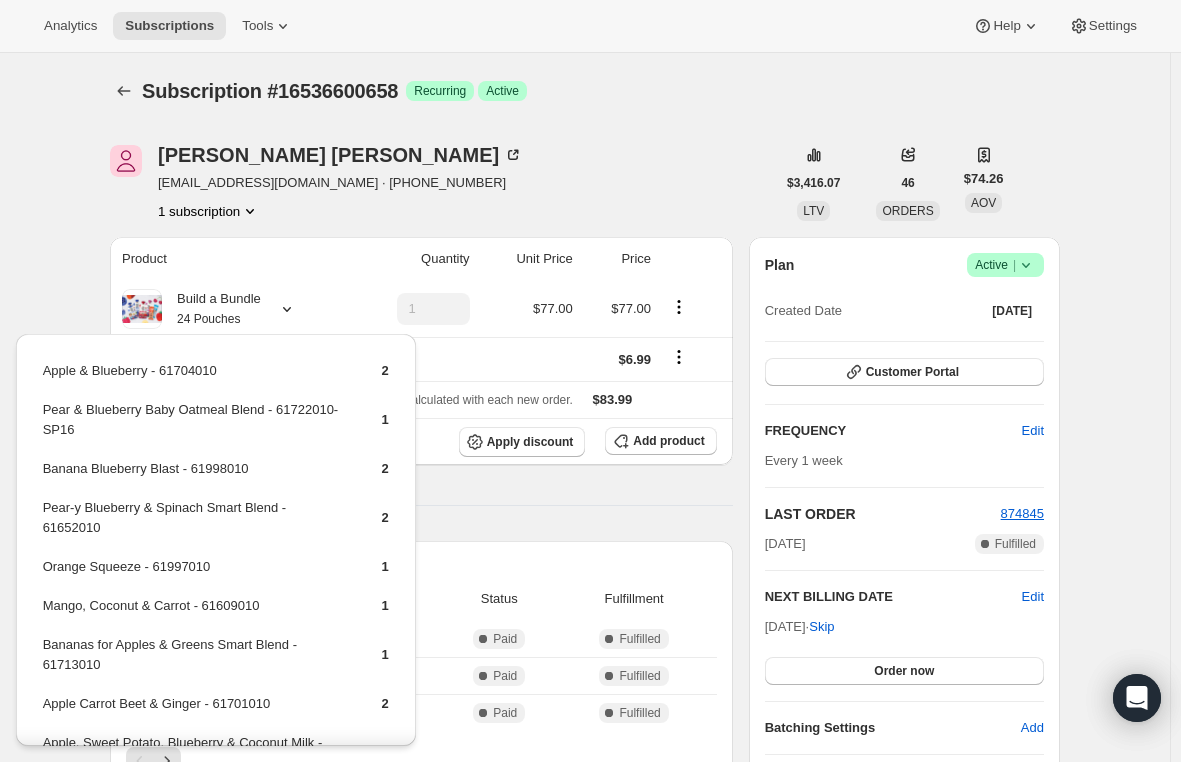 click on "Product Quantity Unit Price Price Build a Bundle 24 Pouches 1 $77.00 $77.00 Shipping $6.99 Sales tax (if applicable) is not displayed because it is calculated with each new order.   $83.99 Apply discount Add product Payment attempts Order Billing date Status Fulfillment 874845 Jul 19, 2025  ·  03:18 AM  Complete Paid  Complete Fulfilled 870649 Jul 11, 2025  ·  03:02 AM  Complete Paid  Complete Fulfilled 866712 Jul 4, 2025  ·  03:02 AM  Complete Paid  Complete Fulfilled Timeline Jul 21, 2025 Subscription reminder email sent via Awtomic email, Klaviyo, Attentive. 03:07 AM Jul 19, 2025 Order processed successfully.  View order 03:18 AM Strawberry, Squash, Coconut & Vanilla 61684010-16A (one-time) and Pear & Blueberry Baby Oatmeal Blend 61722010-16A (one-time) removed from subscription via Awtomic application.  03:19 AM Jul 18, 2025 1 Pear & Blueberry Baby Oatmeal Blend  - 61722010-16A (One-time) and 3 Strawberry, Squash, Coconut & Vanilla  - 61684010-16A (One-time)  added to subscription via  .  04:03 PM ." at bounding box center (421, 951) 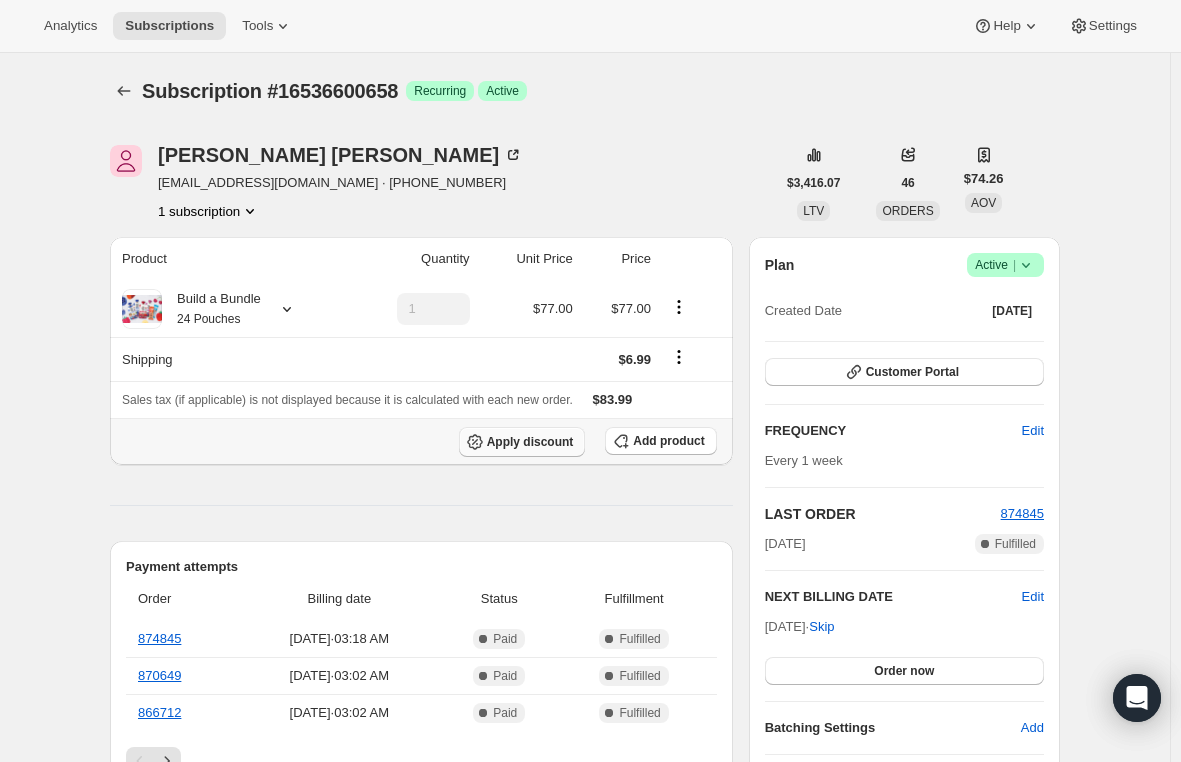 click on "Apply discount" at bounding box center (530, 442) 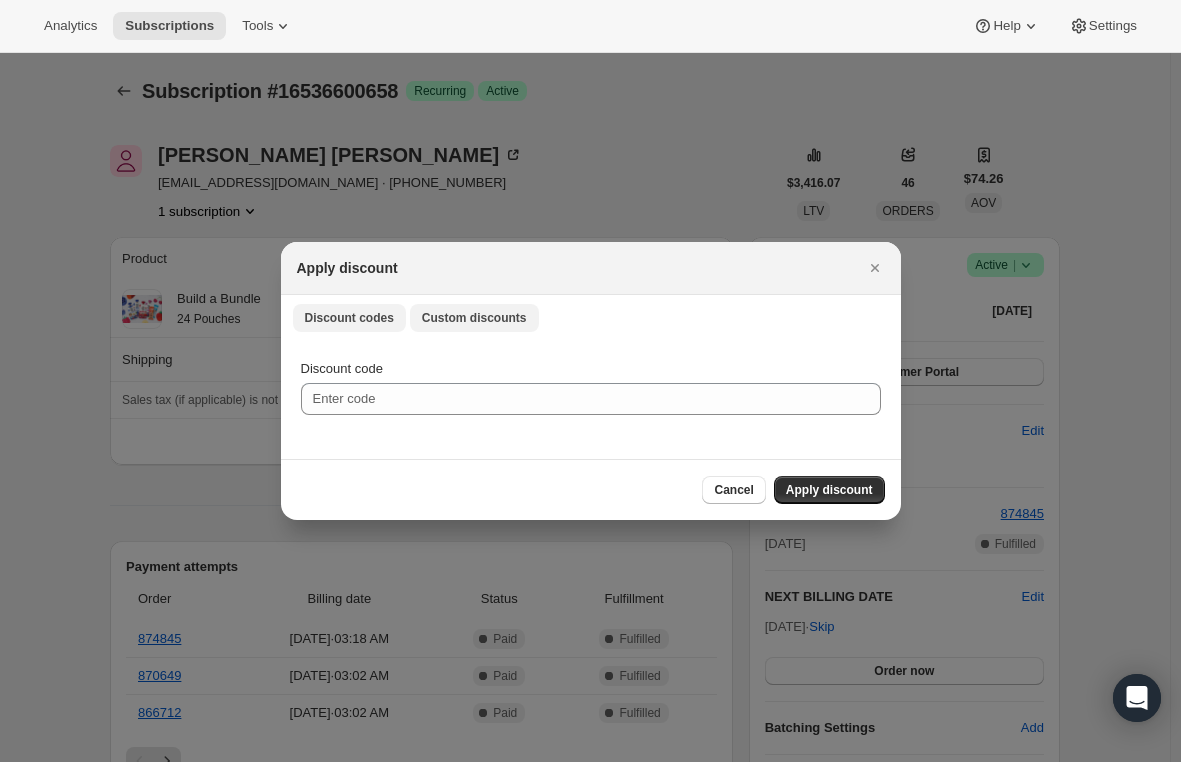 click on "Custom discounts" at bounding box center [474, 318] 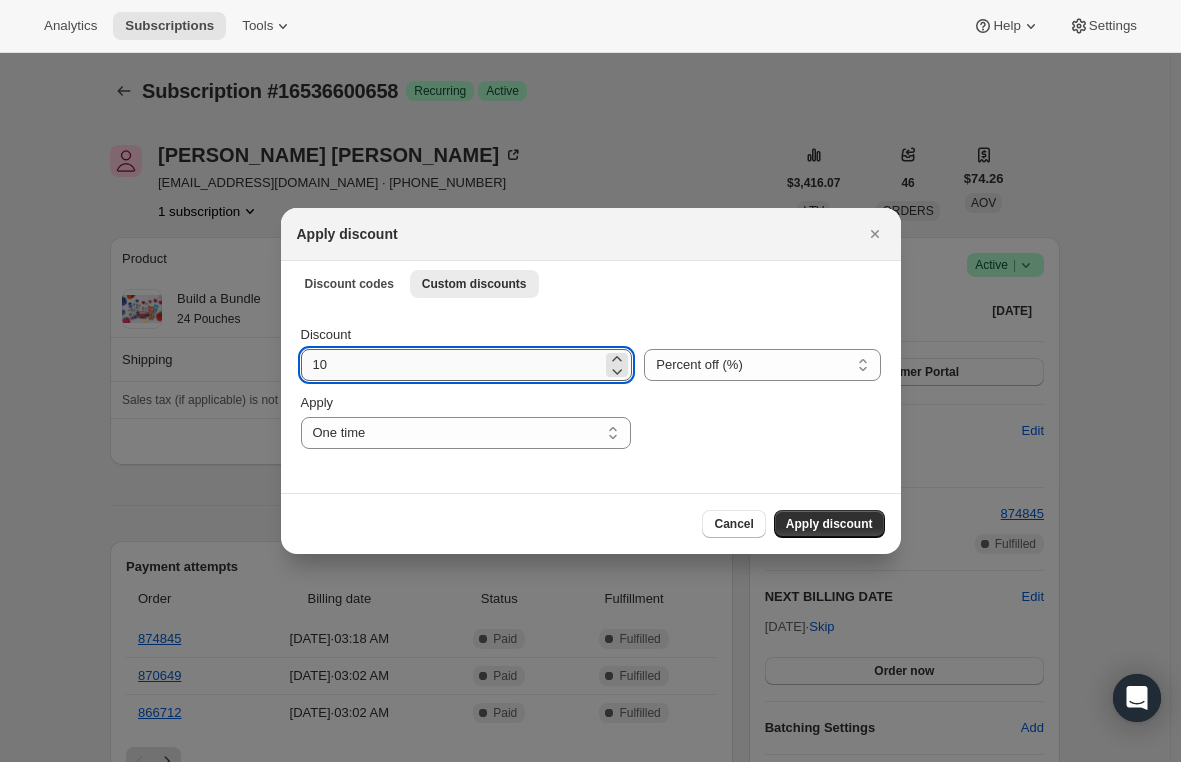 click on "10" at bounding box center [452, 365] 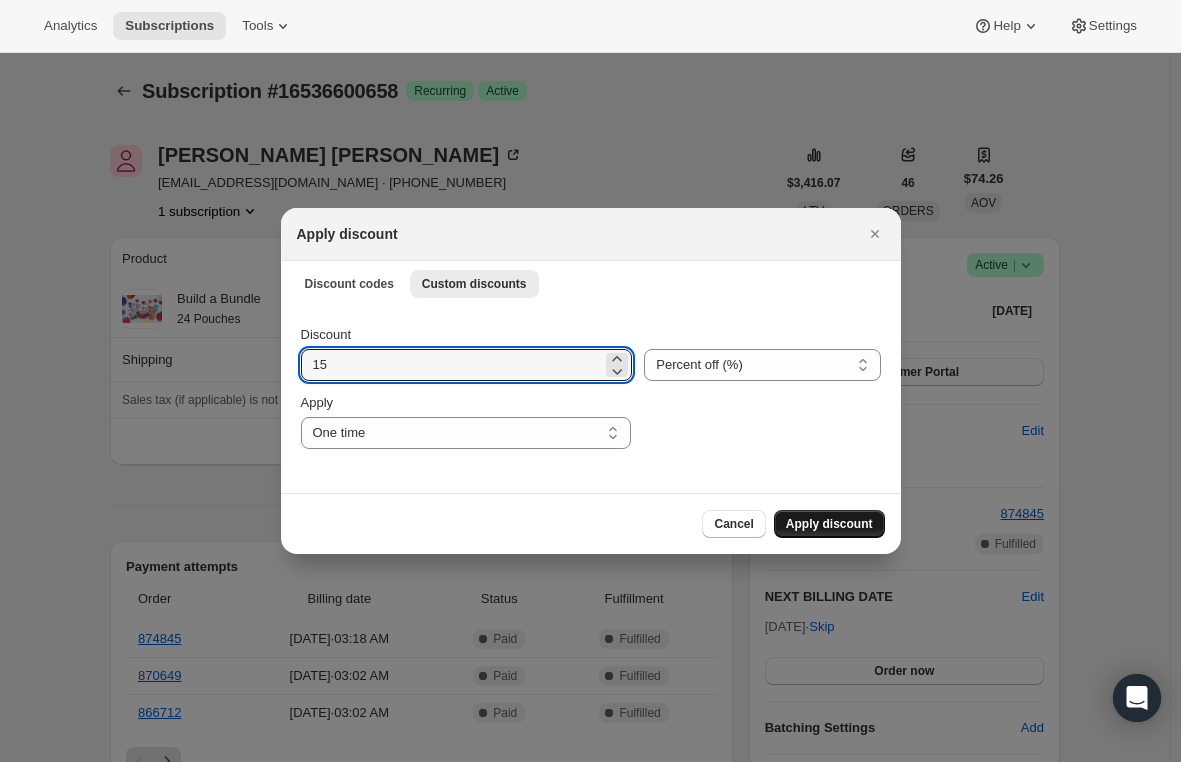 type on "15" 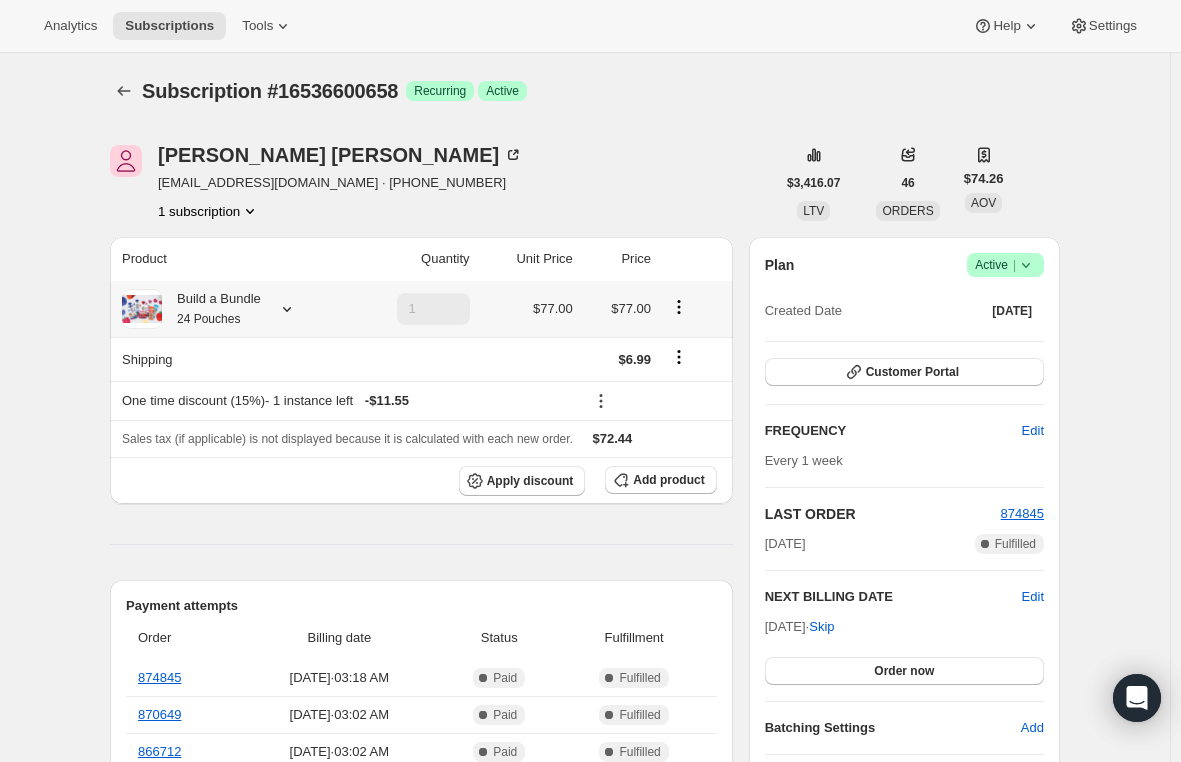 click on "Build a Bundle 24 Pouches" at bounding box center [211, 309] 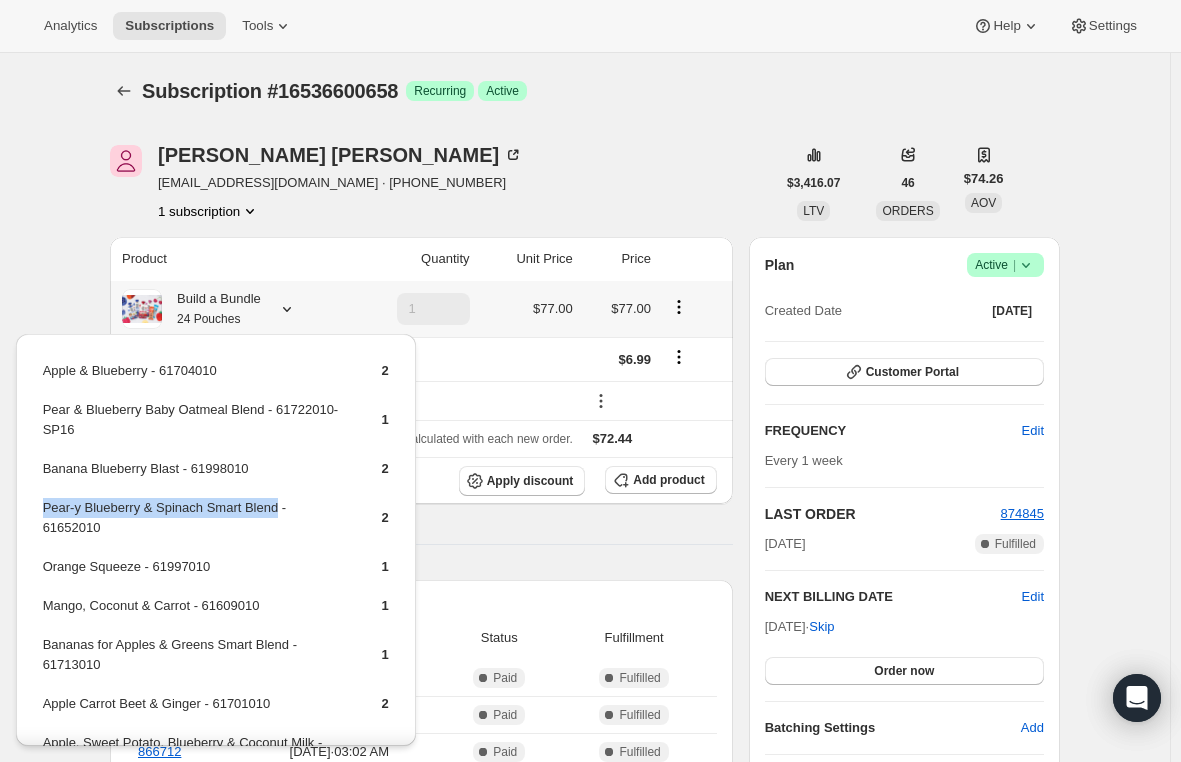 drag, startPoint x: 273, startPoint y: 512, endPoint x: 44, endPoint y: 510, distance: 229.00873 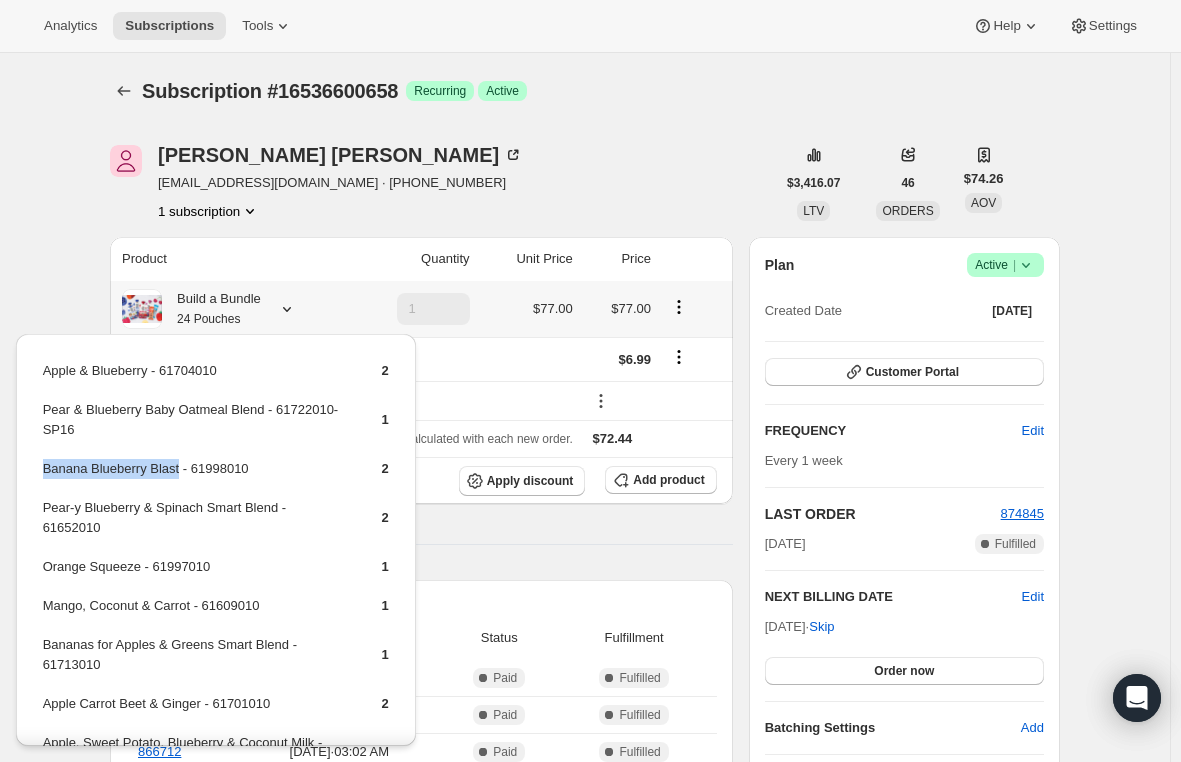 drag, startPoint x: 173, startPoint y: 473, endPoint x: 42, endPoint y: 465, distance: 131.24405 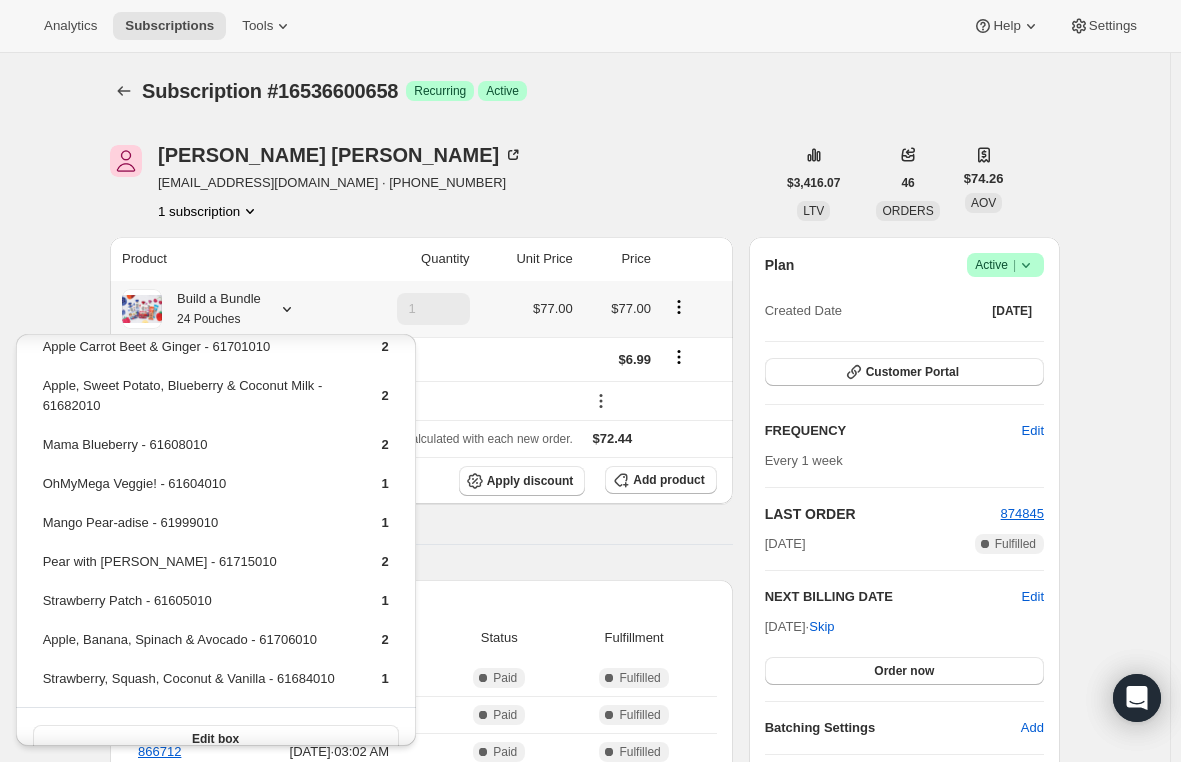 scroll, scrollTop: 381, scrollLeft: 0, axis: vertical 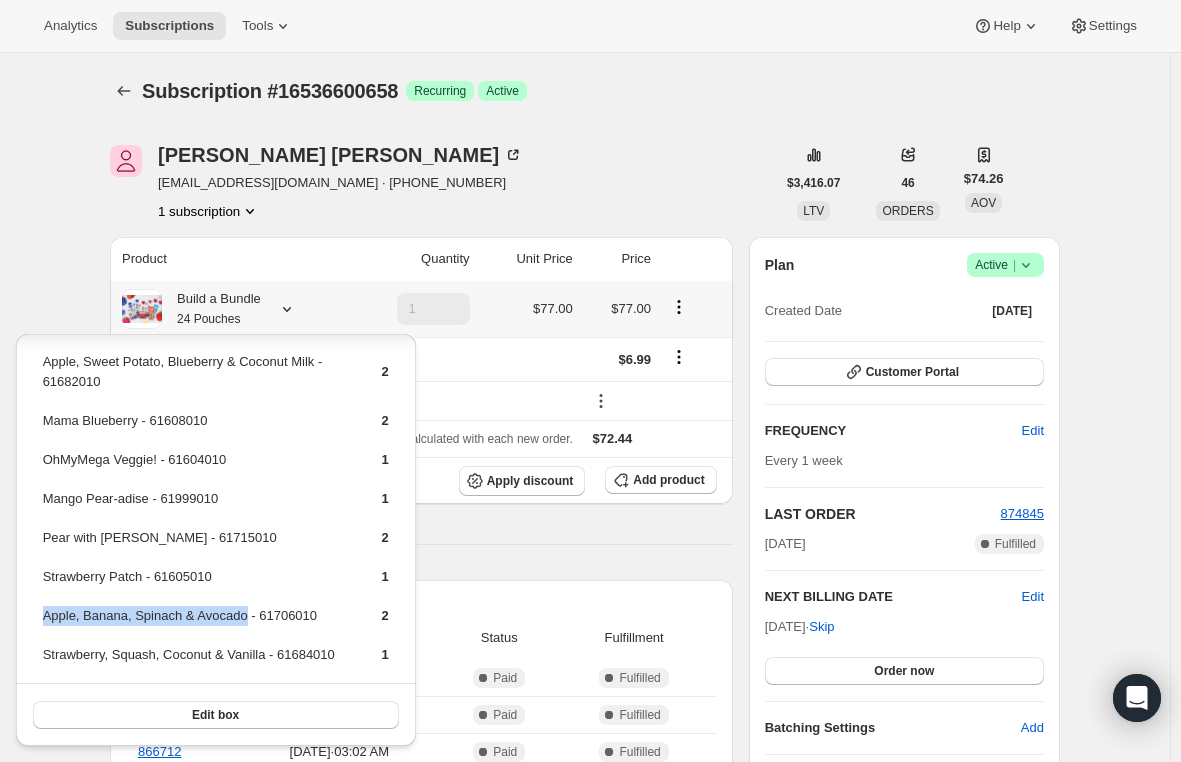 drag, startPoint x: 242, startPoint y: 619, endPoint x: 45, endPoint y: 622, distance: 197.02284 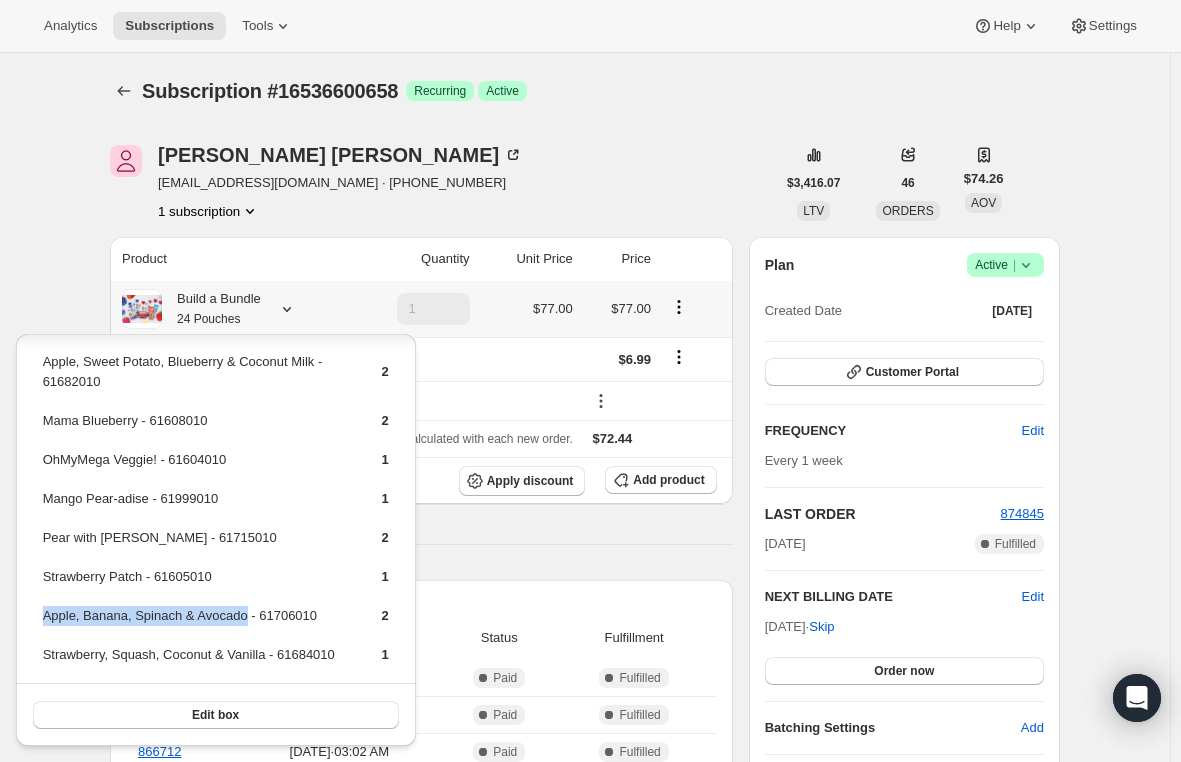 copy on "Apple, Banana, Spinach & Avocado" 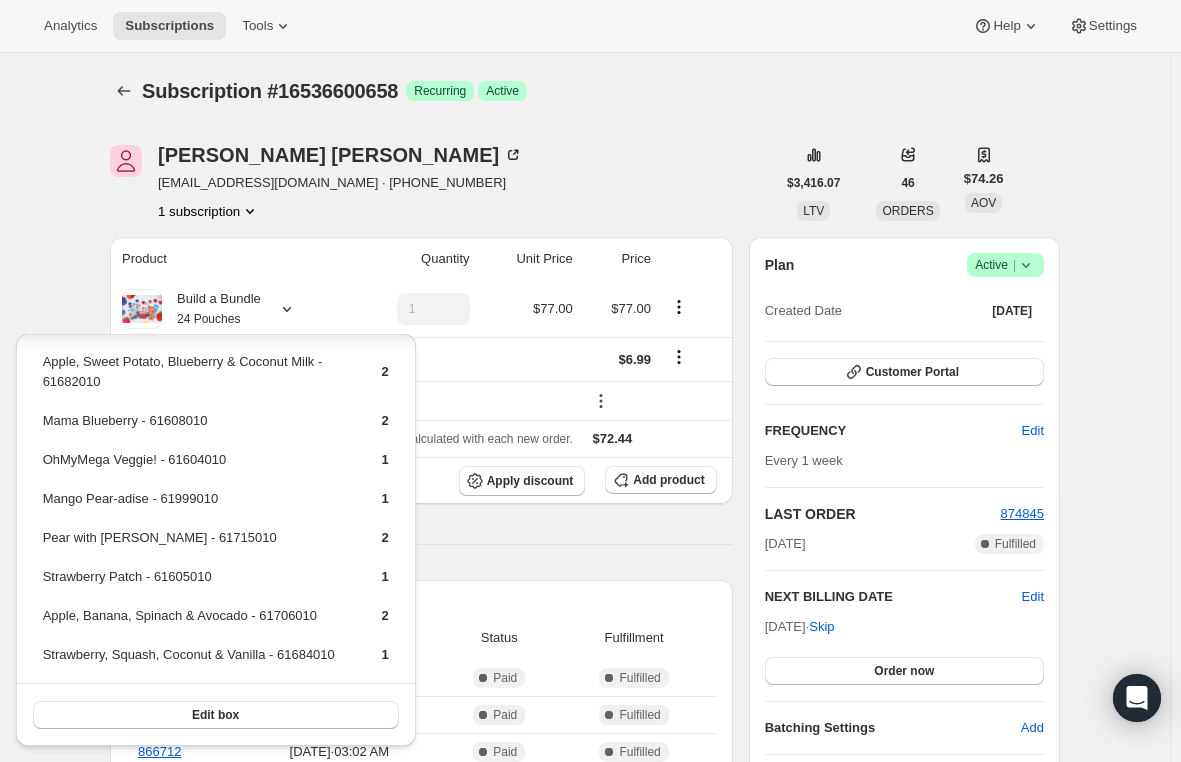 click on "Subscription #16536600658. This page is ready Subscription #16536600658 Success Recurring Success Active Jamie   Verner jamierosejones@me.com · +12088707011 1 subscription $3,416.07 LTV 46 ORDERS $74.26 AOV Product Quantity Unit Price Price Build a Bundle 24 Pouches 1 $77.00 $77.00 Shipping $6.99 One time discount (15%)  - 1 instance left   - $11.55 Sales tax (if applicable) is not displayed because it is calculated with each new order.   $72.44 Apply discount Add product Payment attempts Order Billing date Status Fulfillment 874845 Jul 19, 2025  ·  03:18 AM  Complete Paid  Complete Fulfilled 870649 Jul 11, 2025  ·  03:02 AM  Complete Paid  Complete Fulfilled 866712 Jul 4, 2025  ·  03:02 AM  Complete Paid  Complete Fulfilled Timeline Jul 21, 2025 Valarie Blythe added 15% discount via Admin, which will apply to the next order.  02:58 PM Subscription reminder email sent via Awtomic email, Klaviyo, Attentive. 03:07 AM Jul 19, 2025 Order processed successfully.  View order 03:18 AM 03:19 AM Jul 18, 2025 ." at bounding box center (585, 935) 